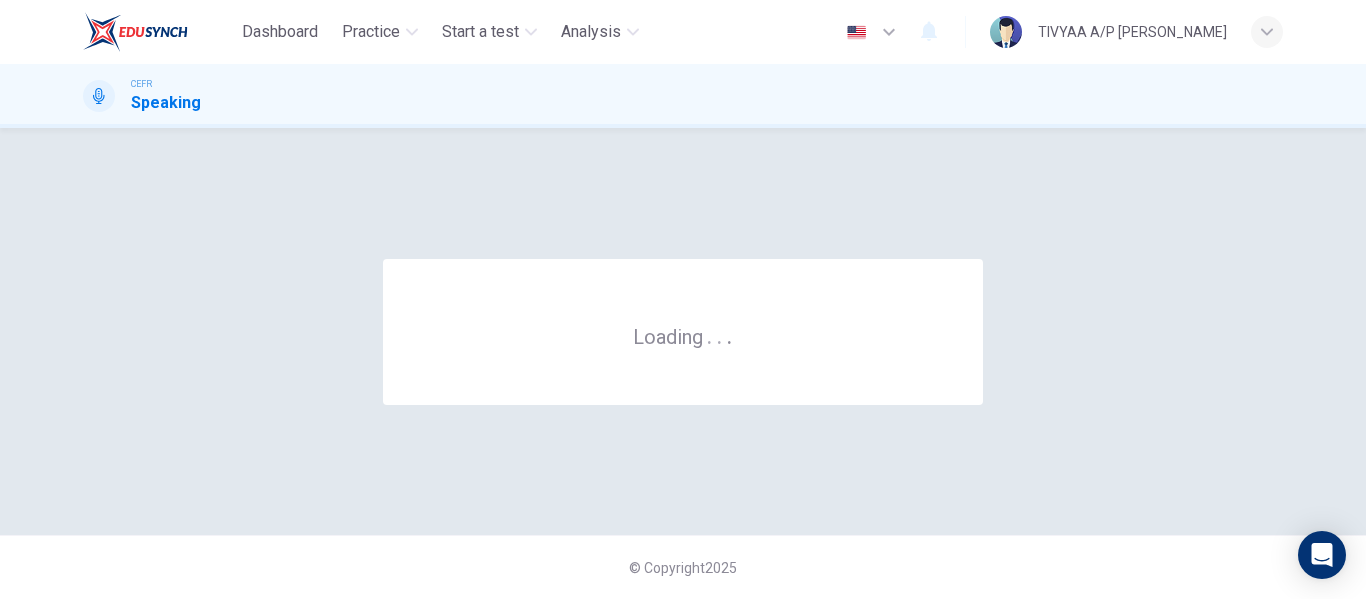 scroll, scrollTop: 0, scrollLeft: 0, axis: both 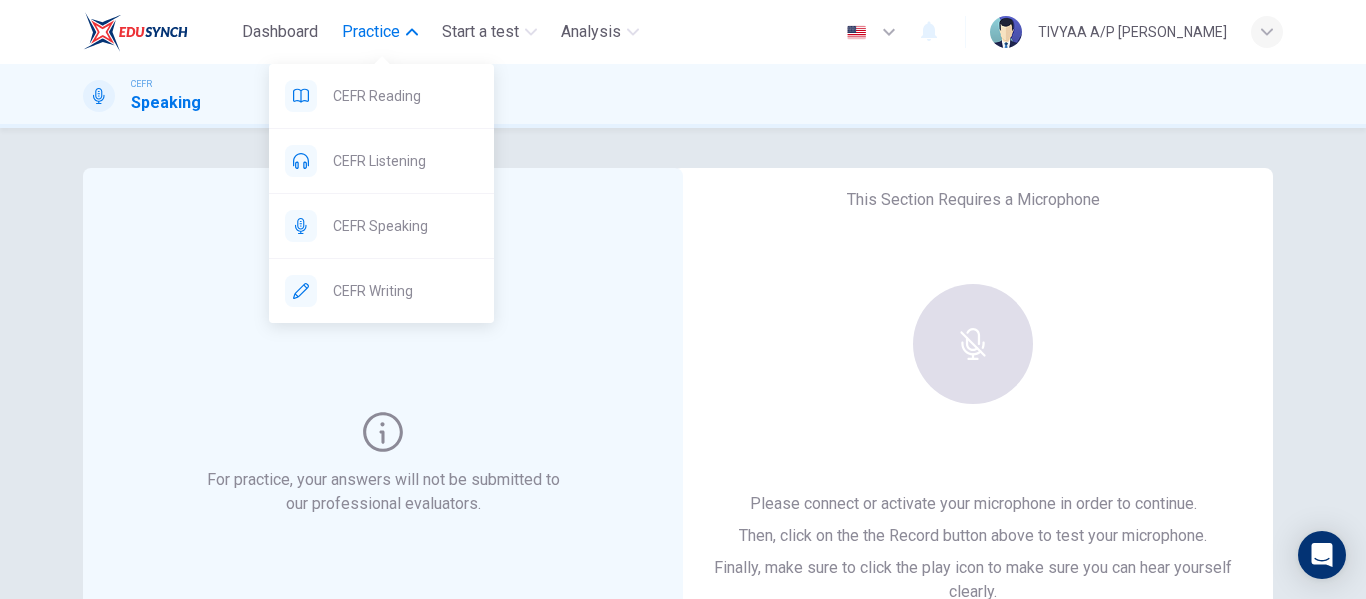 click on "Practice" at bounding box center (371, 32) 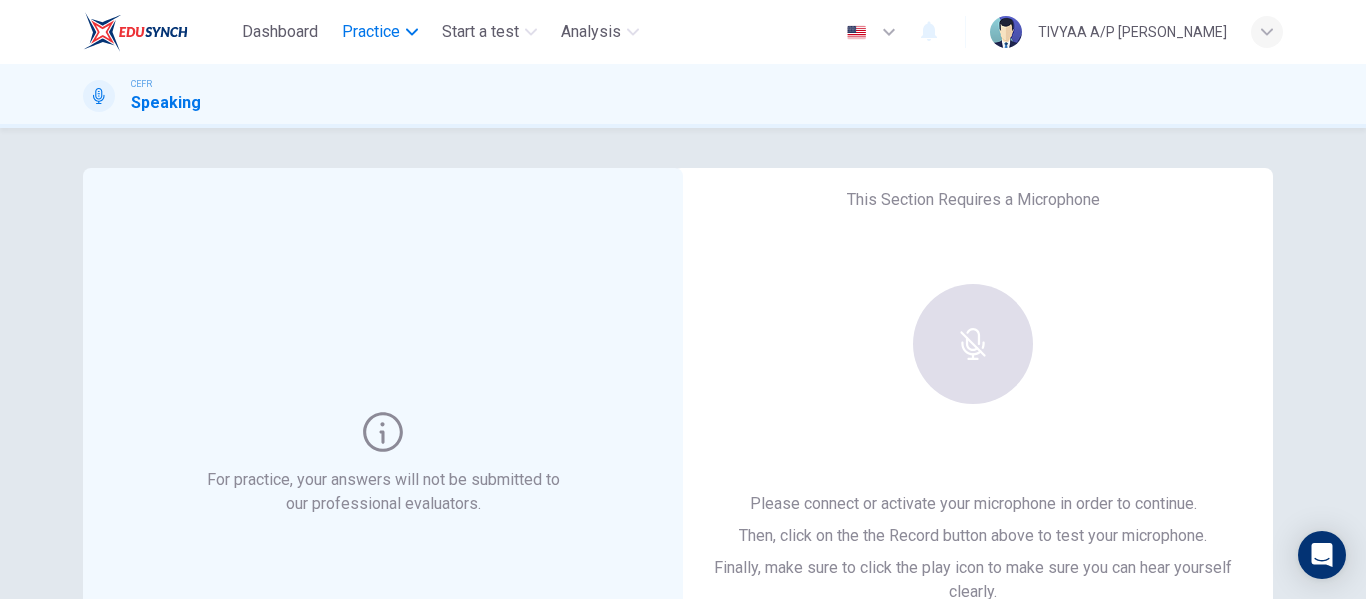click on "Practice" at bounding box center [371, 32] 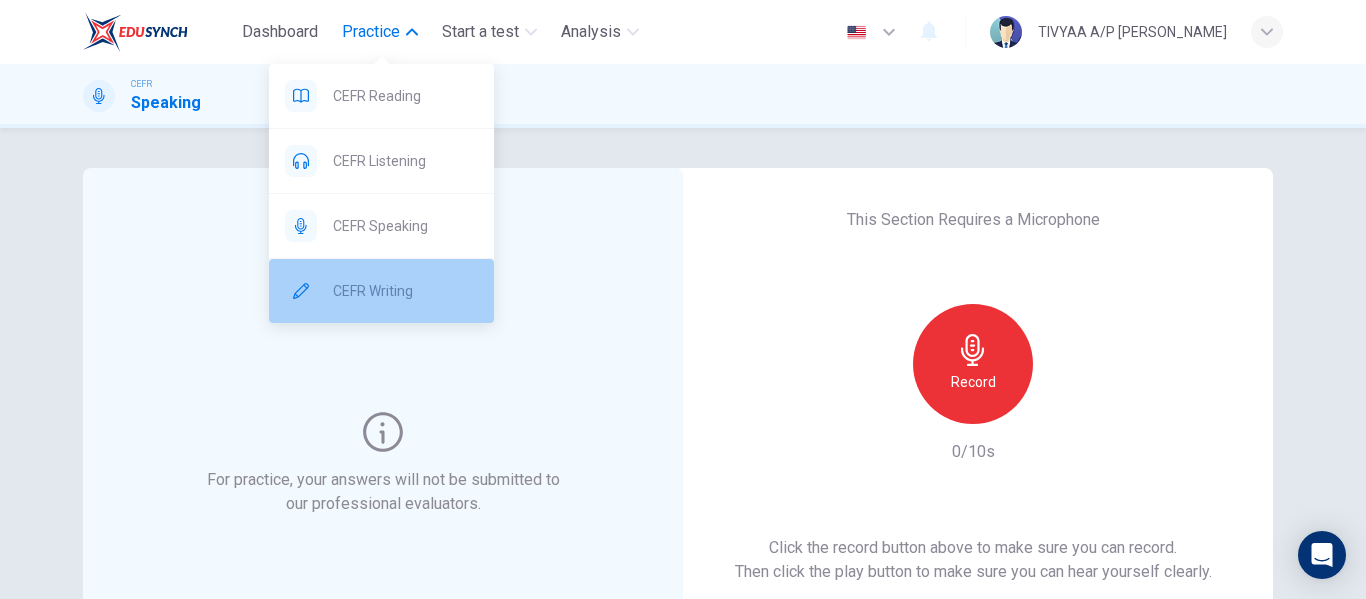 click on "CEFR Writing" at bounding box center [405, 291] 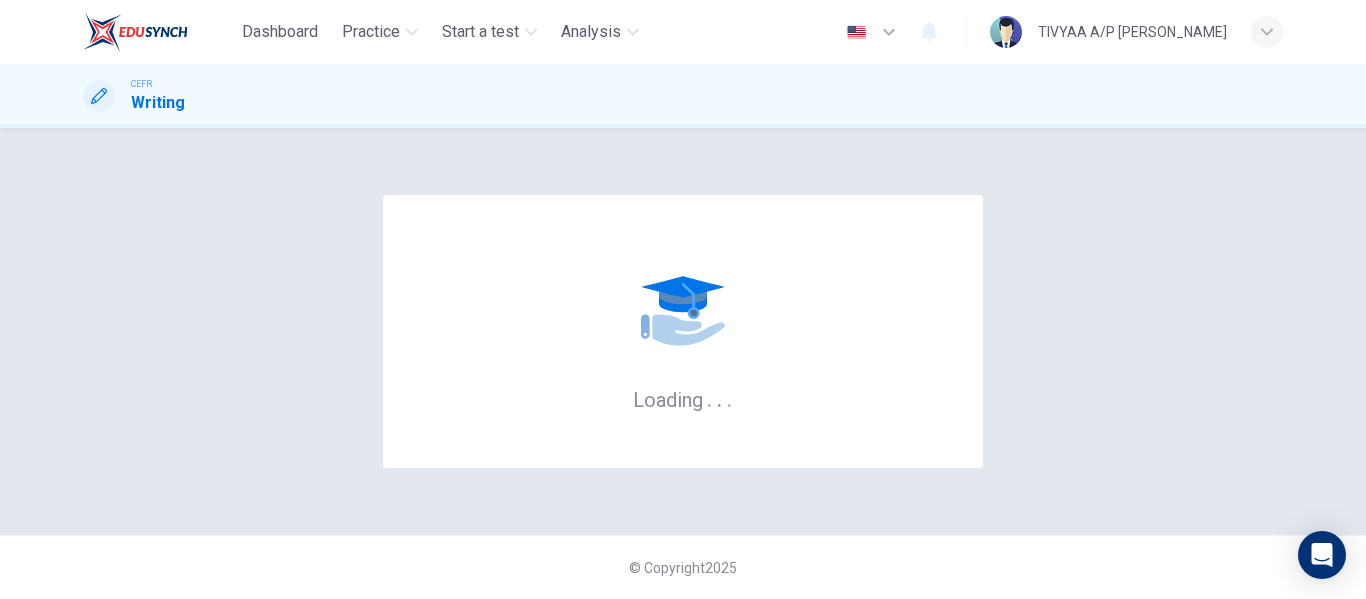scroll, scrollTop: 0, scrollLeft: 0, axis: both 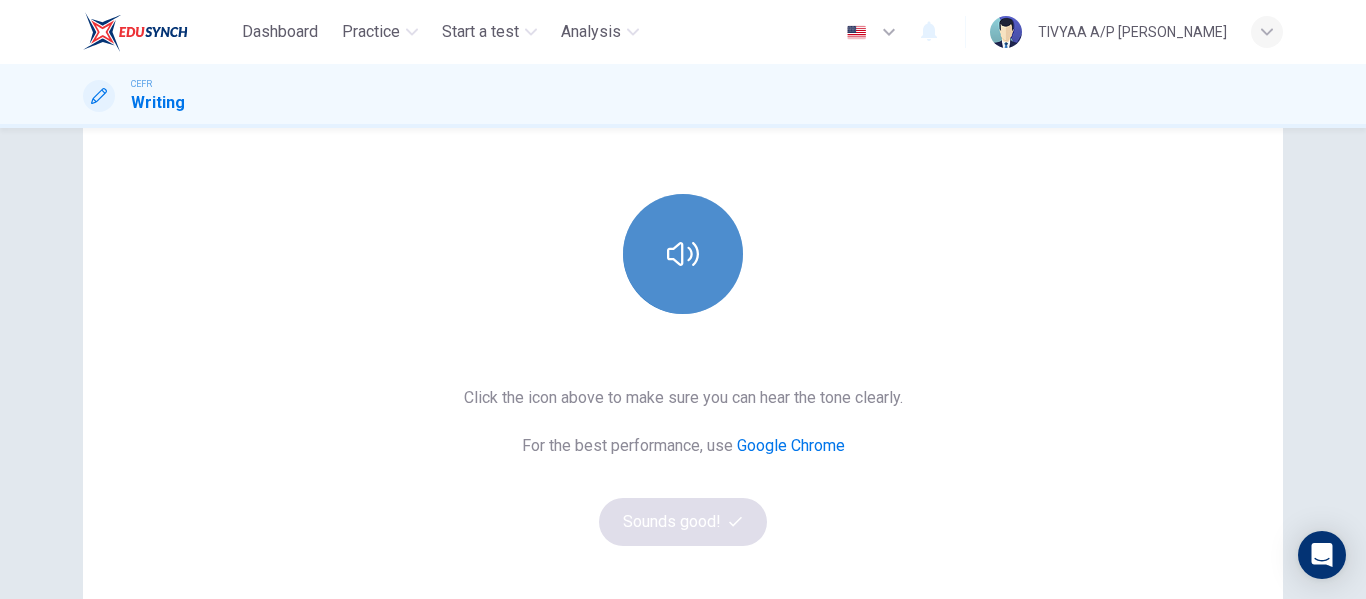click at bounding box center (683, 254) 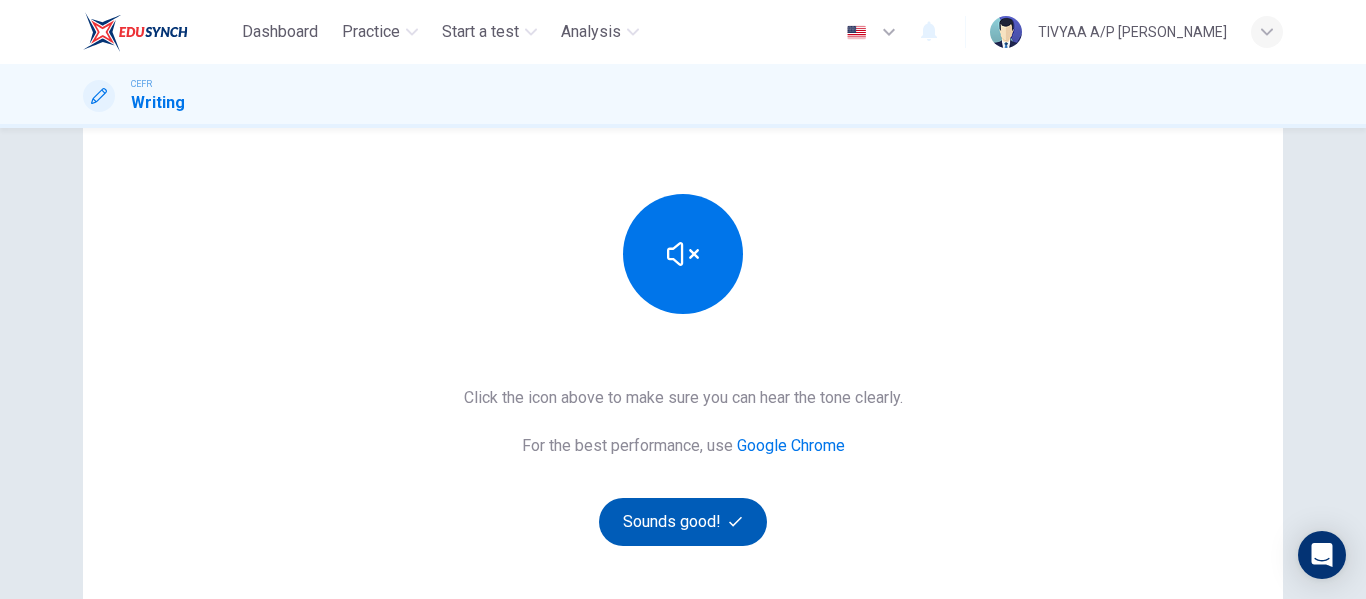 type 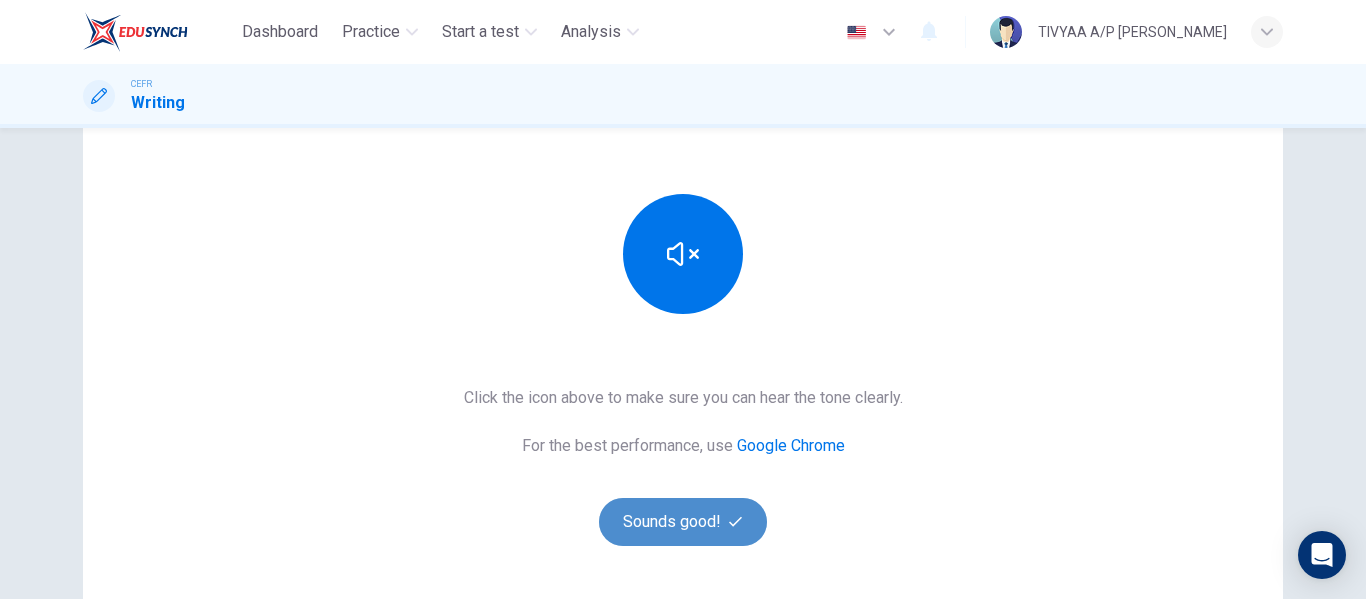 click on "Sounds good!" at bounding box center [683, 522] 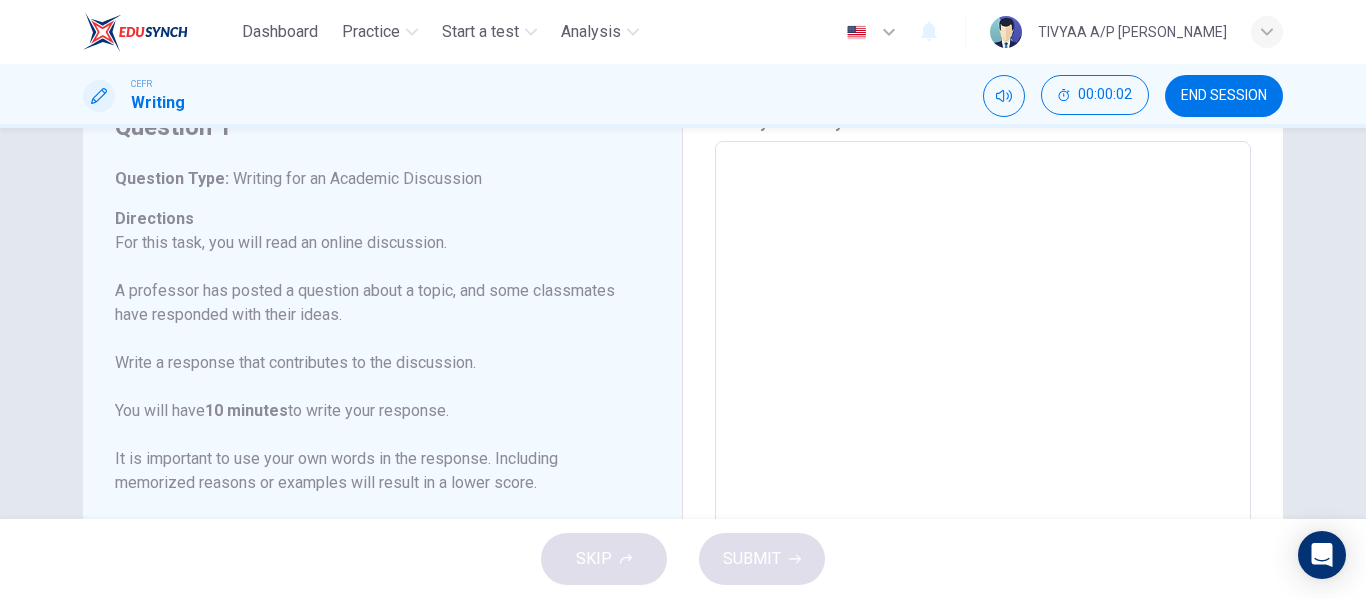 scroll, scrollTop: 0, scrollLeft: 0, axis: both 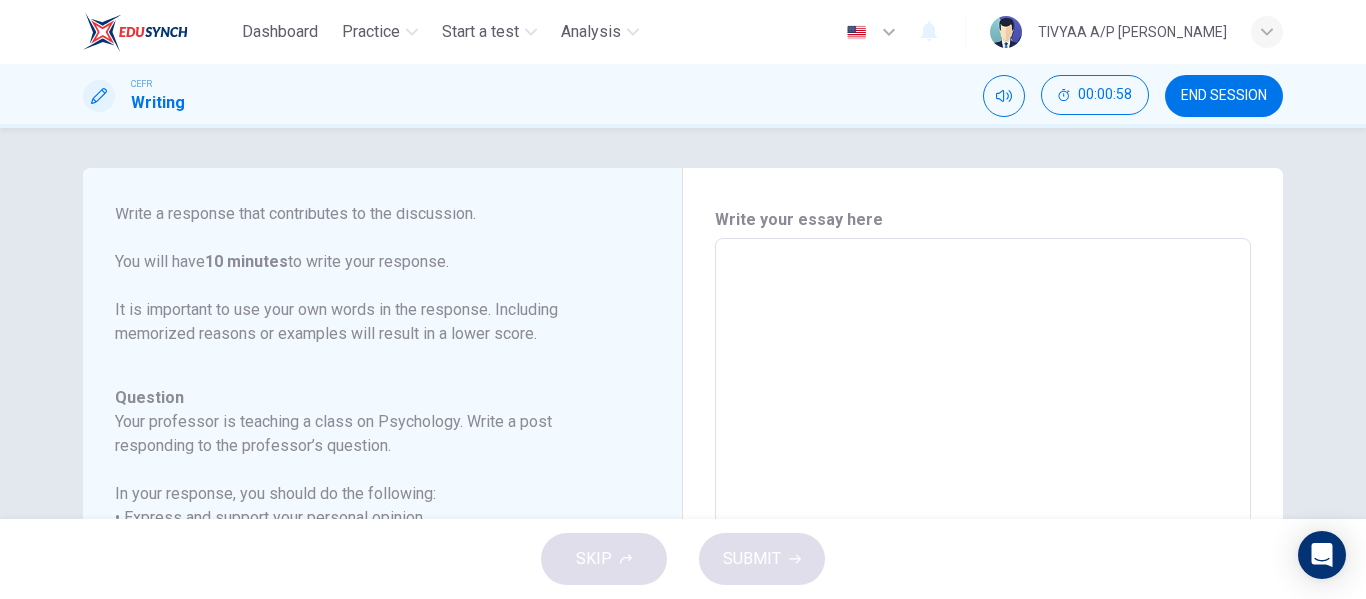 click at bounding box center (983, 572) 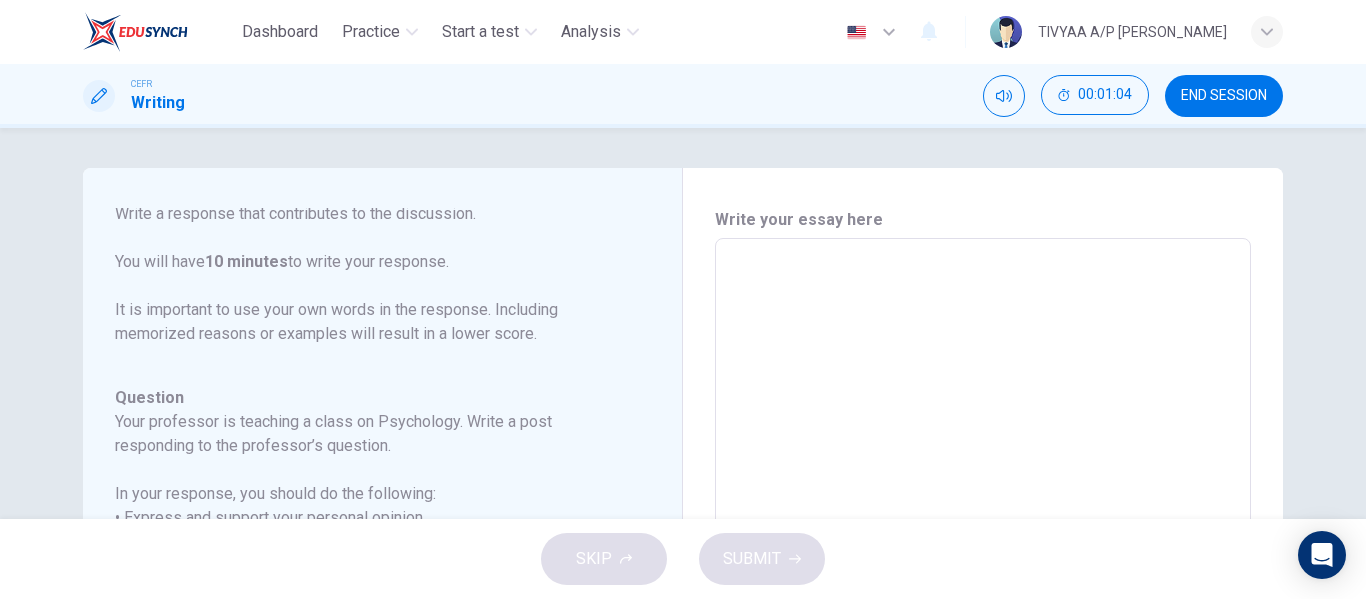 type on "I" 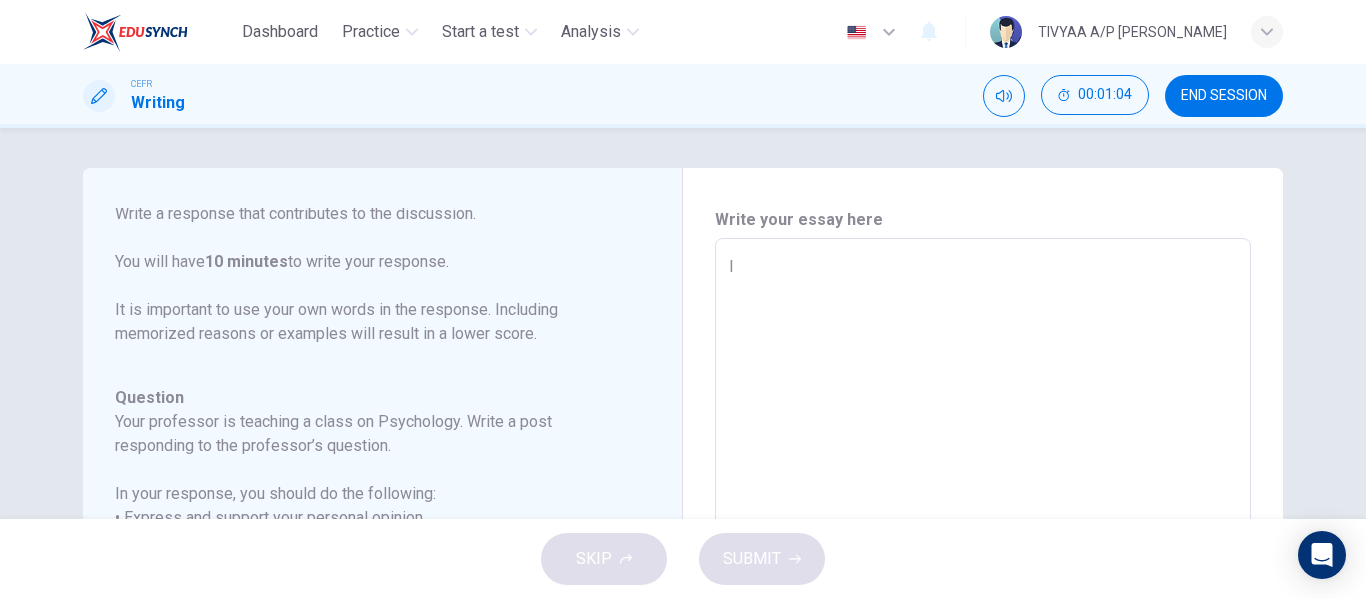 type on "x" 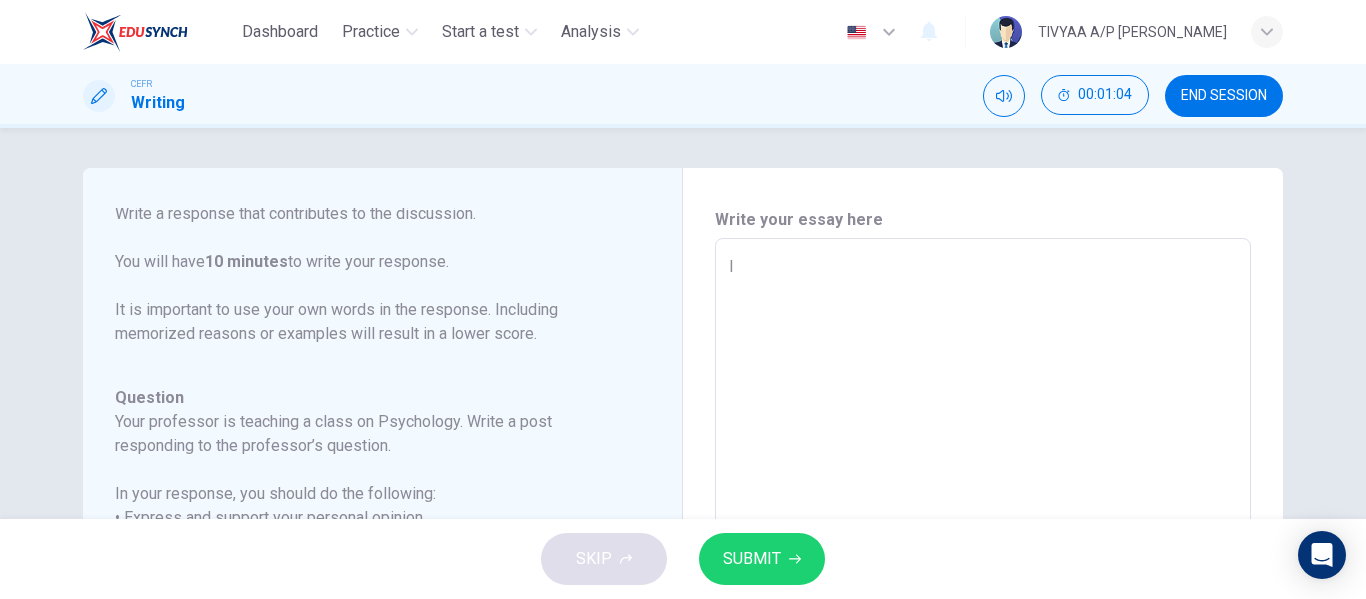 type on "I" 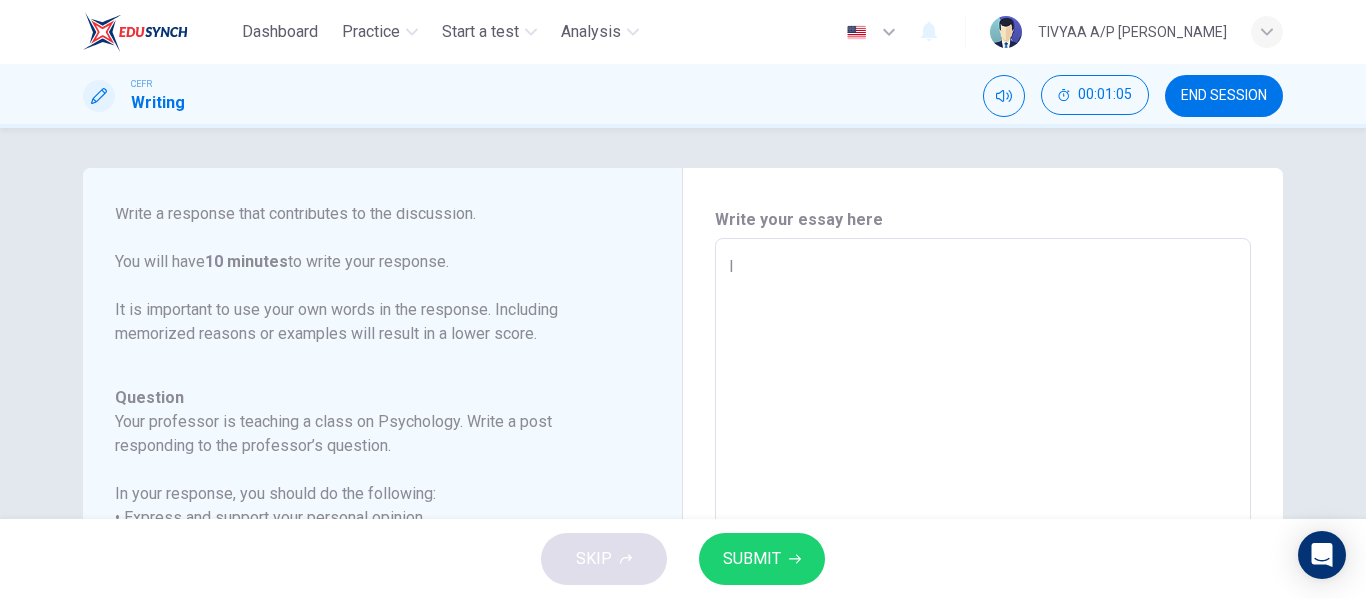 type on "I f" 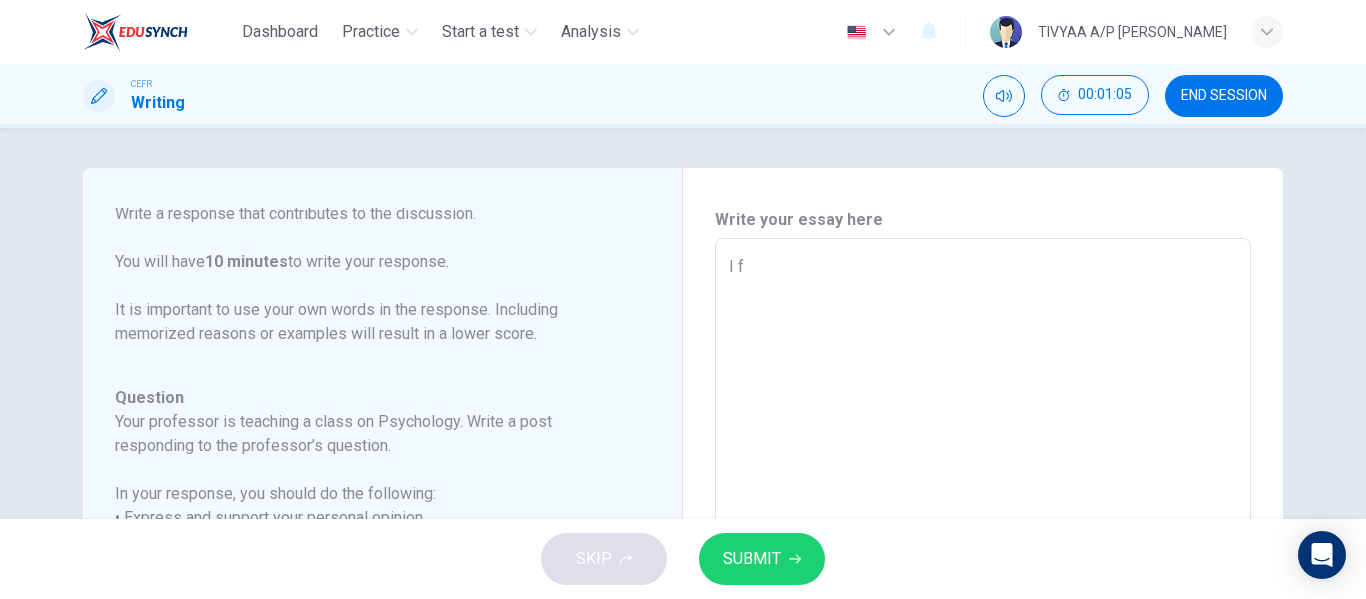 type on "x" 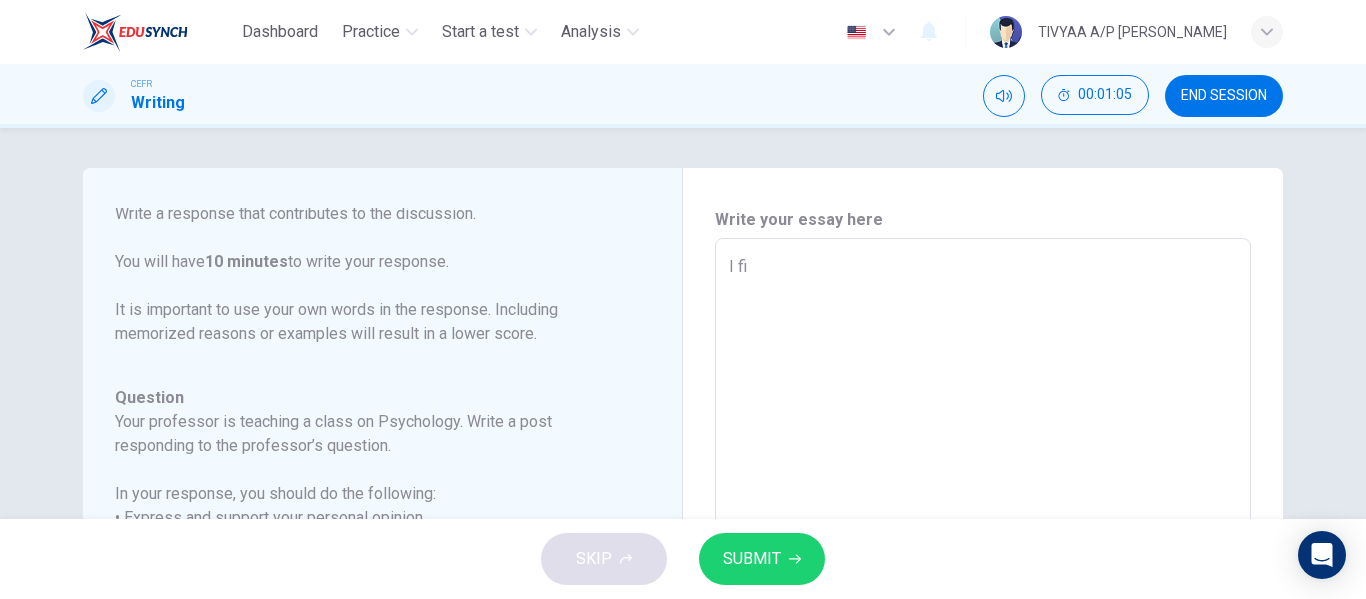 type on "I fir" 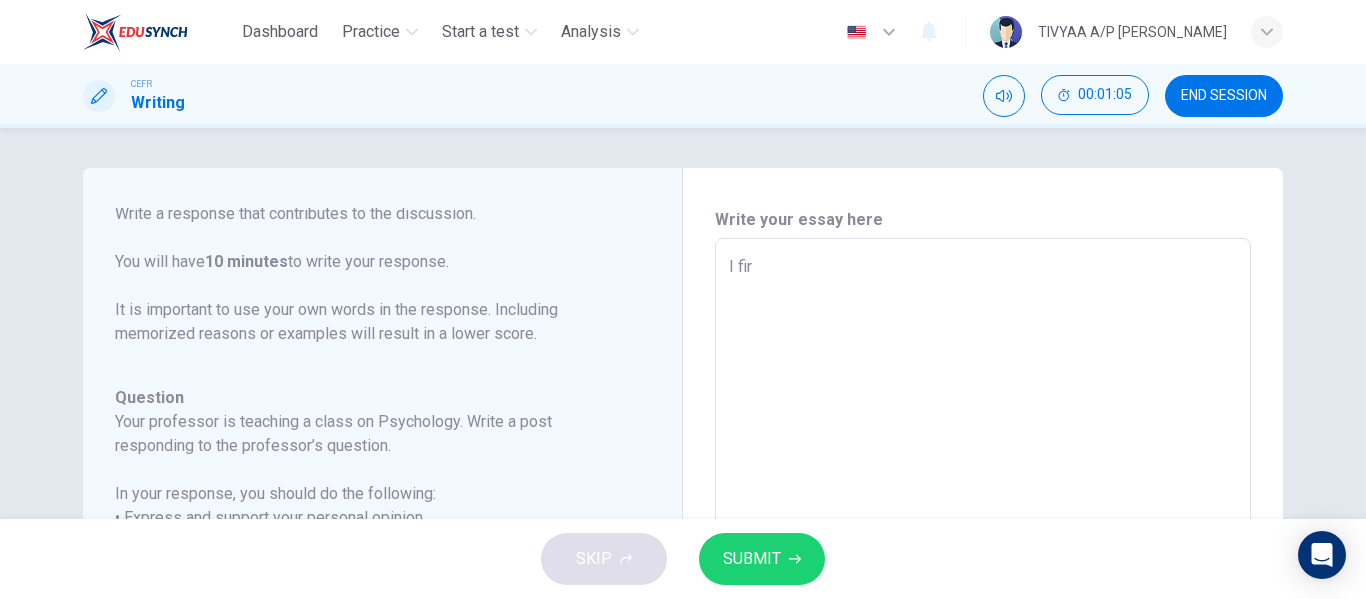 type on "x" 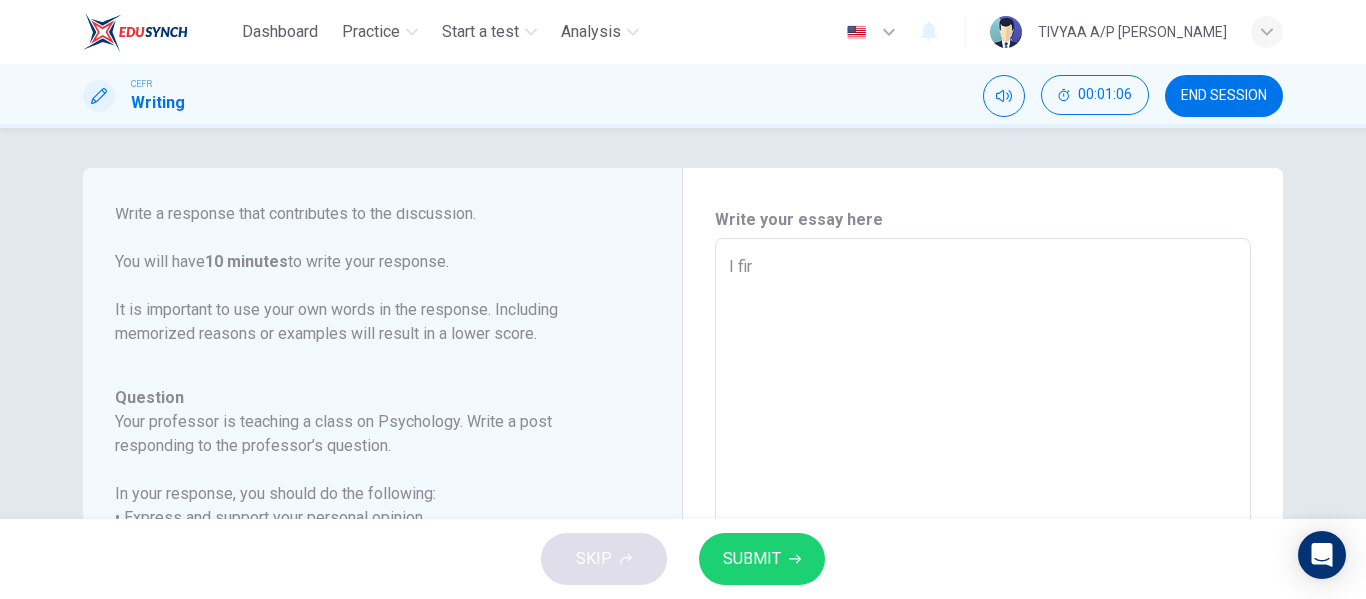 type on "I firm" 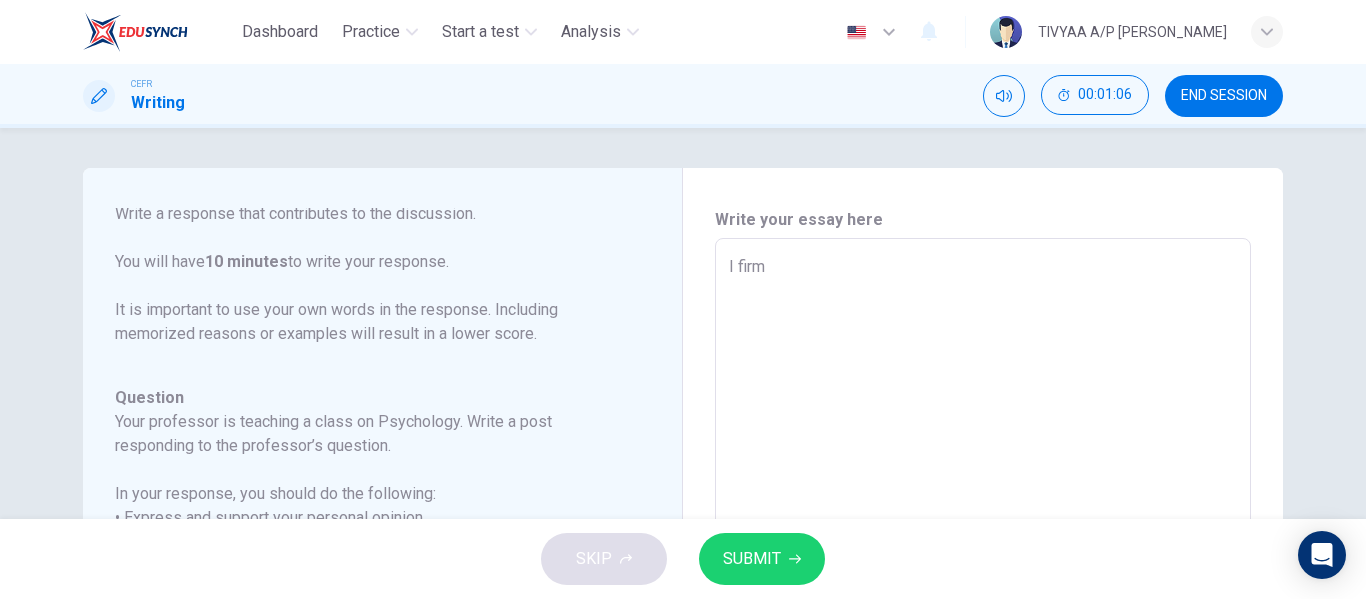 type on "x" 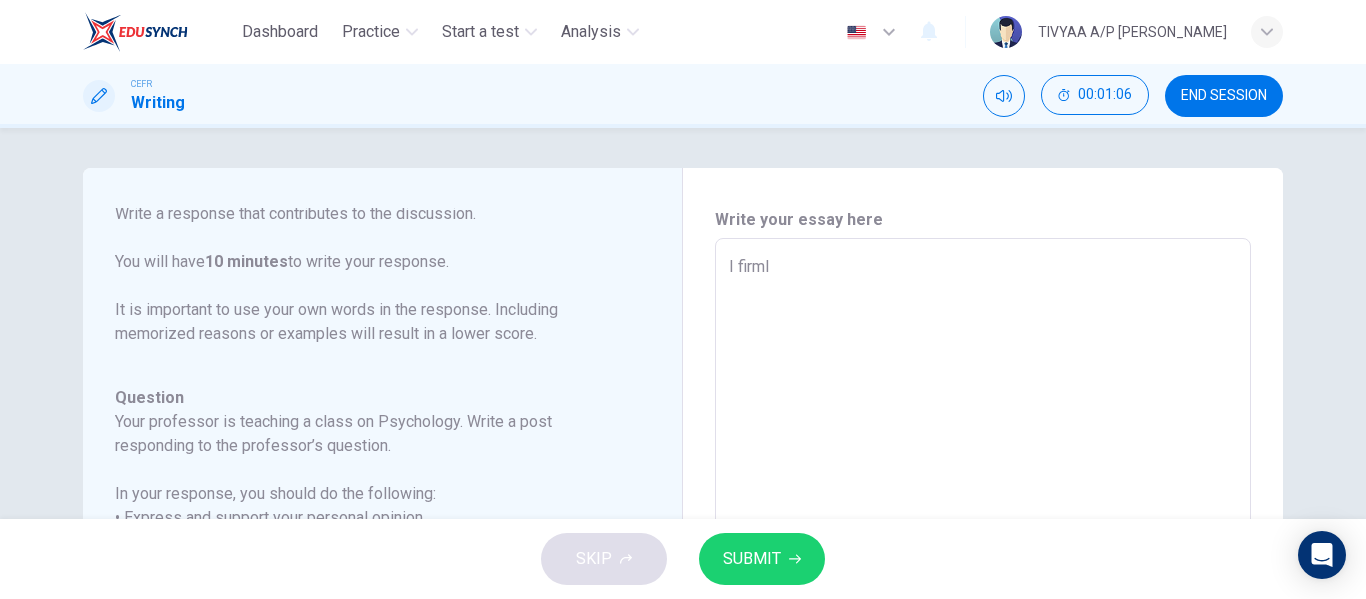 type on "I firmly" 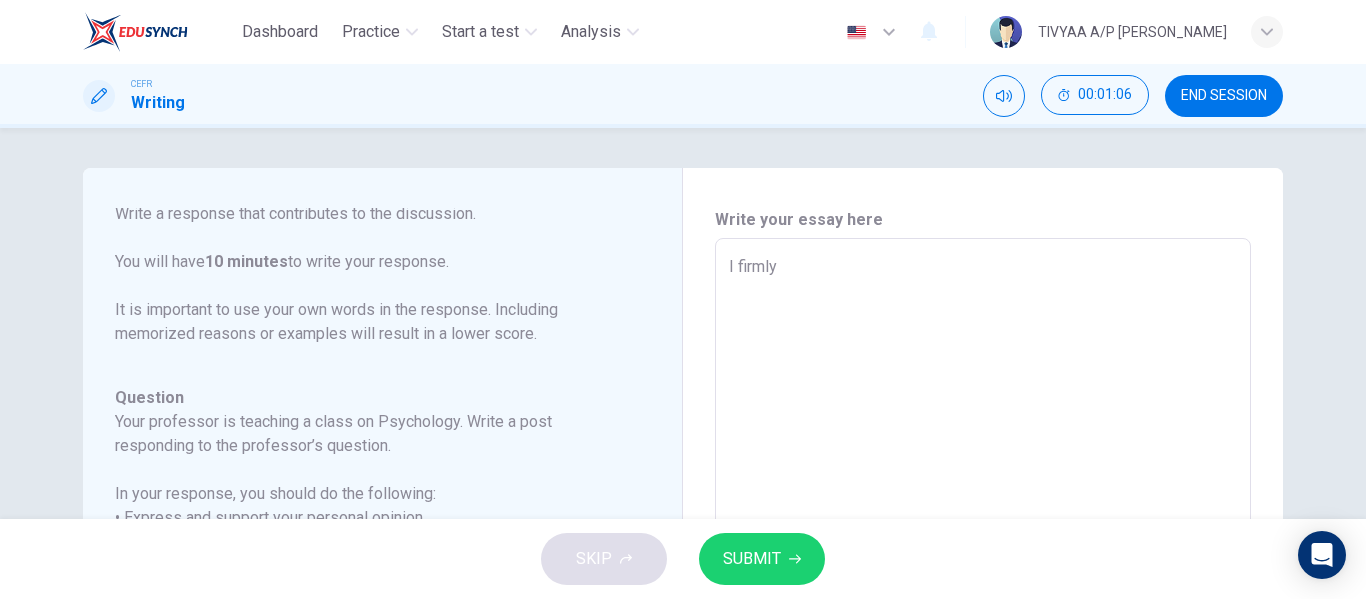 type on "x" 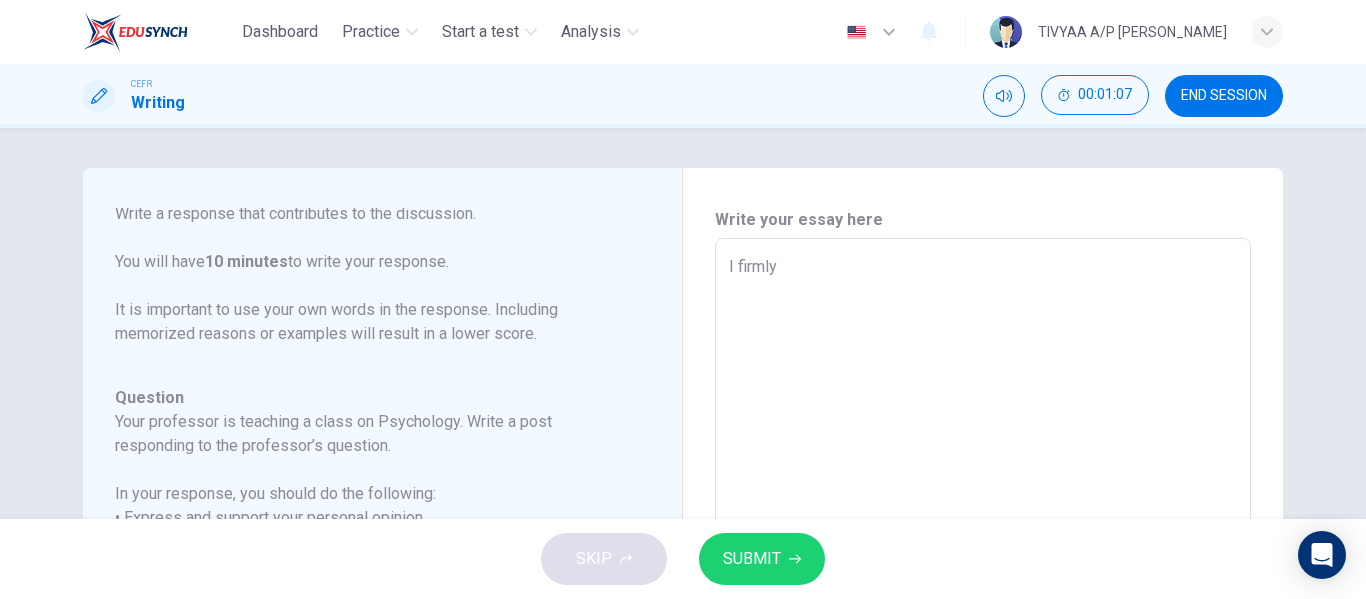 type on "x" 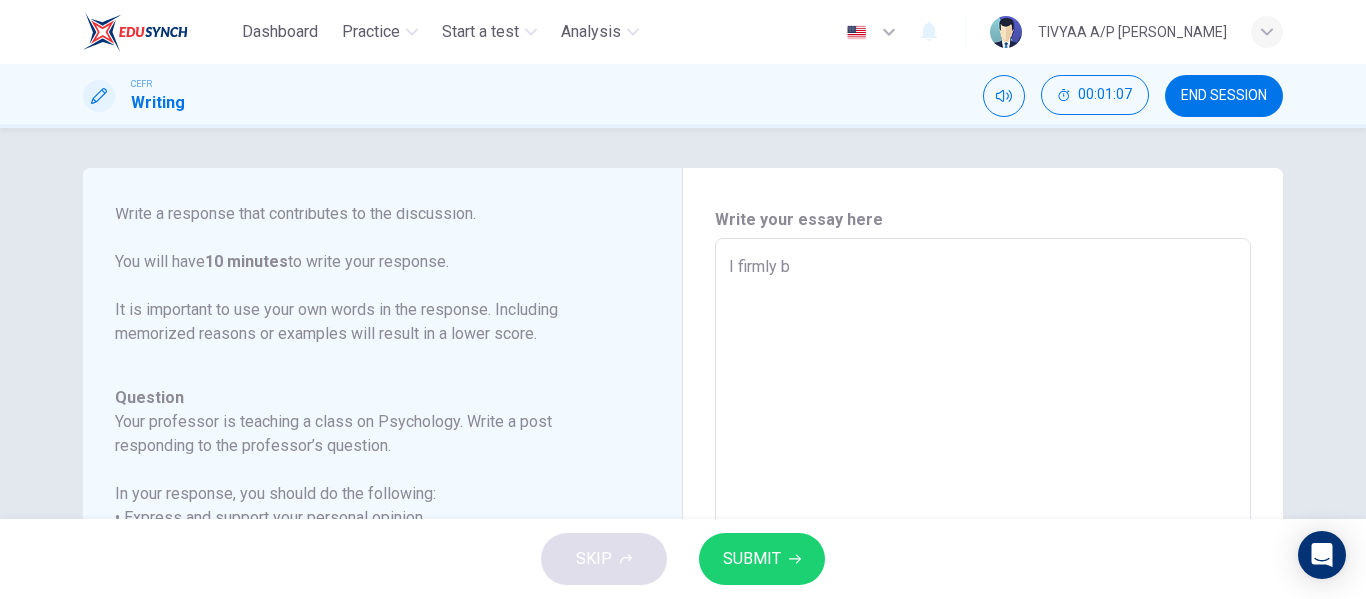 type on "x" 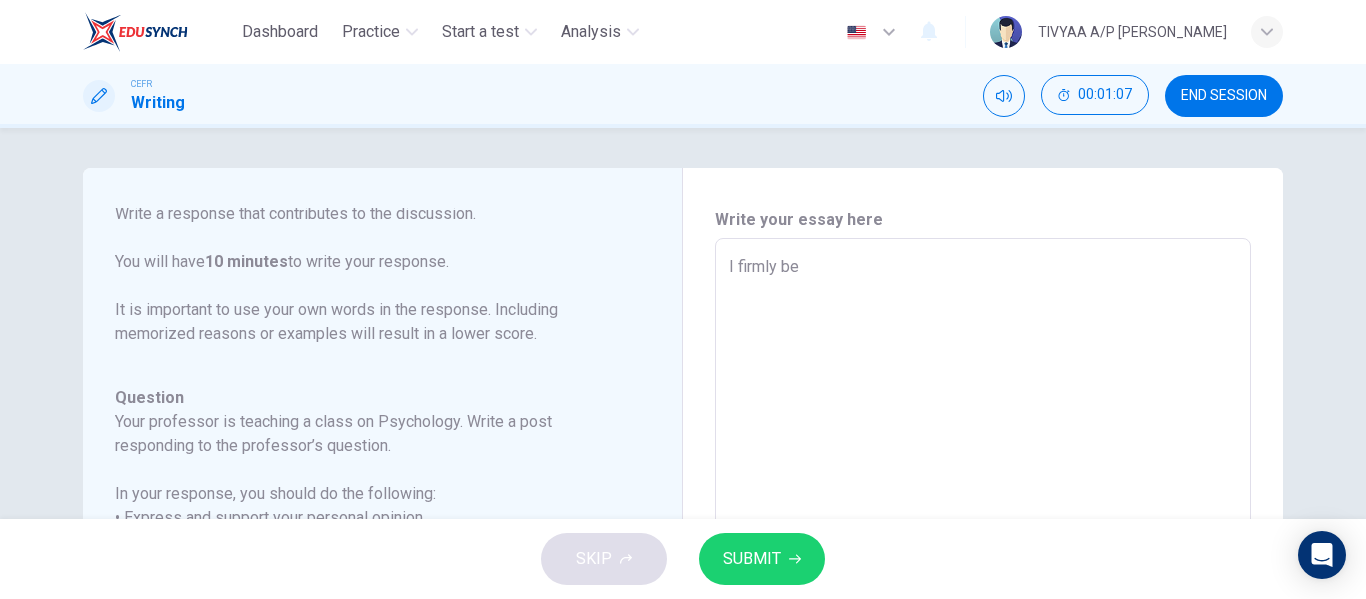 type on "x" 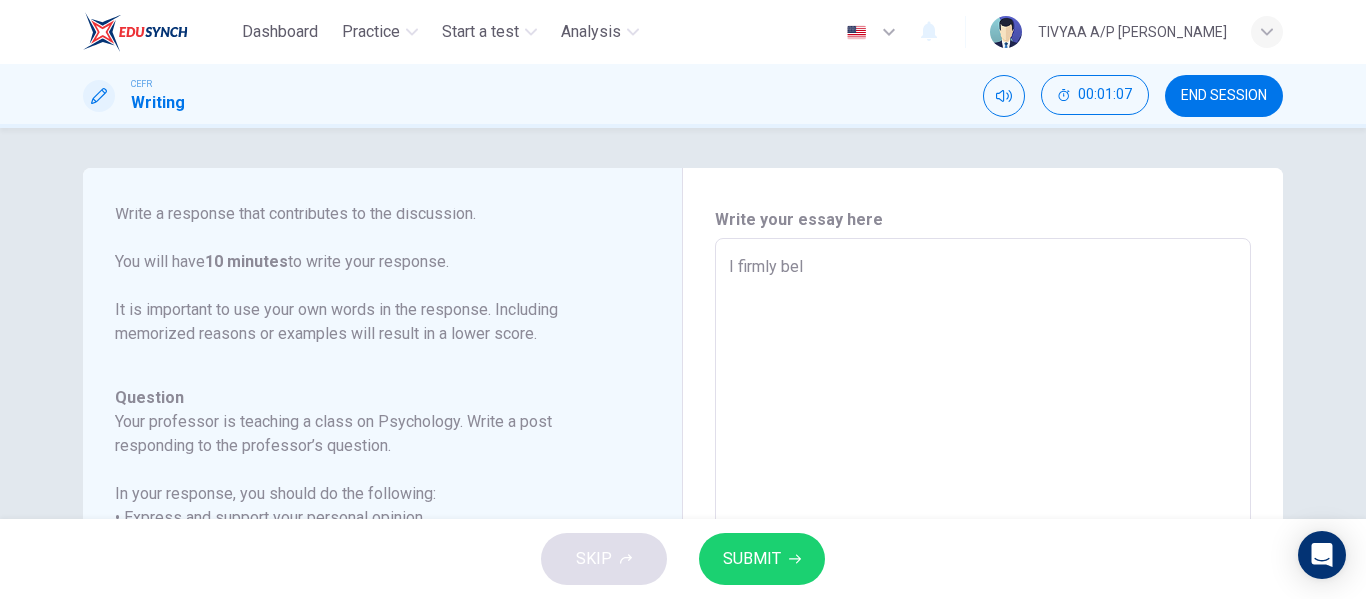 type on "x" 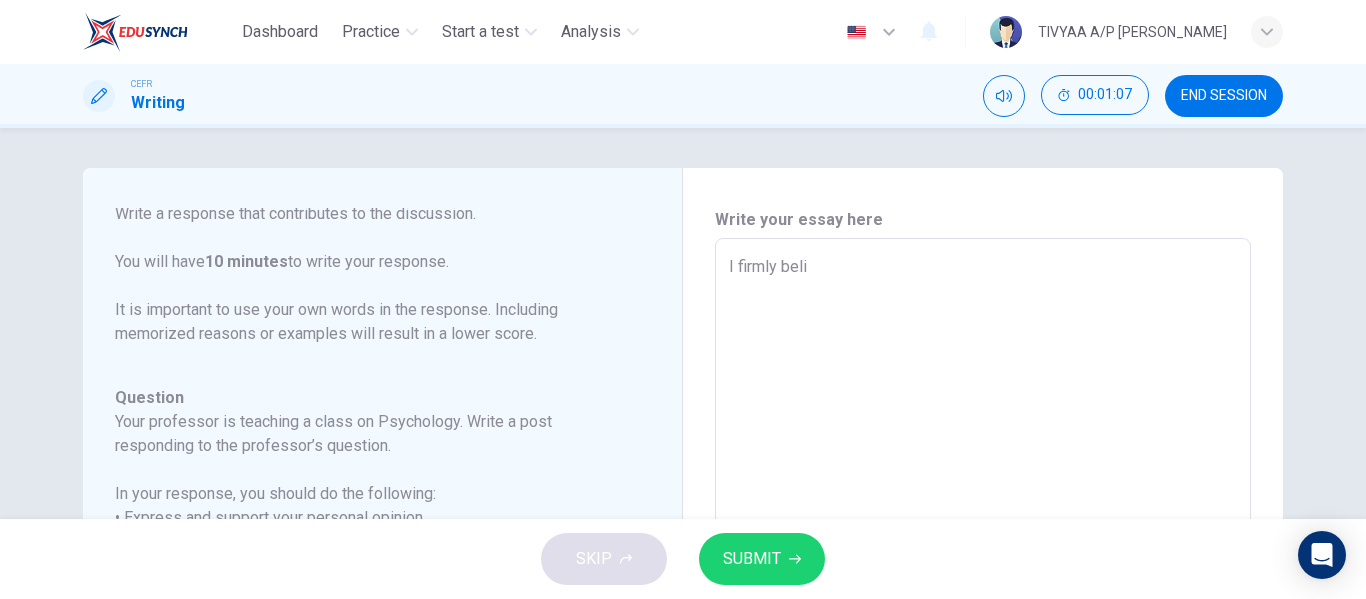 type on "x" 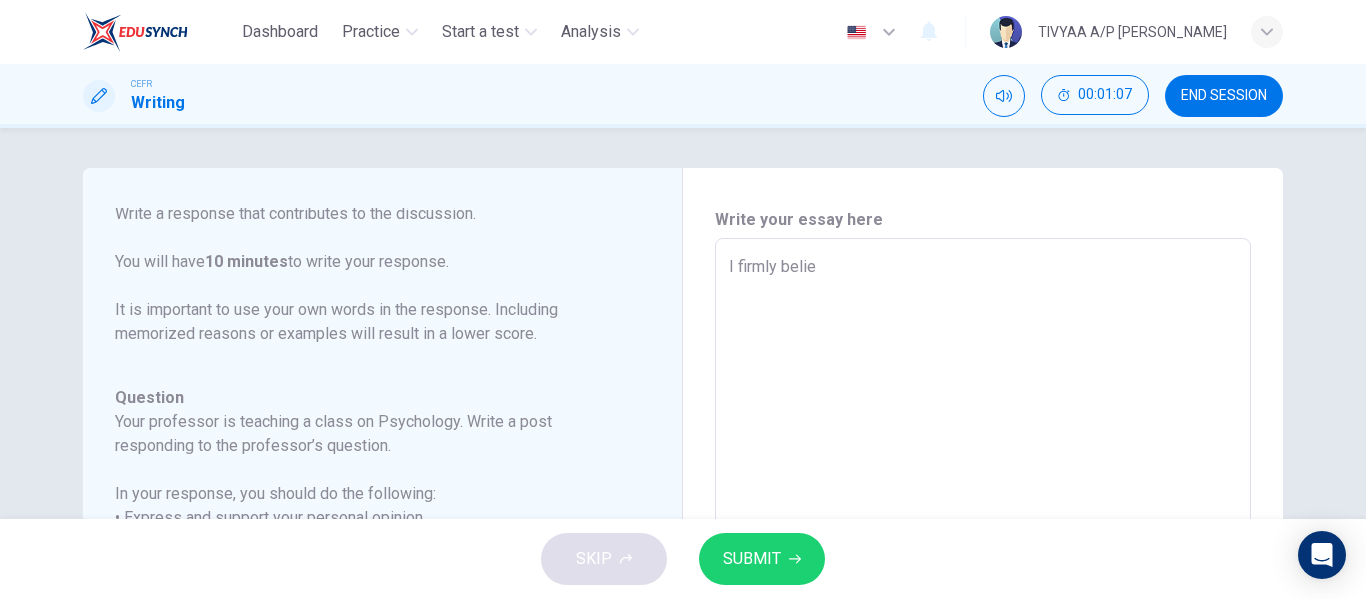type on "x" 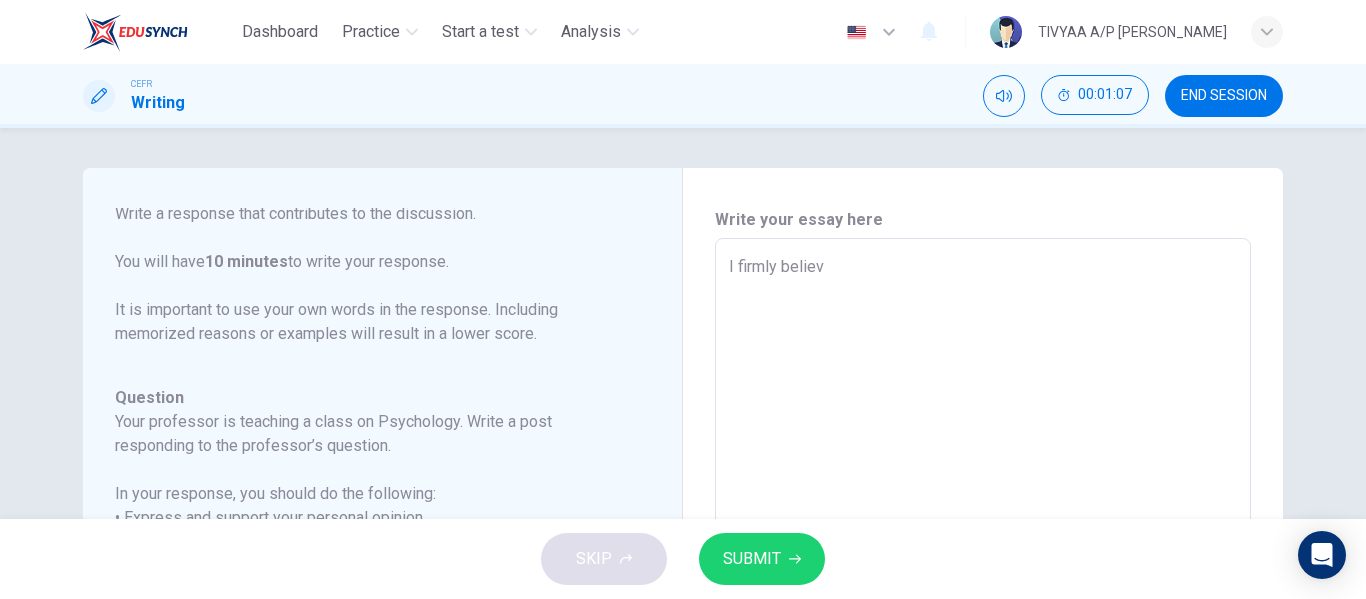 type on "x" 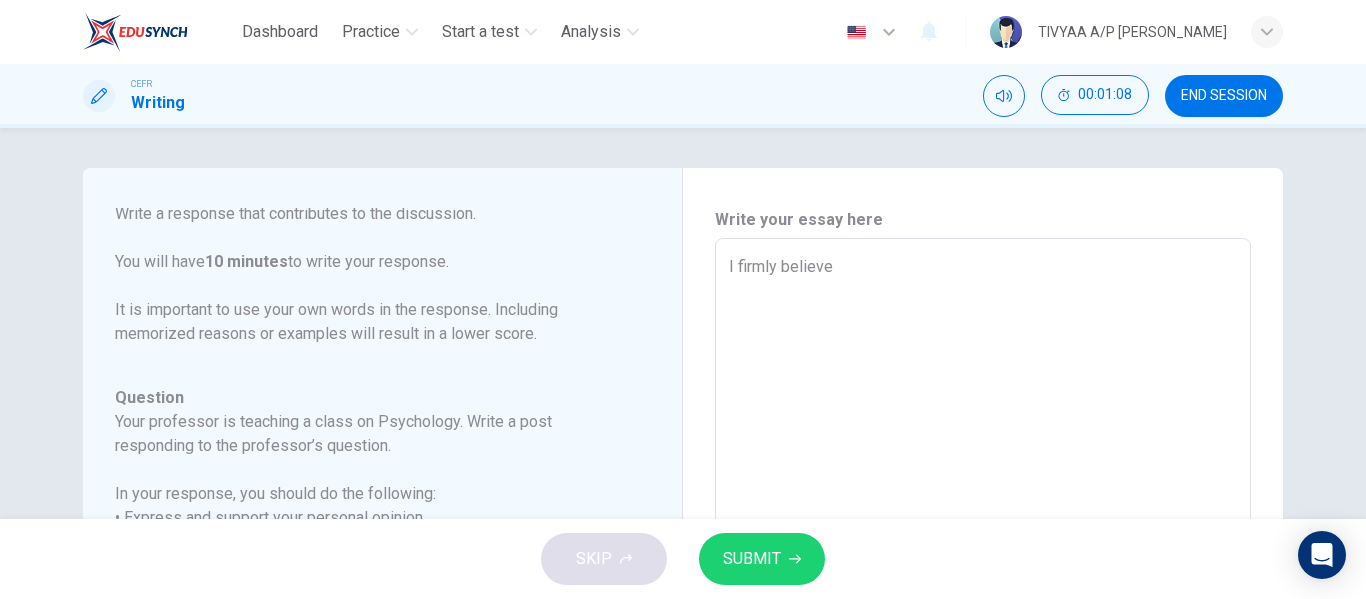 type on "x" 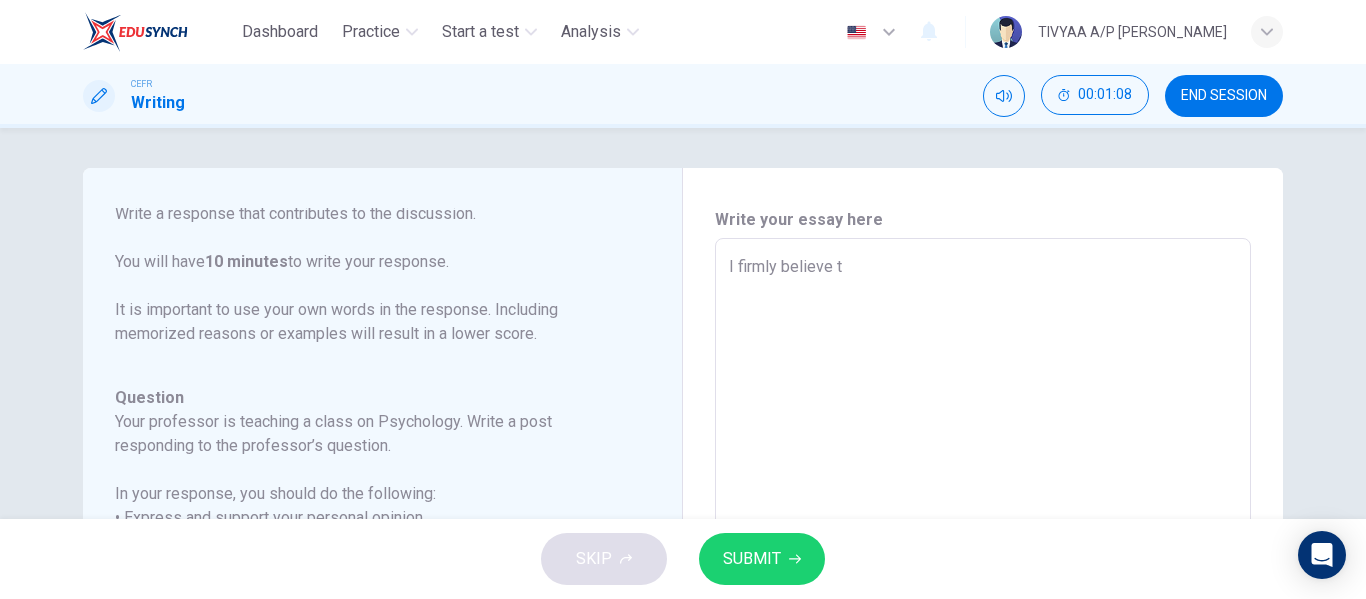 type on "x" 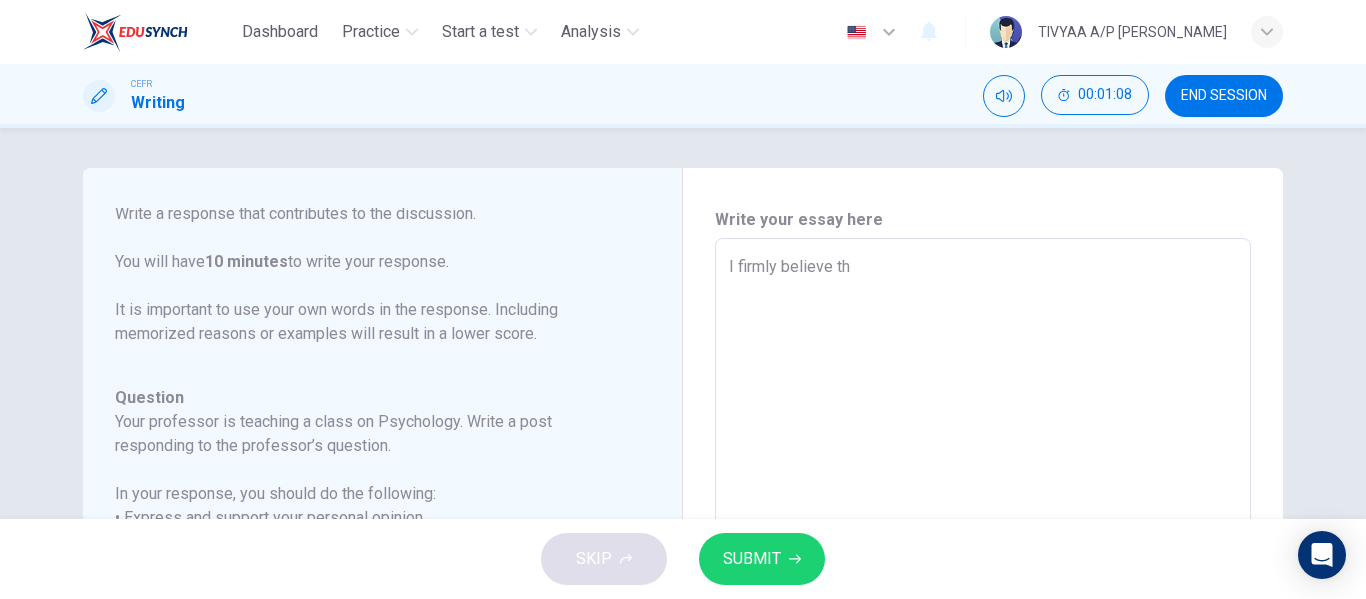 type on "x" 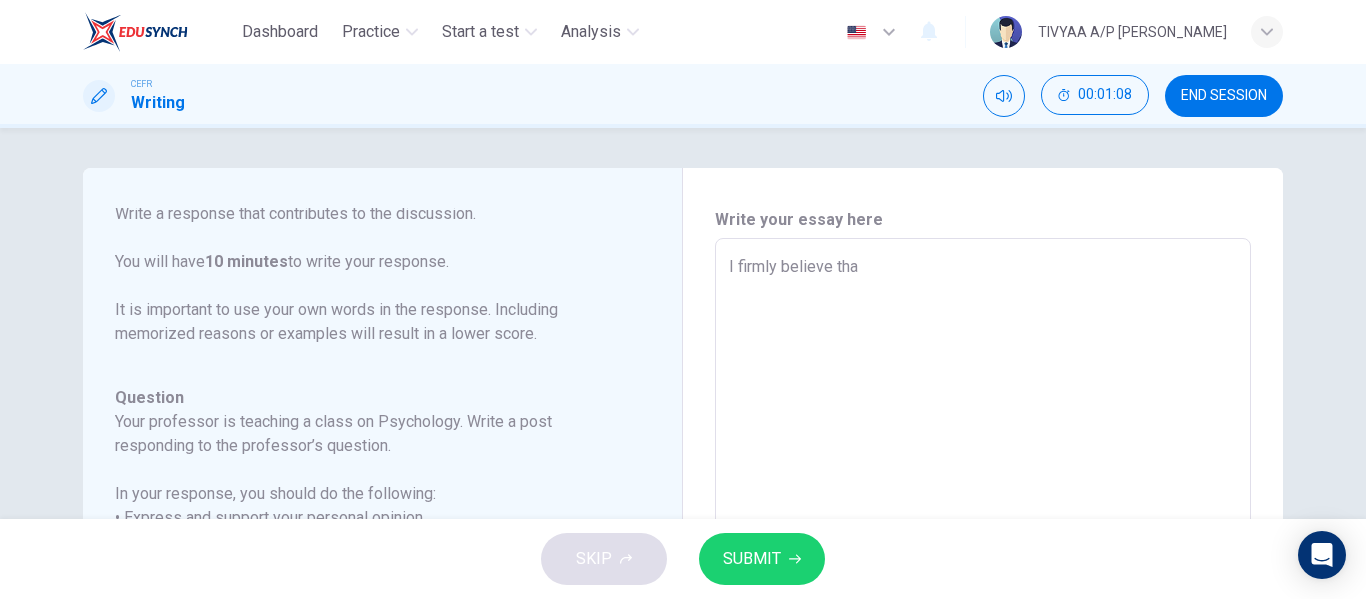 type on "x" 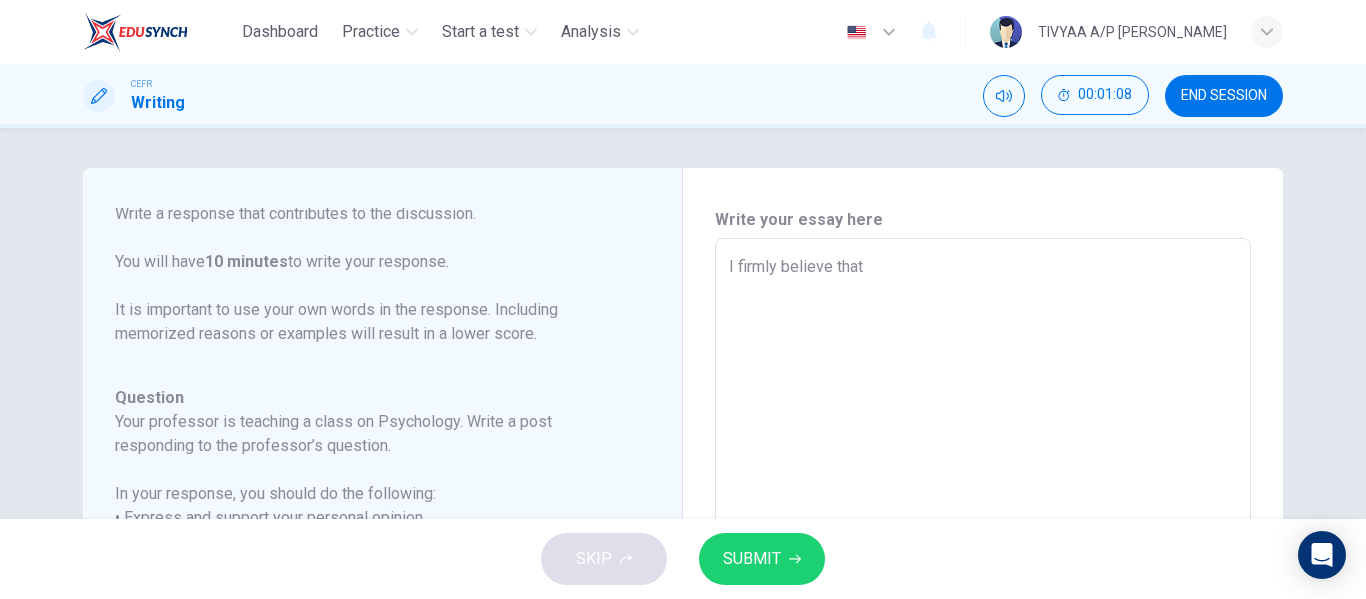 type on "x" 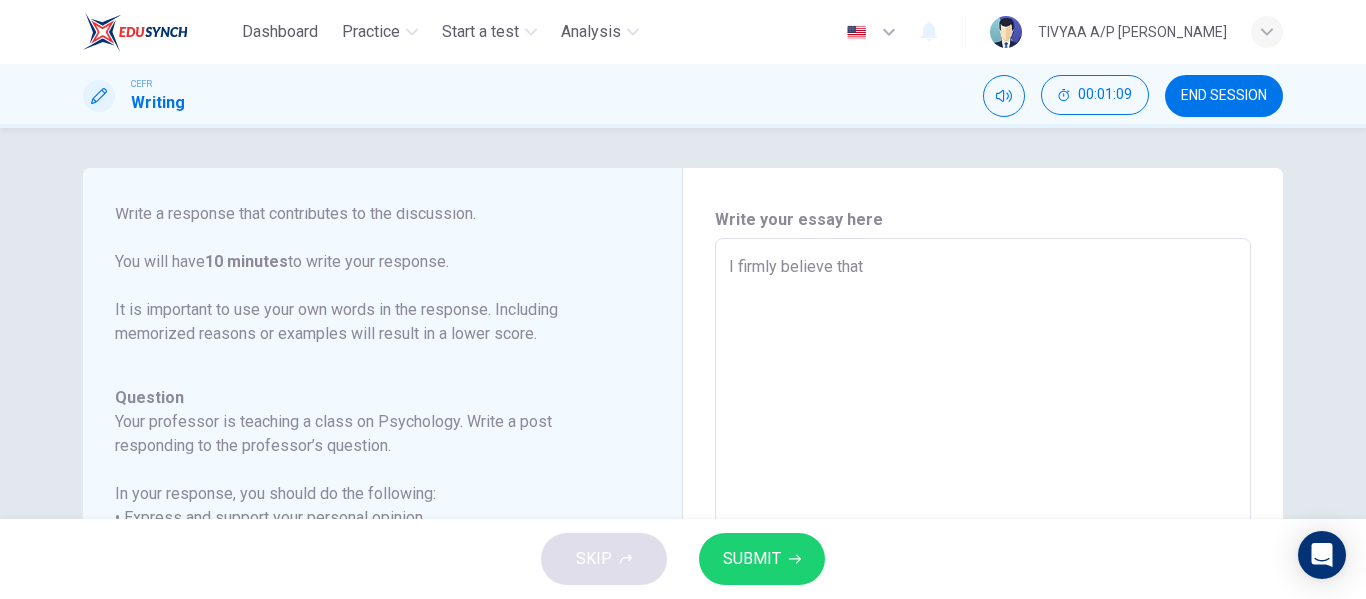 type on "I firmly believe that s" 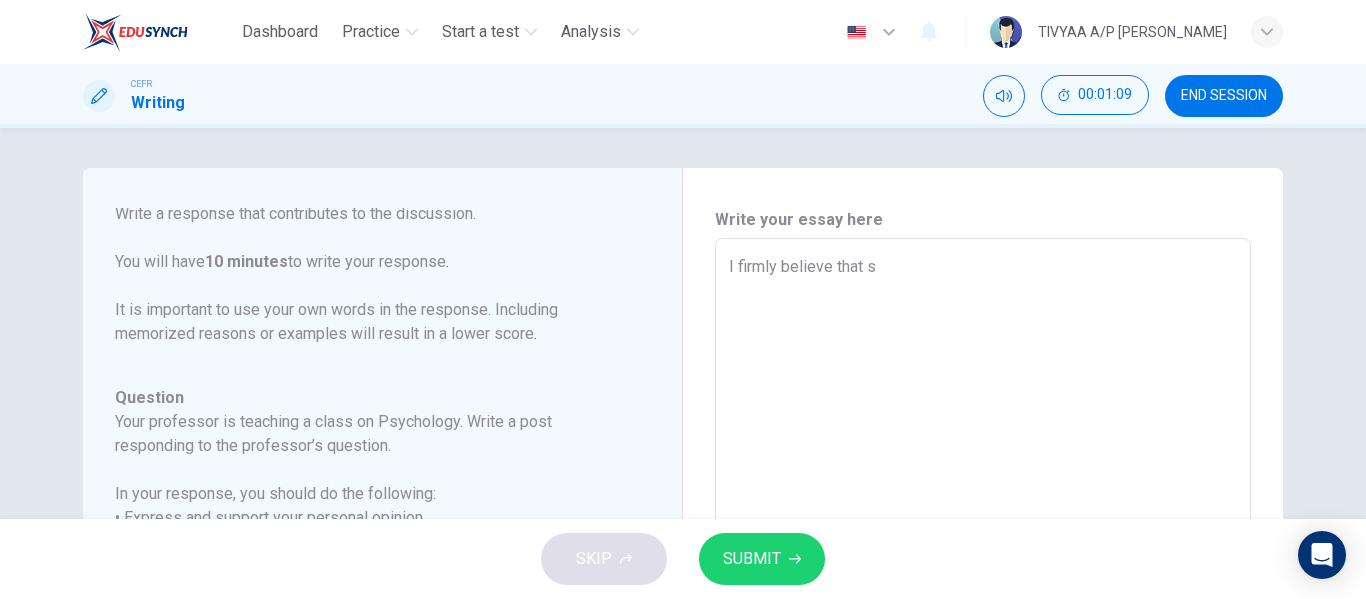 type on "x" 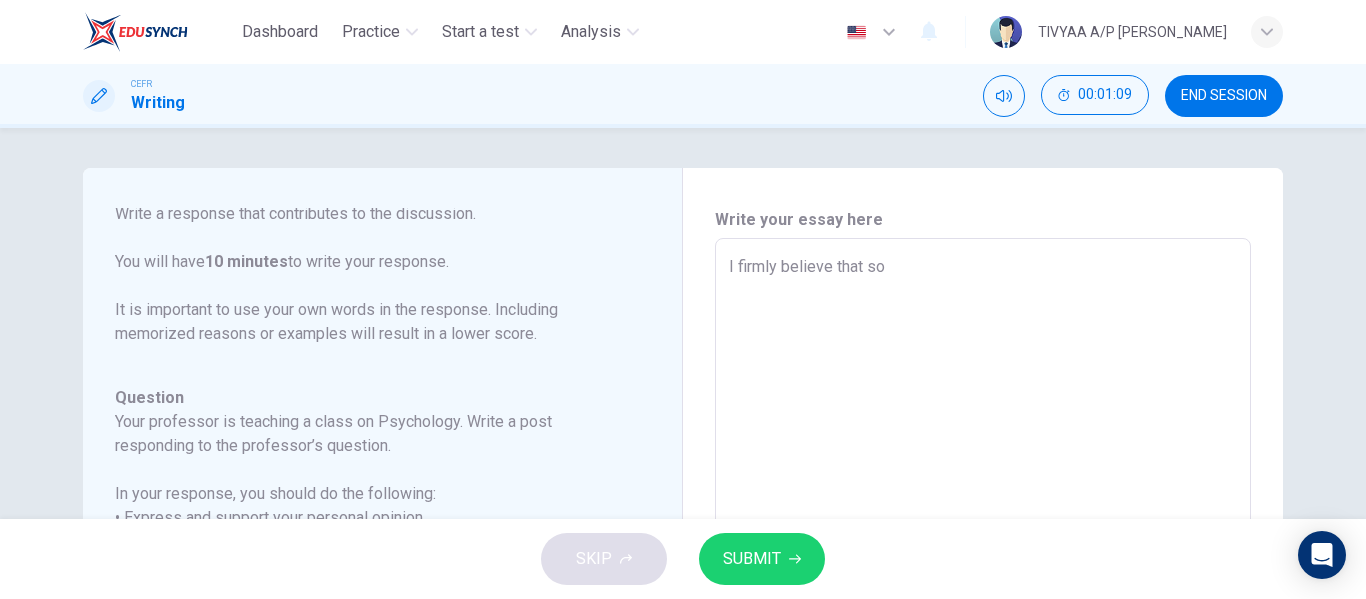 type on "x" 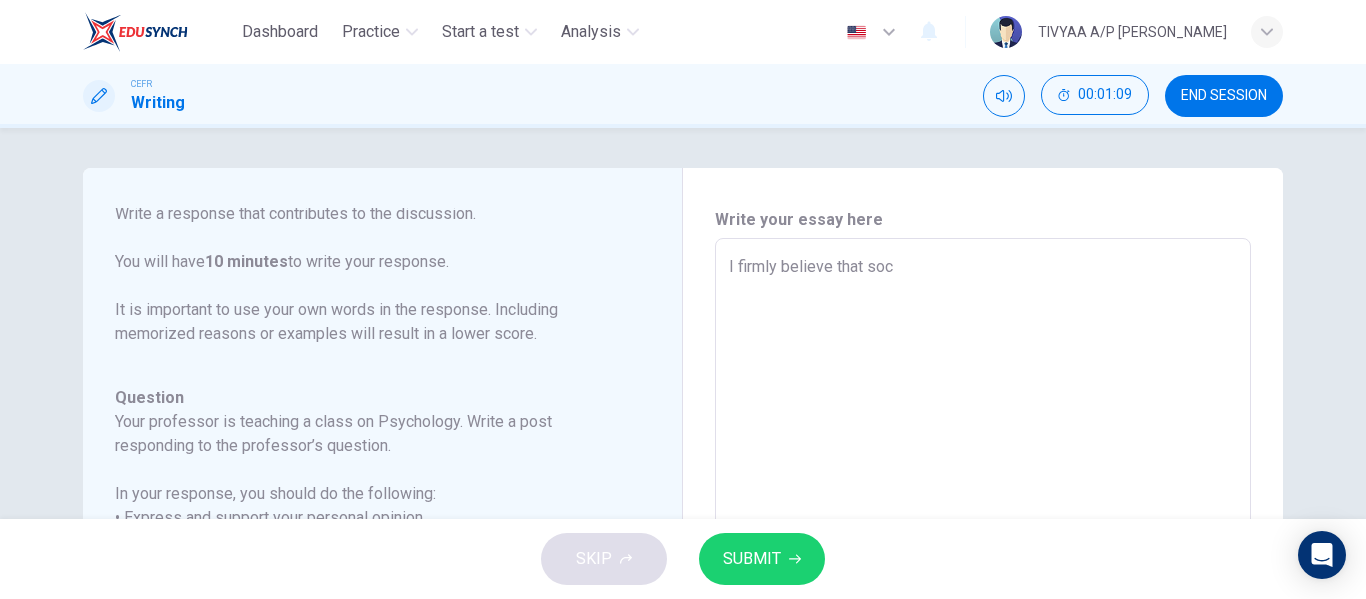 type on "I firmly believe that soci" 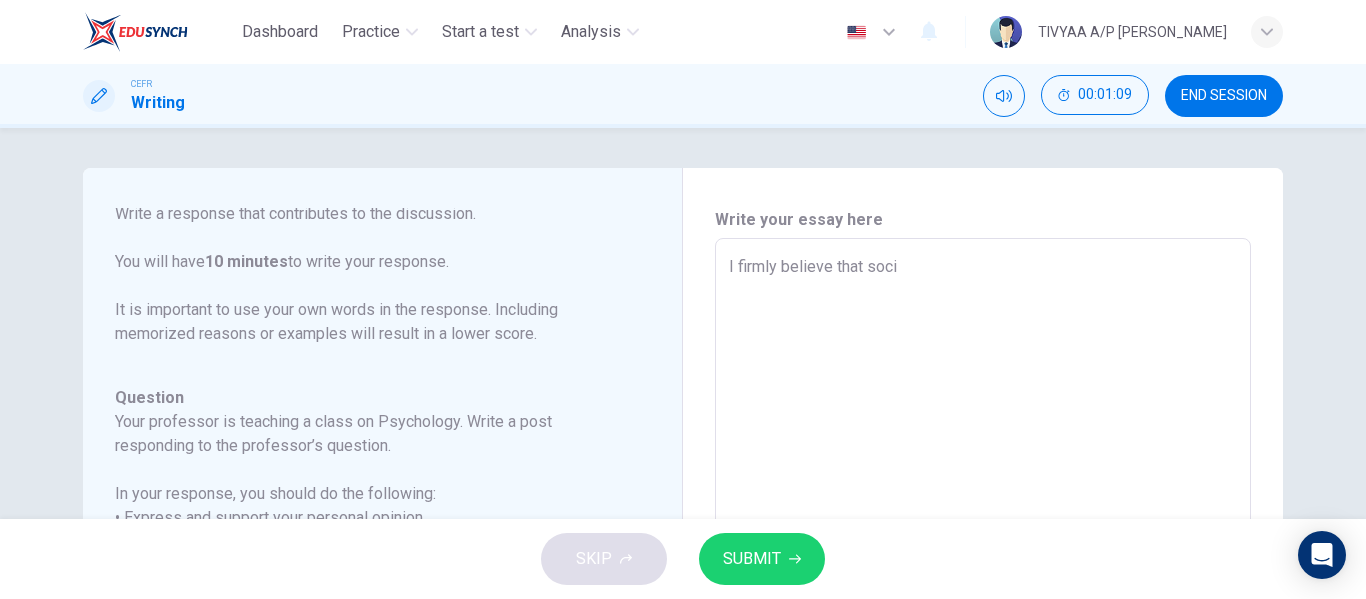 type on "x" 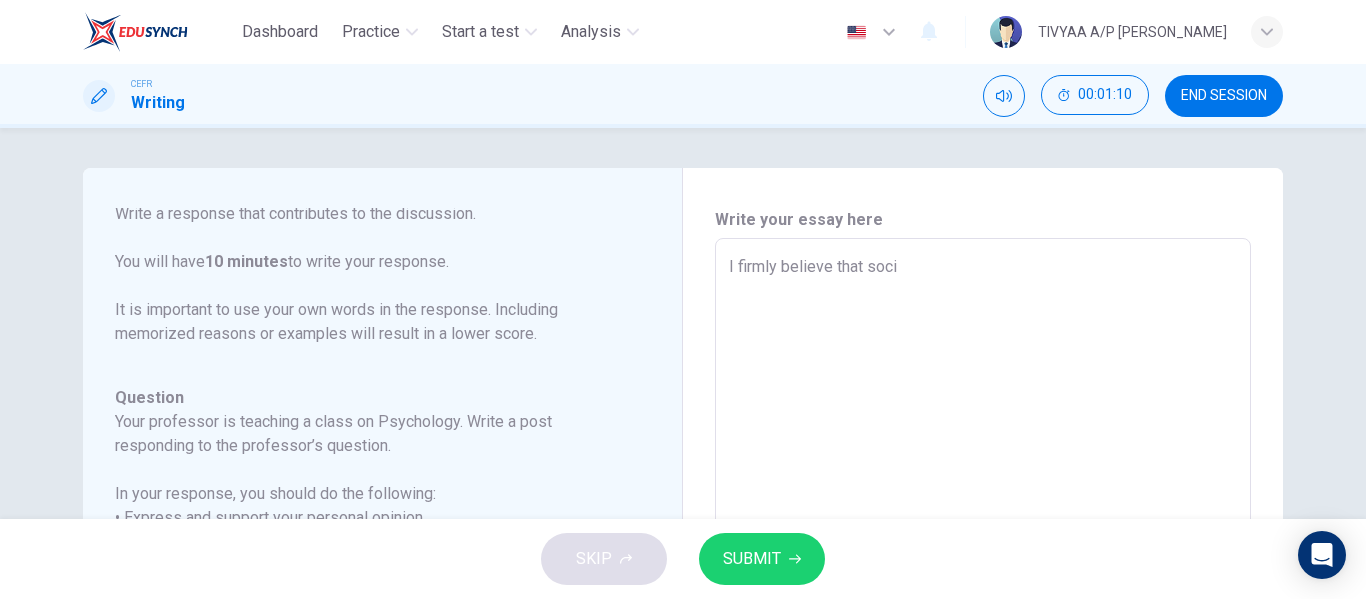 type on "I firmly believe that [PERSON_NAME]" 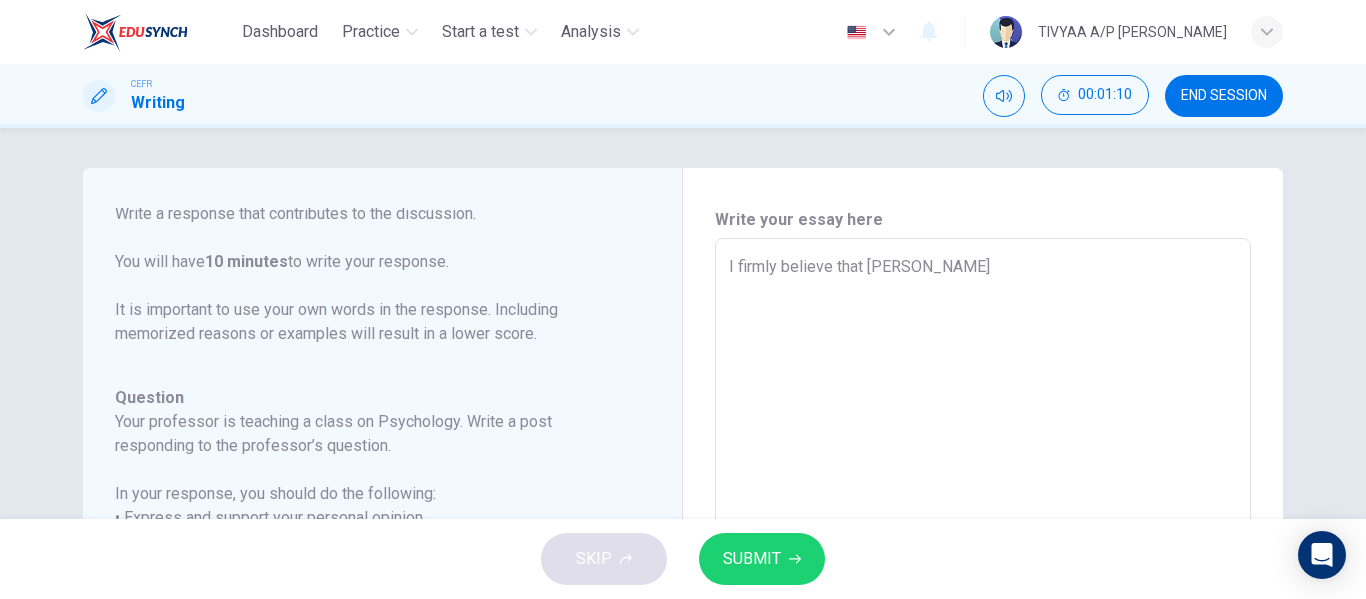 type on "x" 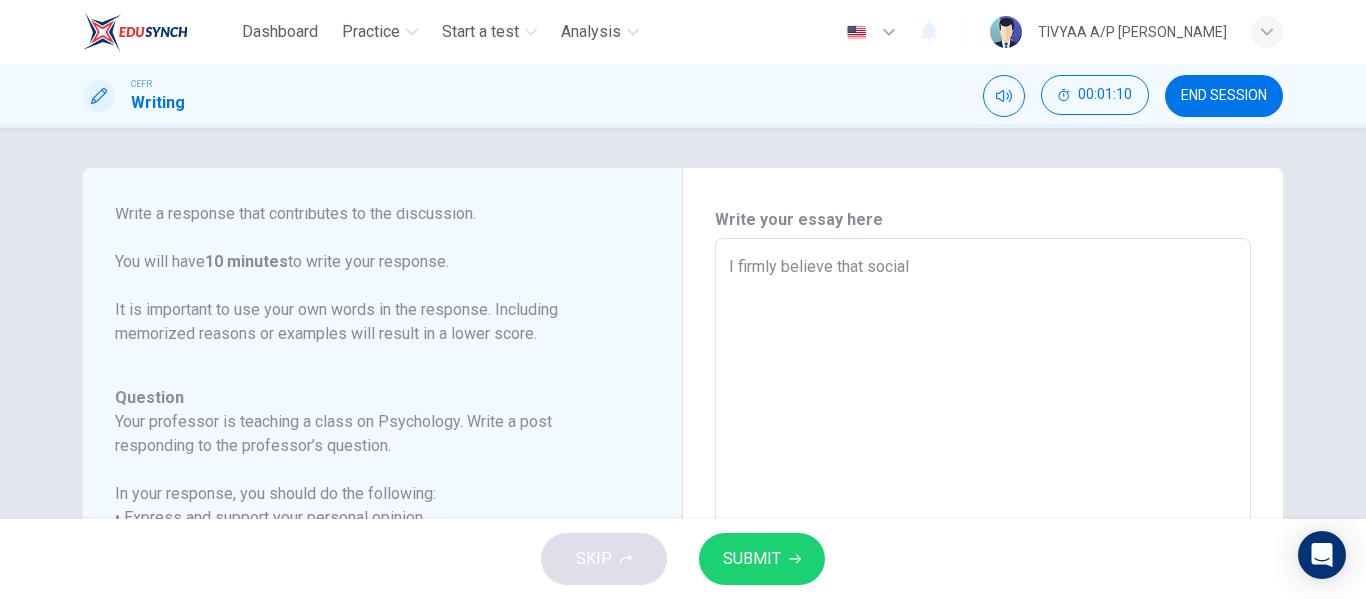 type on "x" 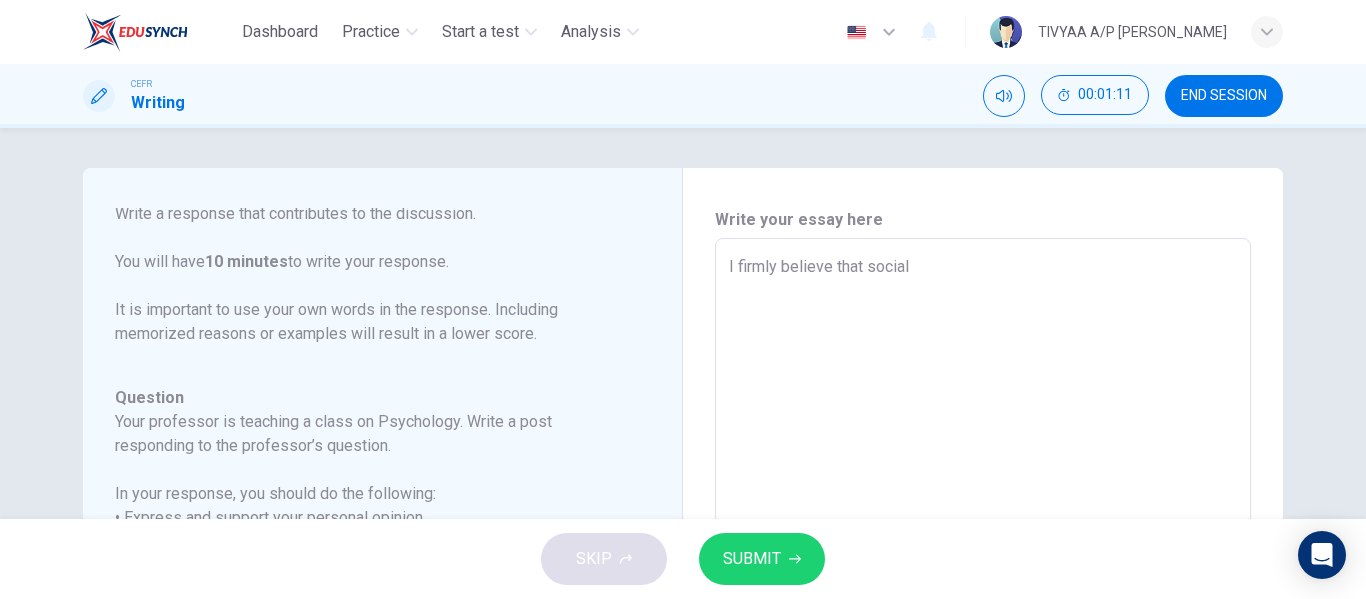 type on "I firmly believe that social m" 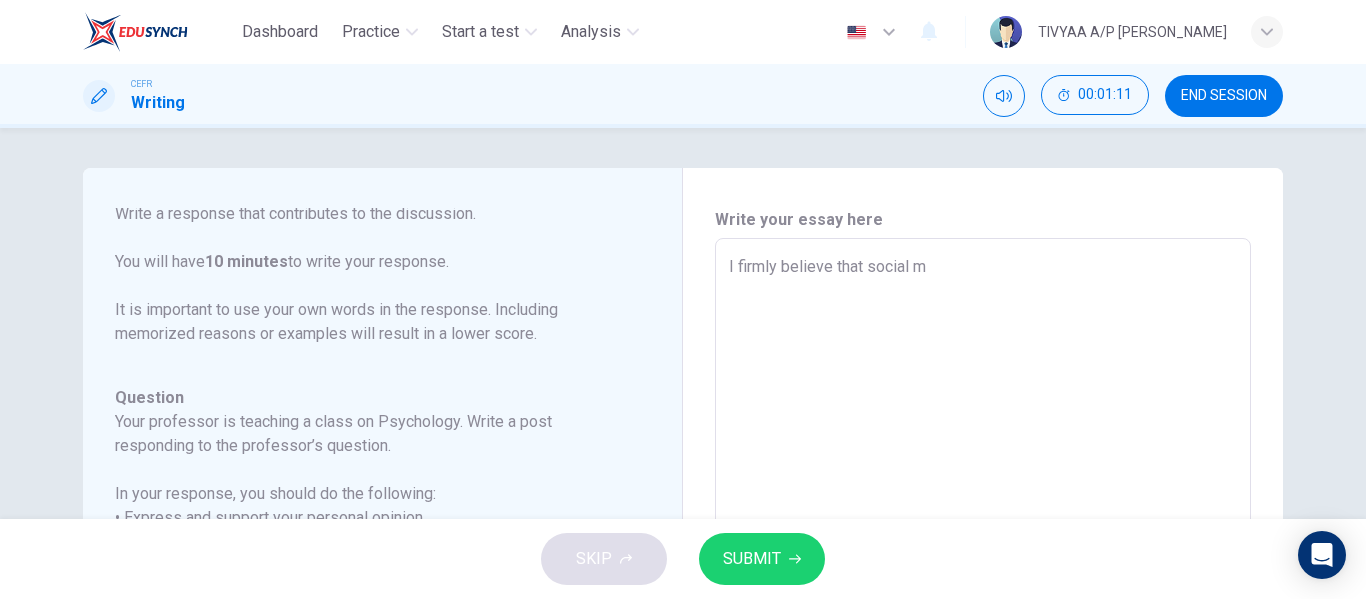 type on "x" 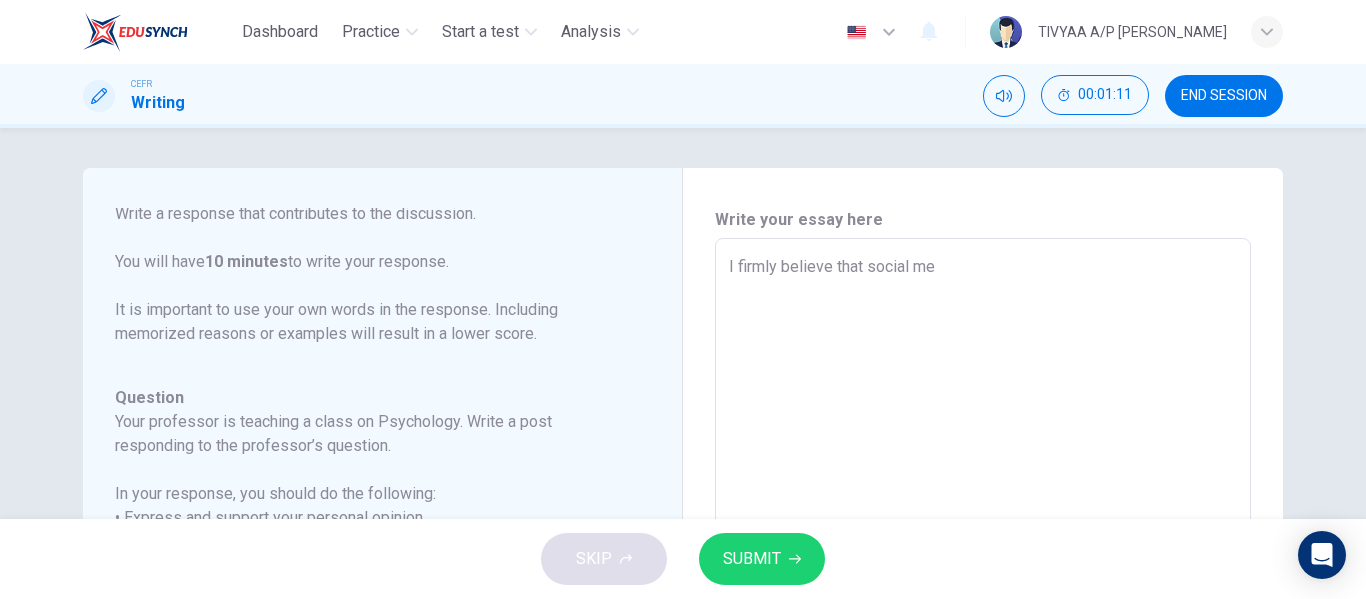 type on "x" 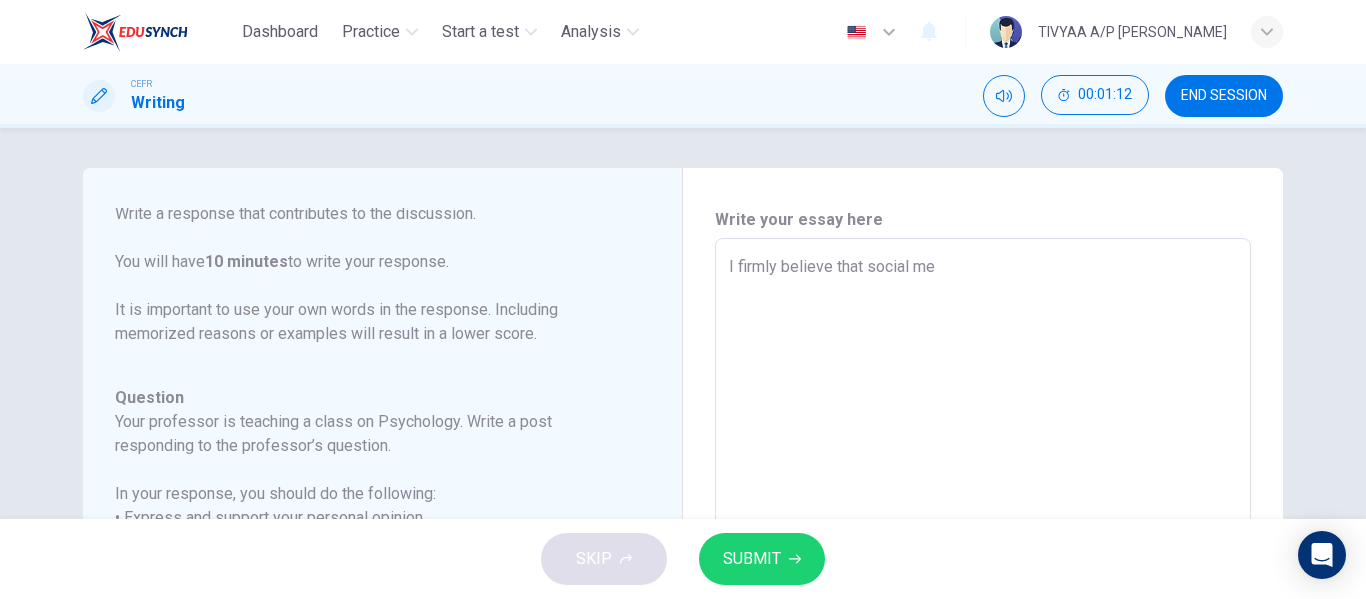 type on "I firmly believe that social med" 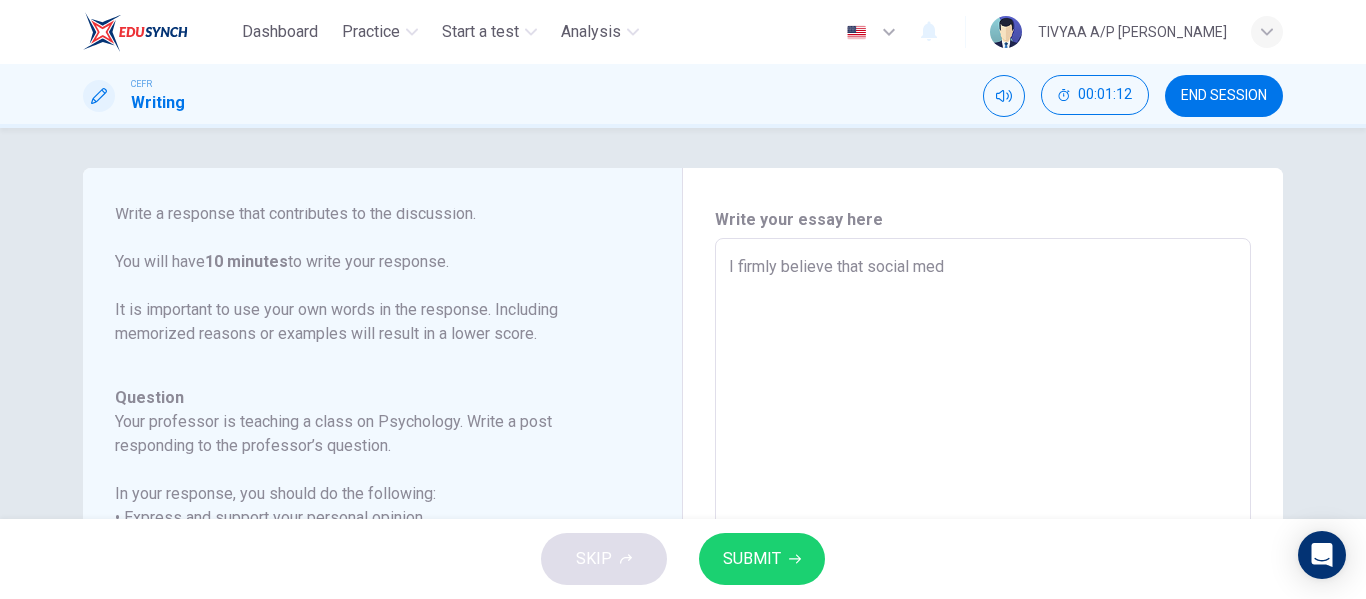type on "x" 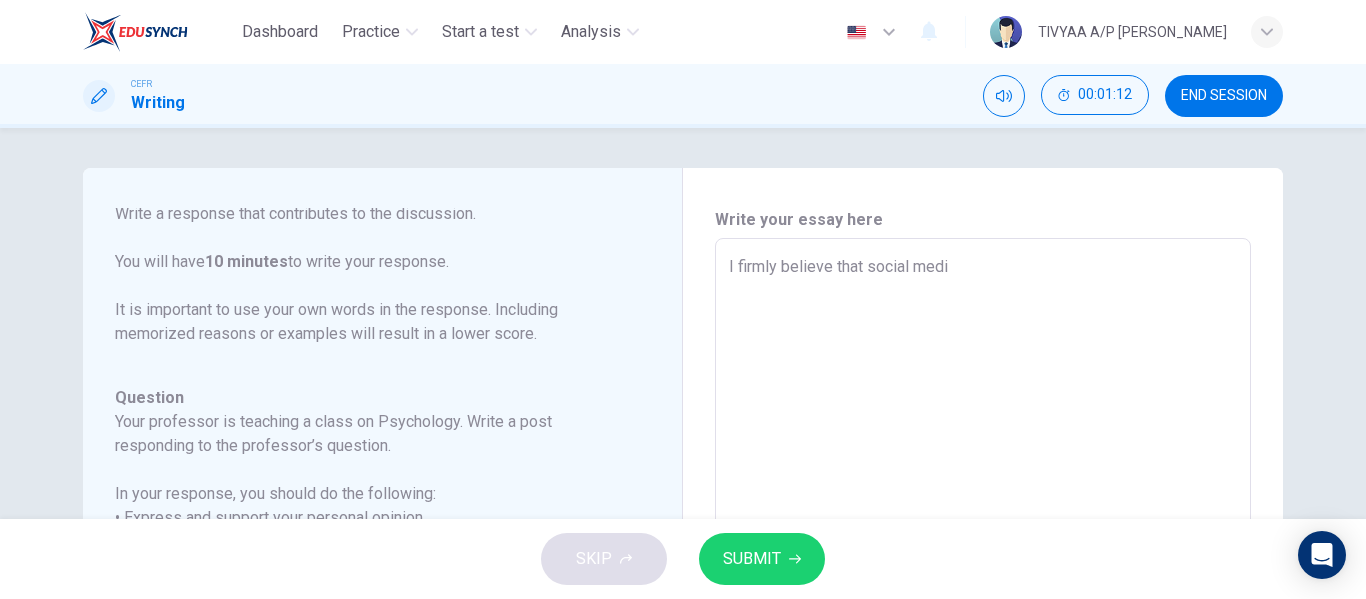 type on "x" 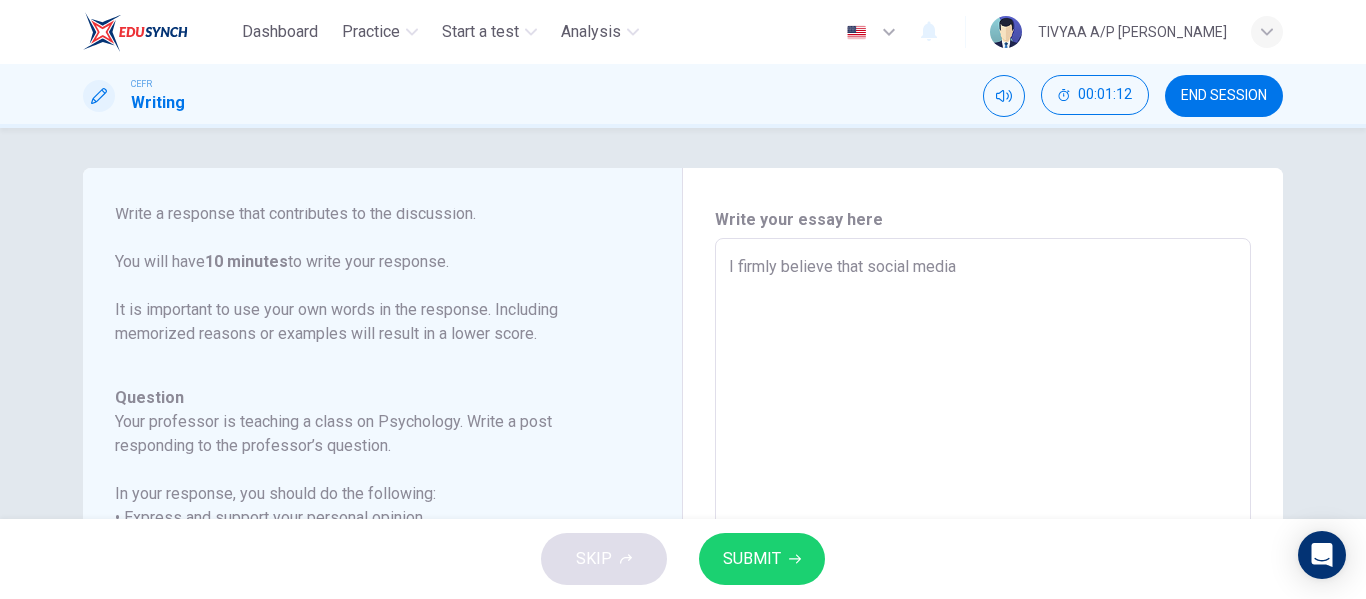 type on "x" 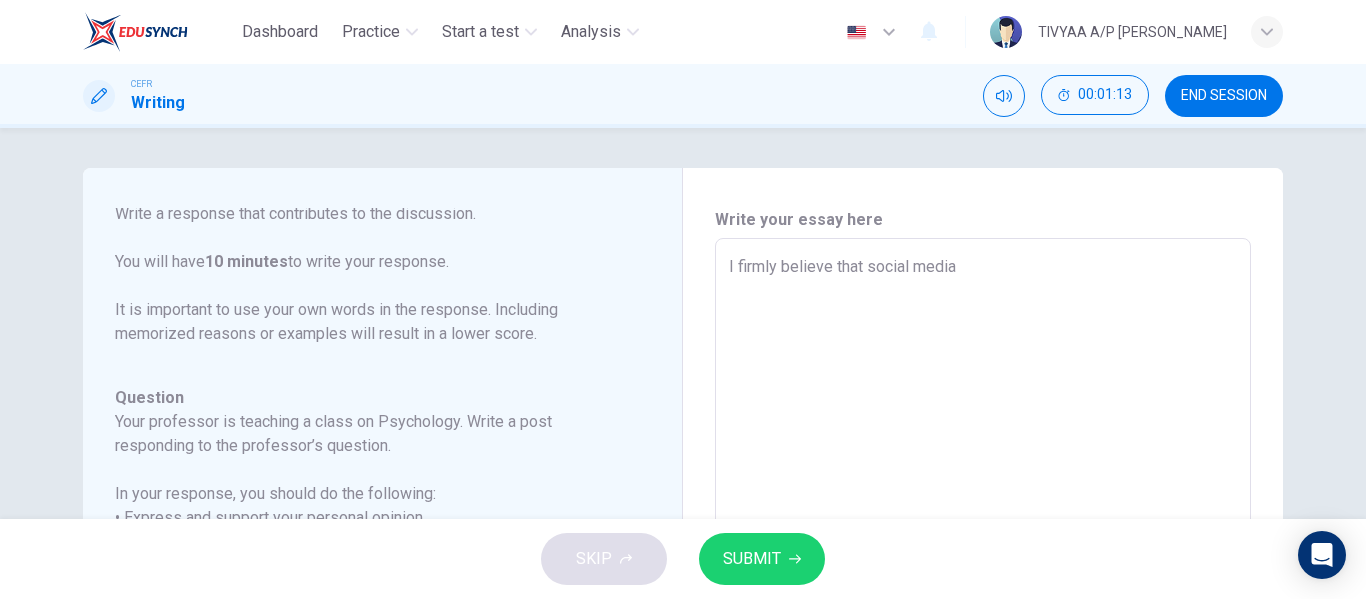 type on "I firmly believe that social media" 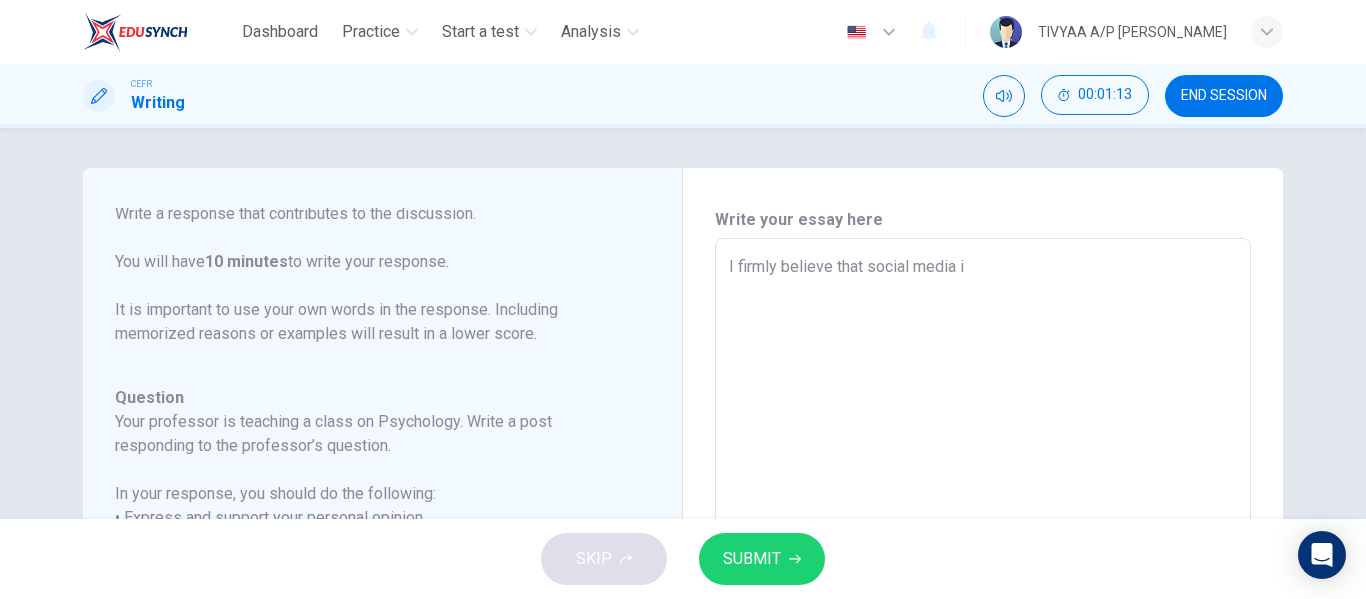 type on "x" 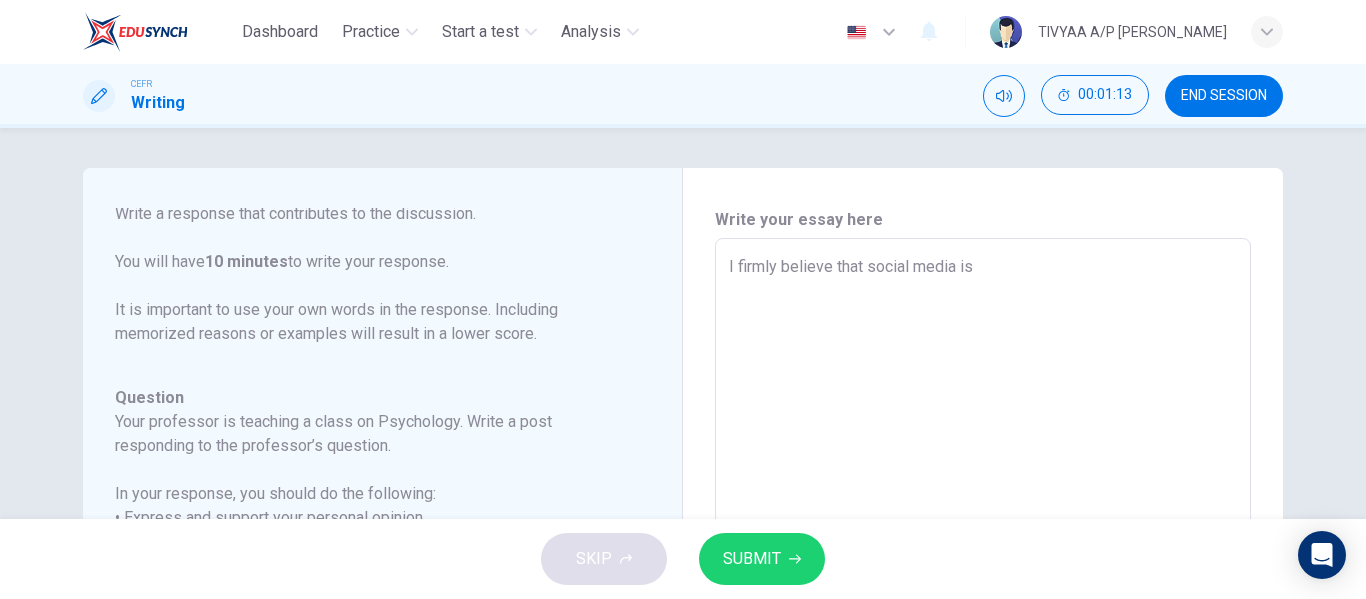 type on "I firmly believe that social media is" 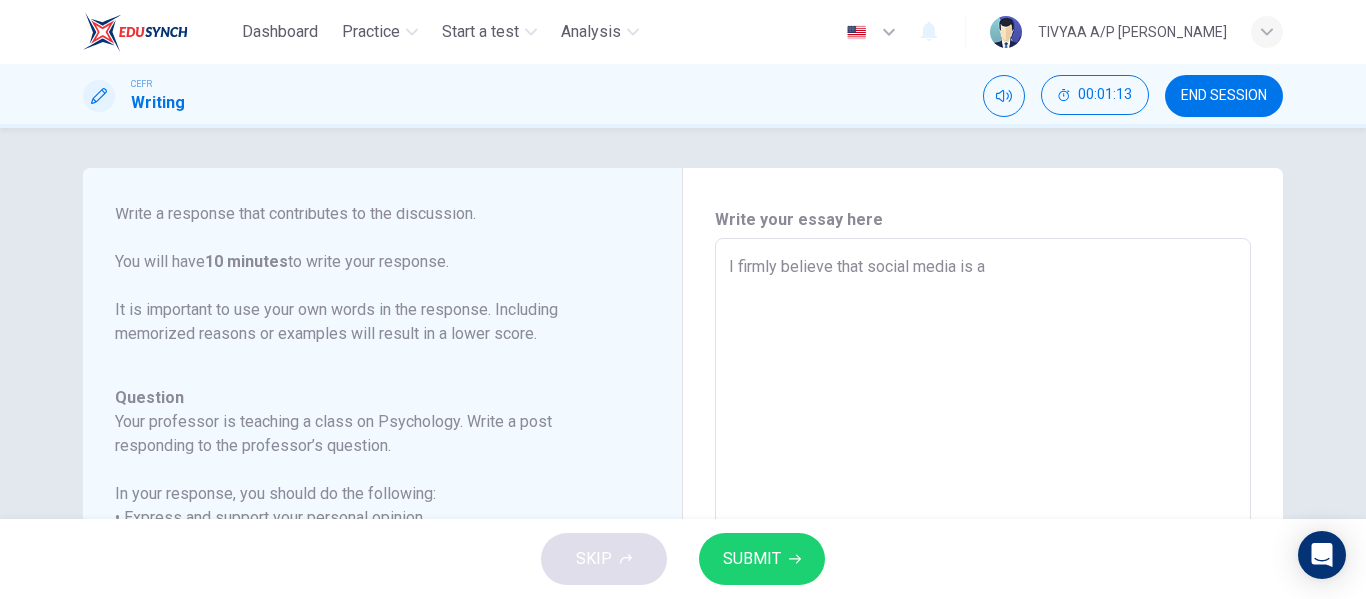 type on "x" 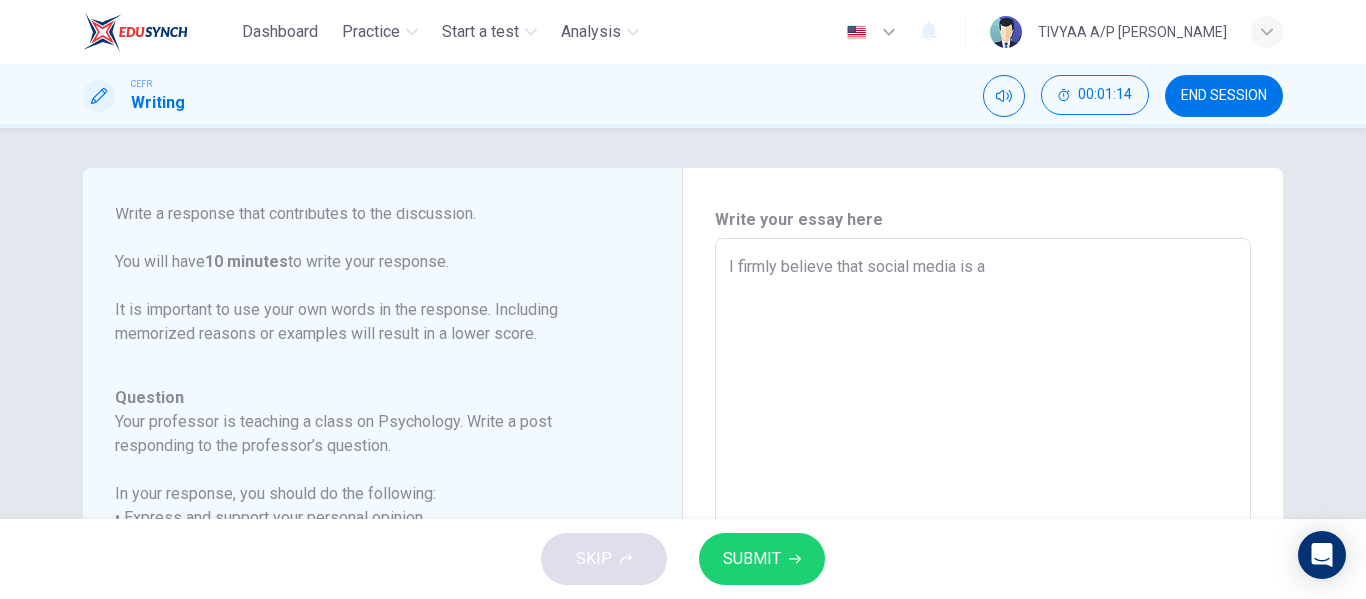type on "I firmly believe that social media is a" 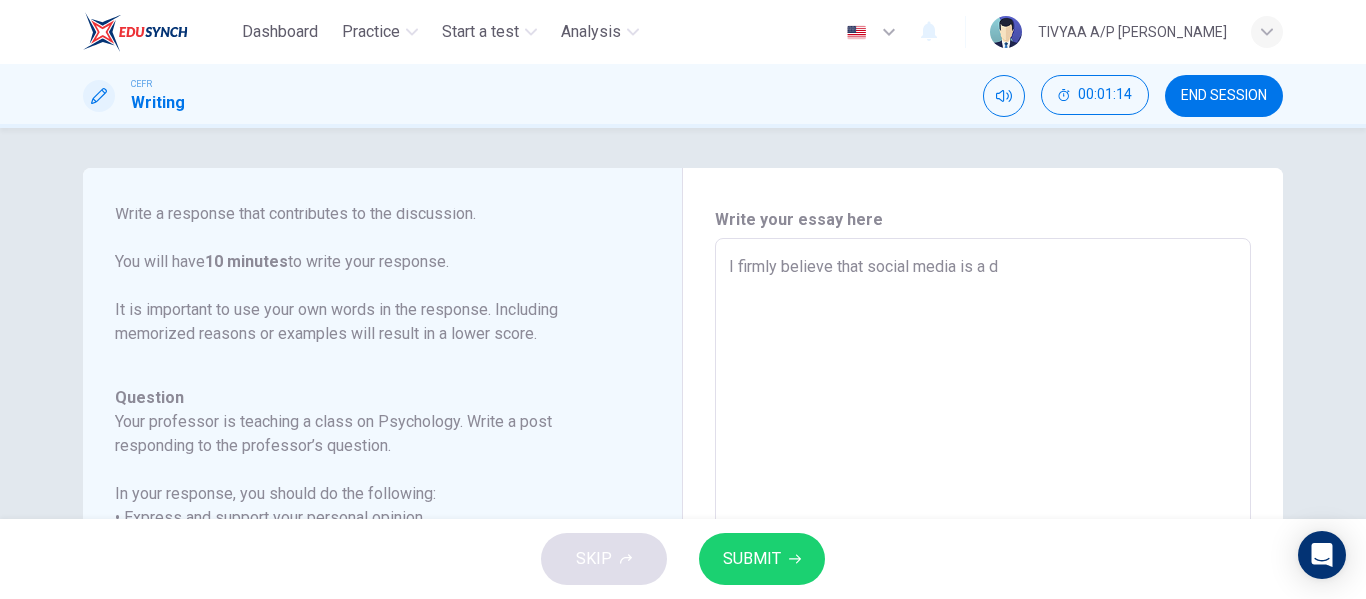 type on "x" 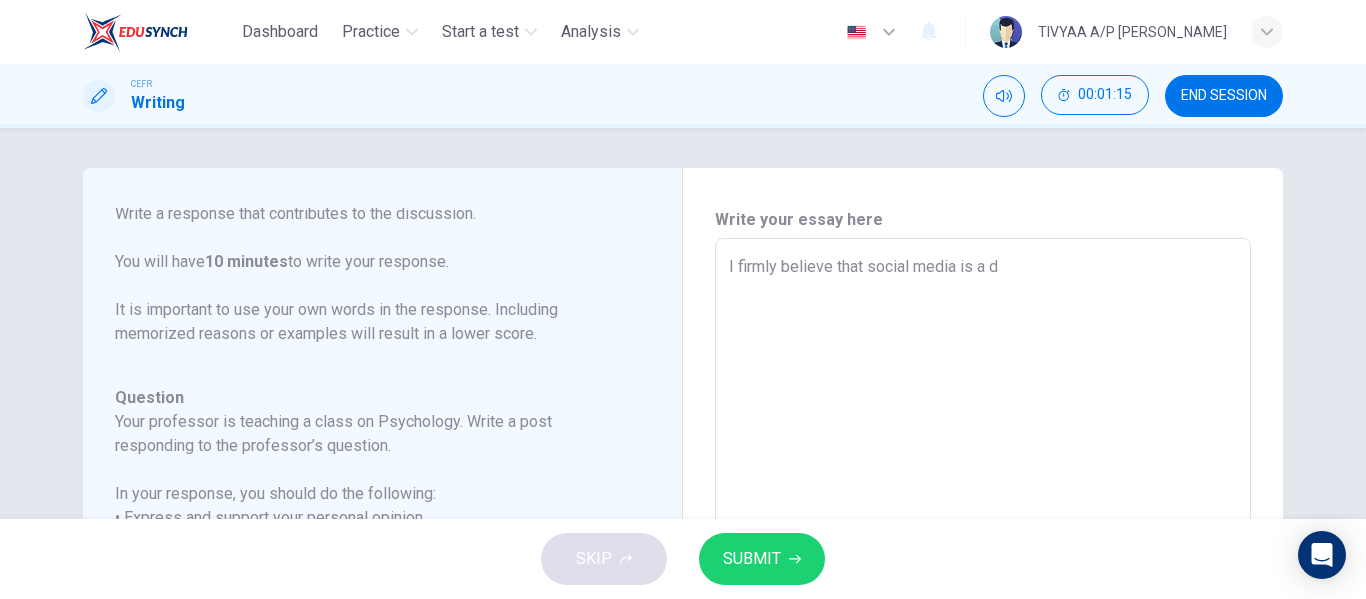 type on "I firmly believe that social media is a do" 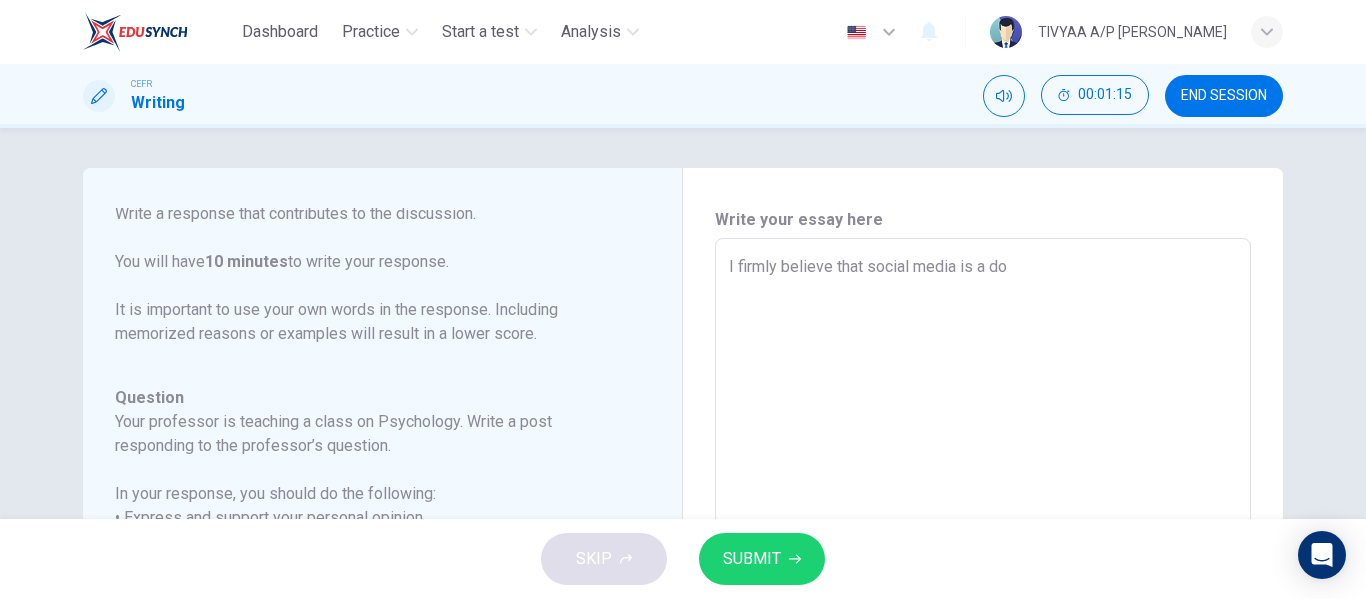 type on "x" 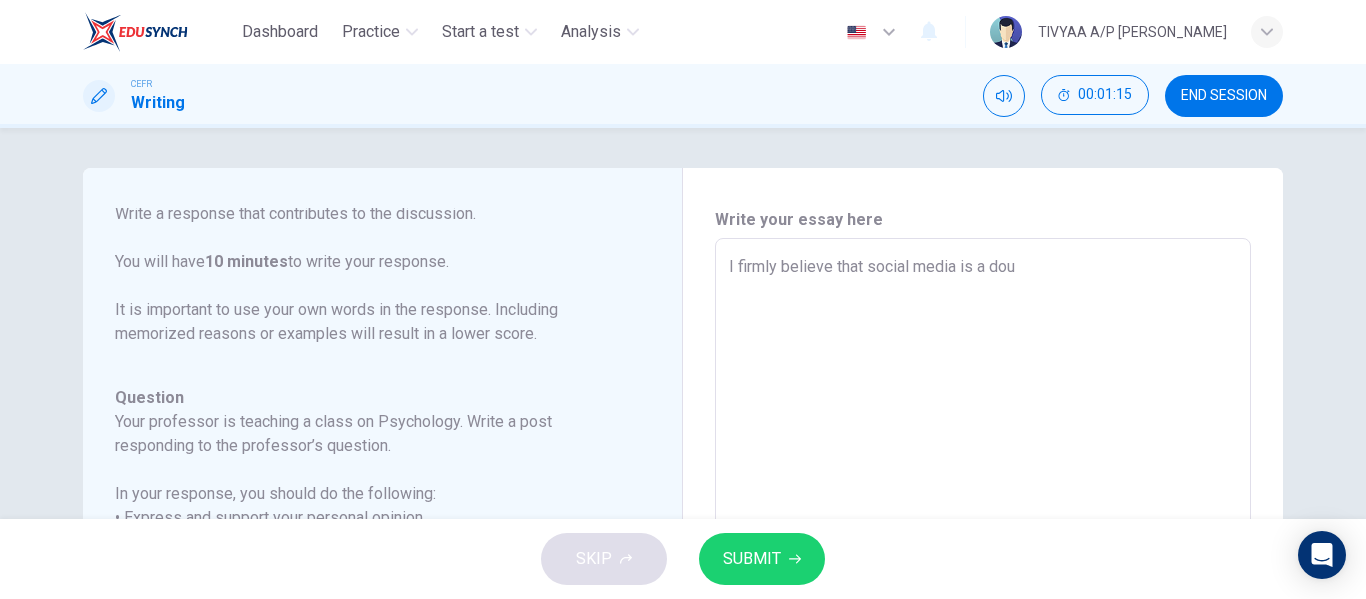 type on "x" 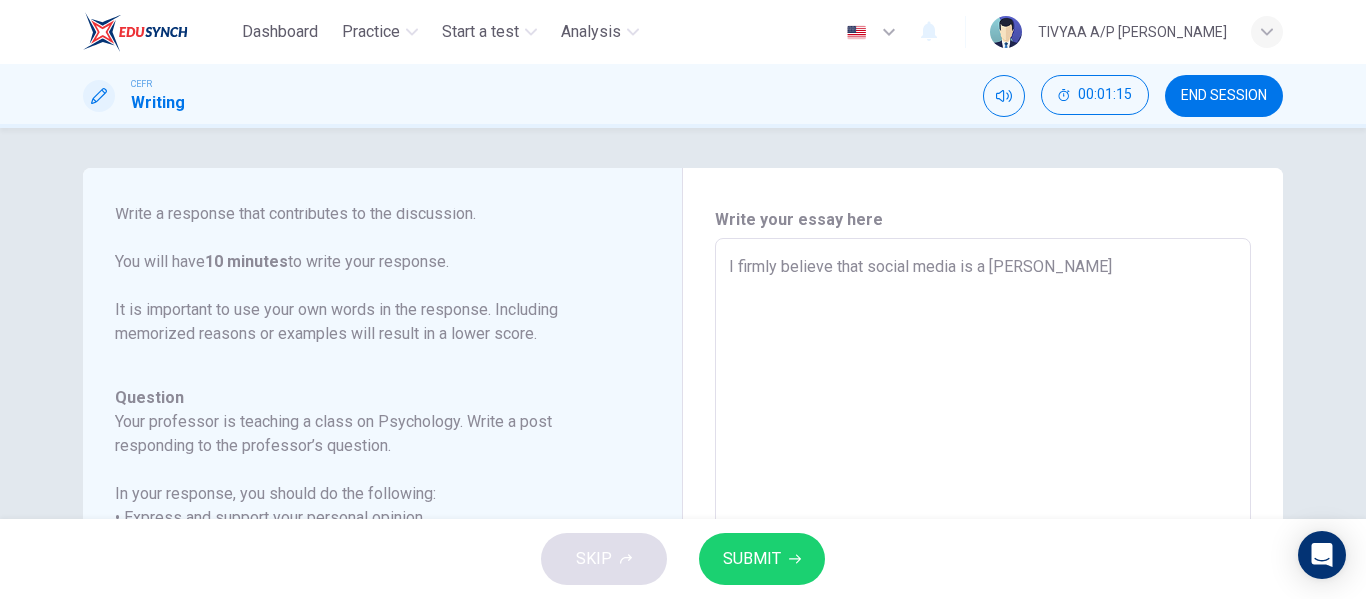 type on "x" 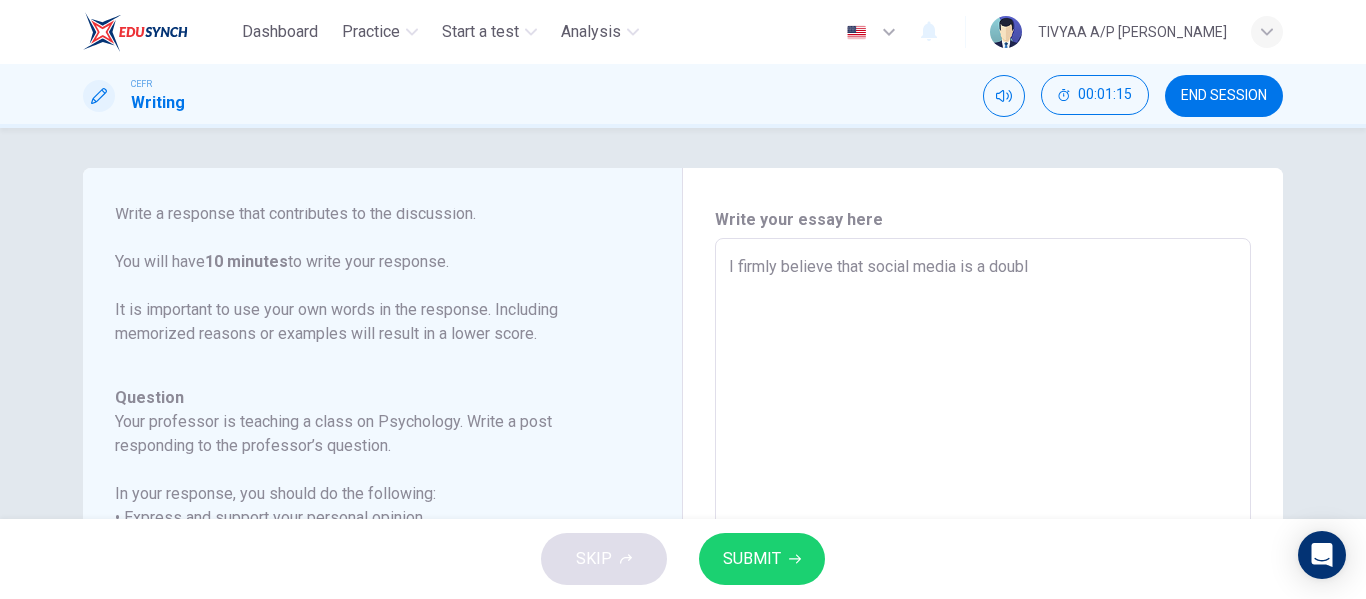 type on "x" 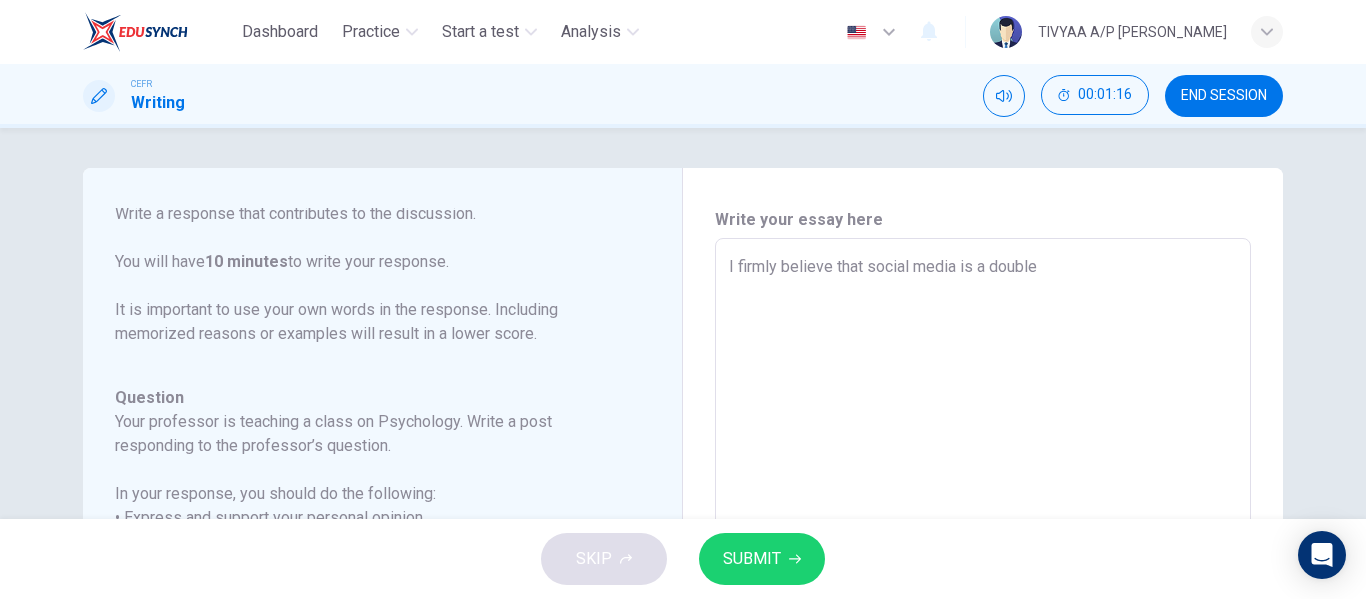 type on "I firmly believe that social media is a double" 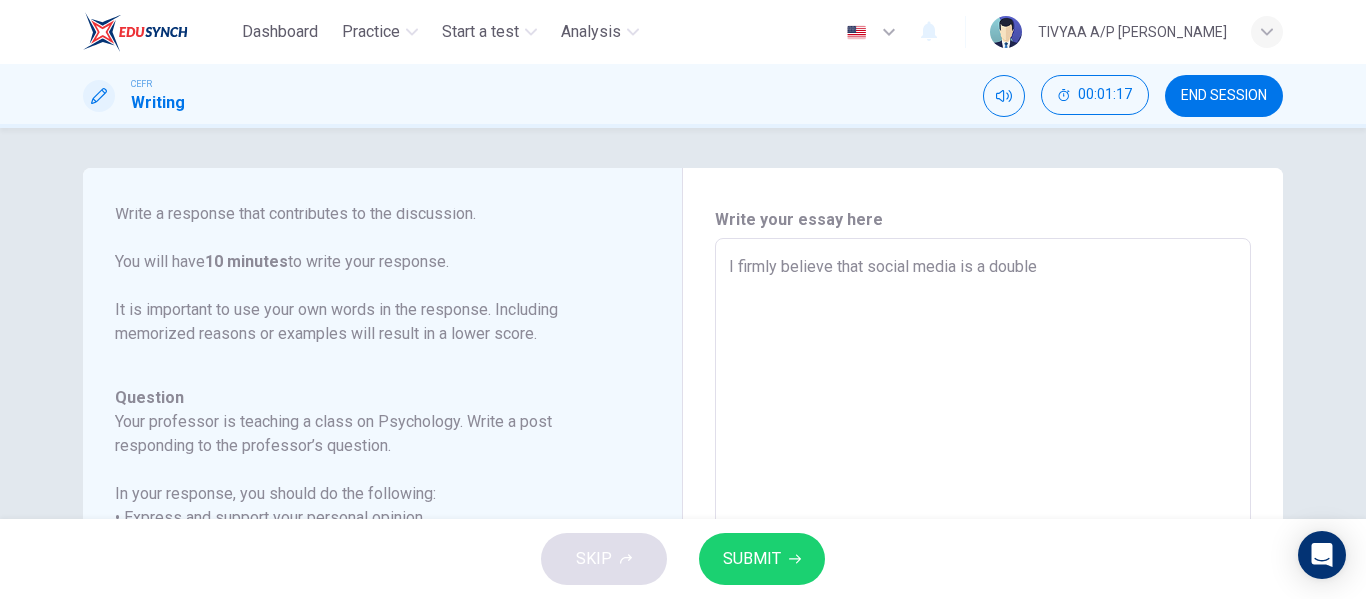 type on "I firmly believe that social media is a double-" 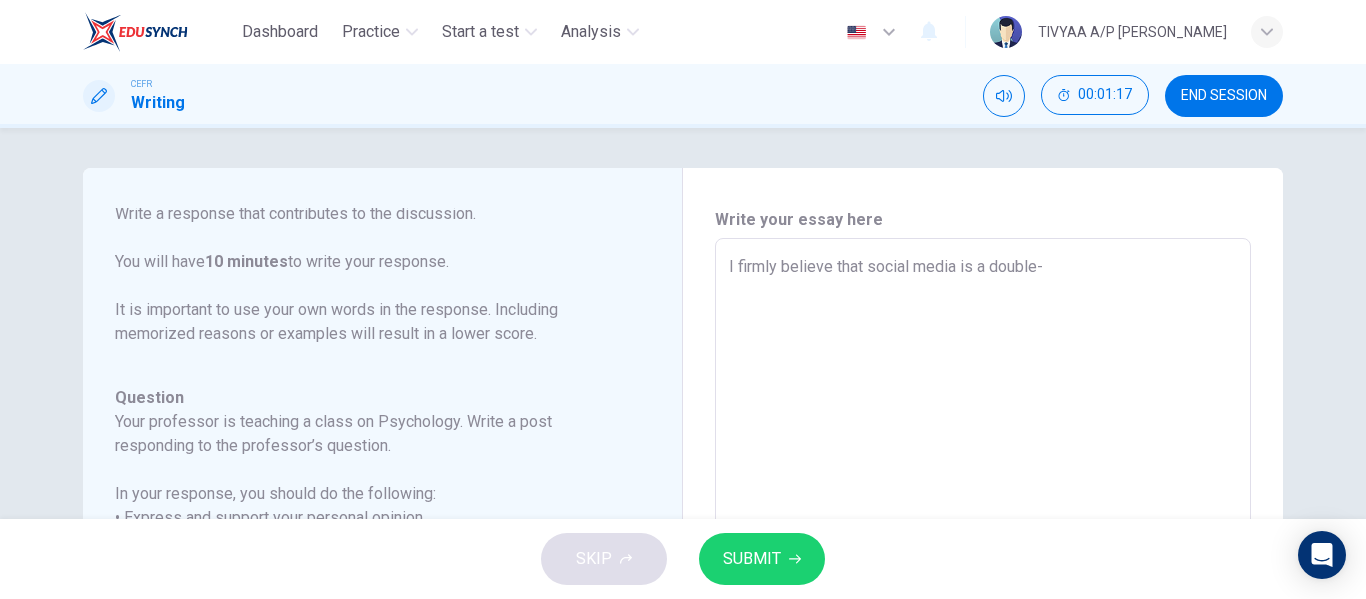 type on "x" 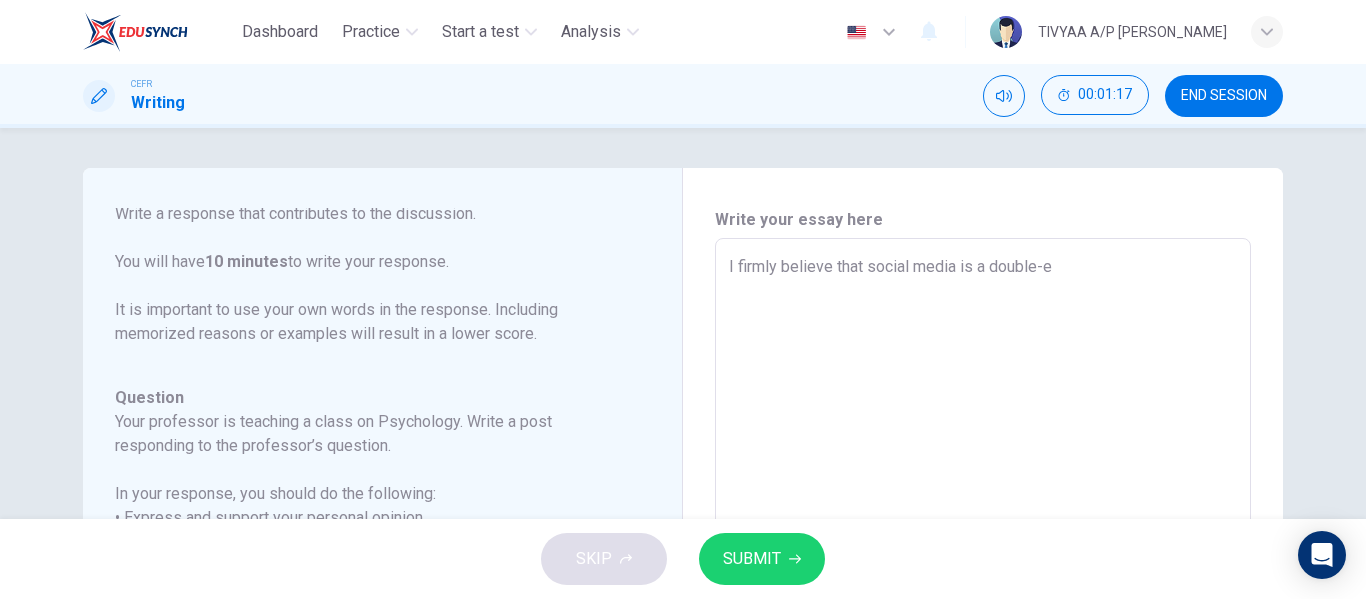 type on "x" 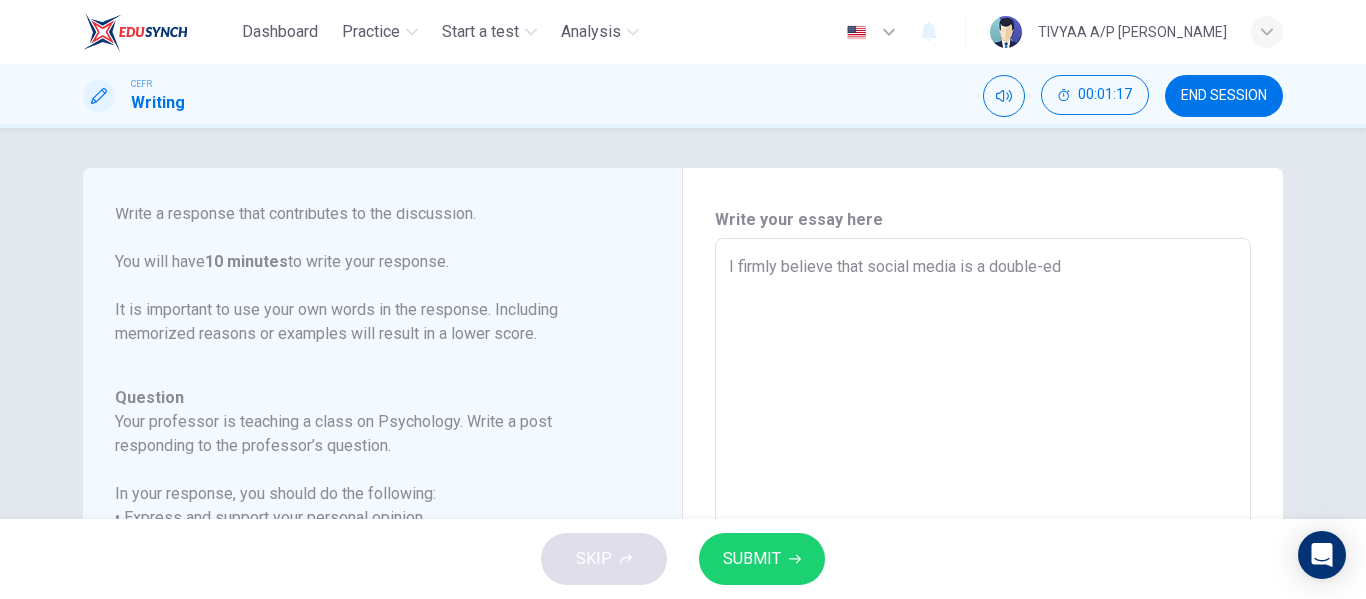 type on "x" 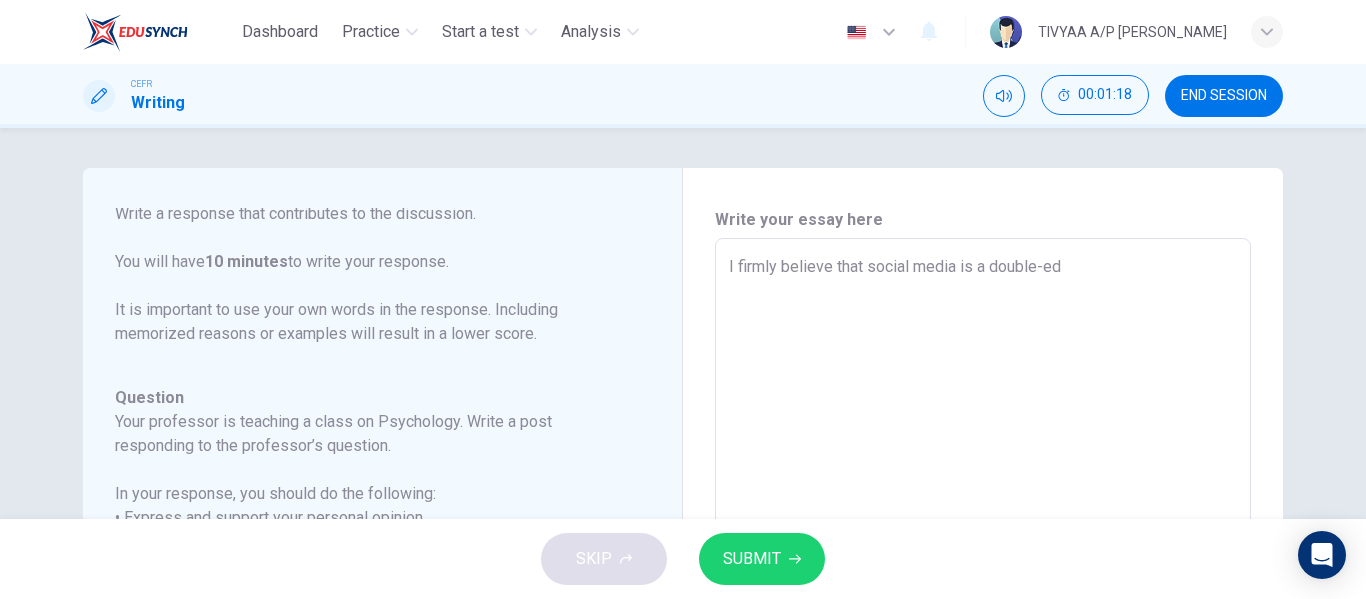 type on "I firmly believe that social media is a double-edg" 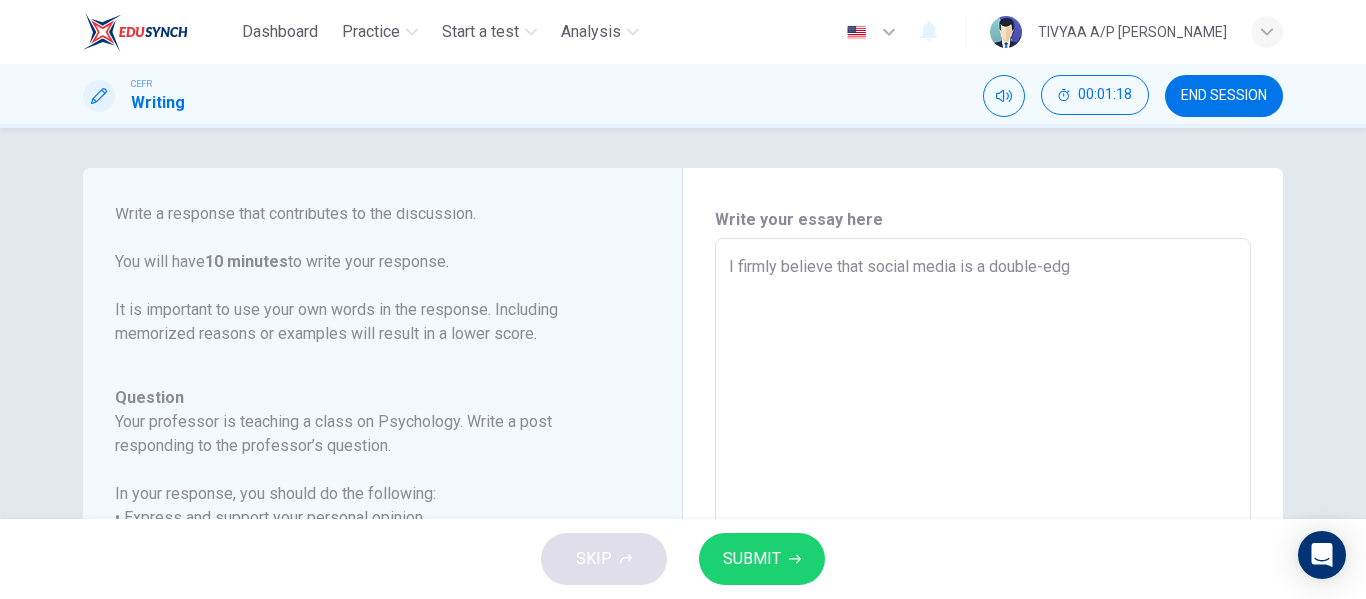 type on "x" 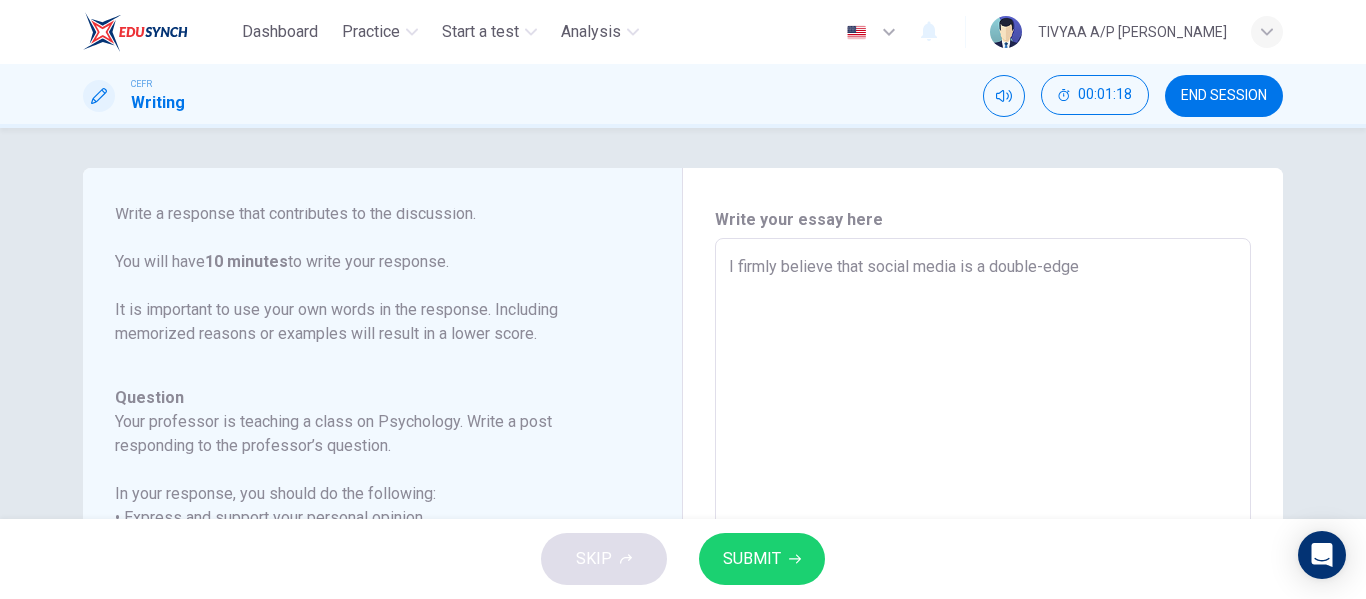 type on "x" 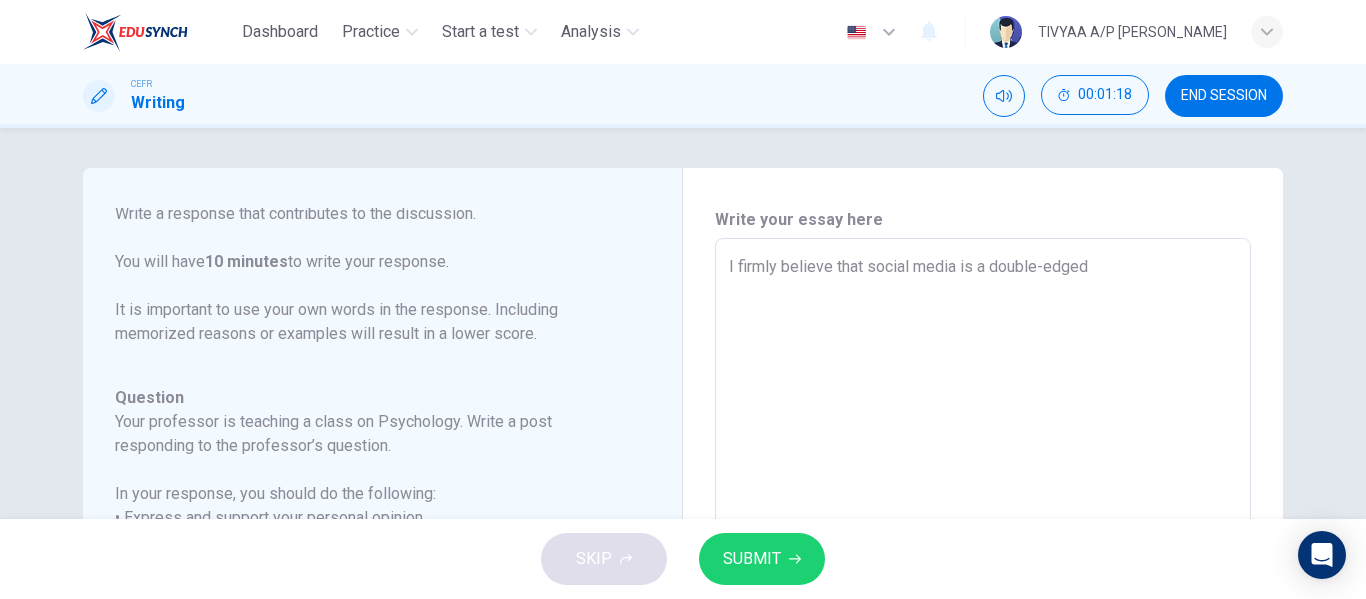 type on "x" 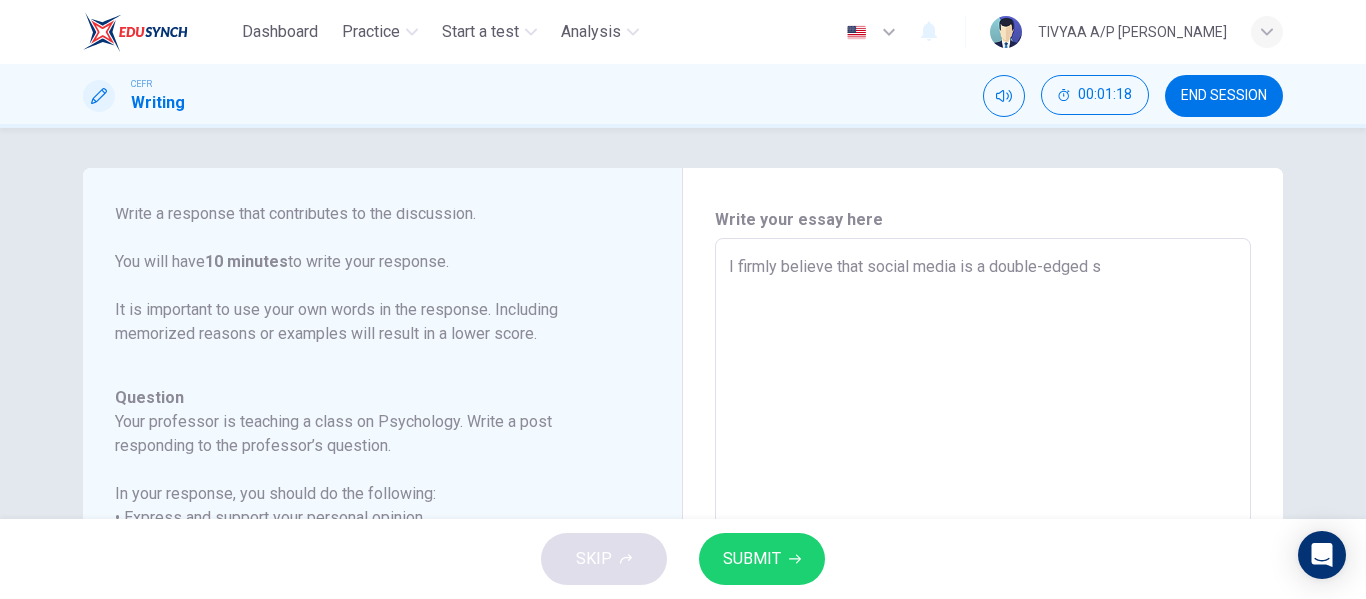 type on "x" 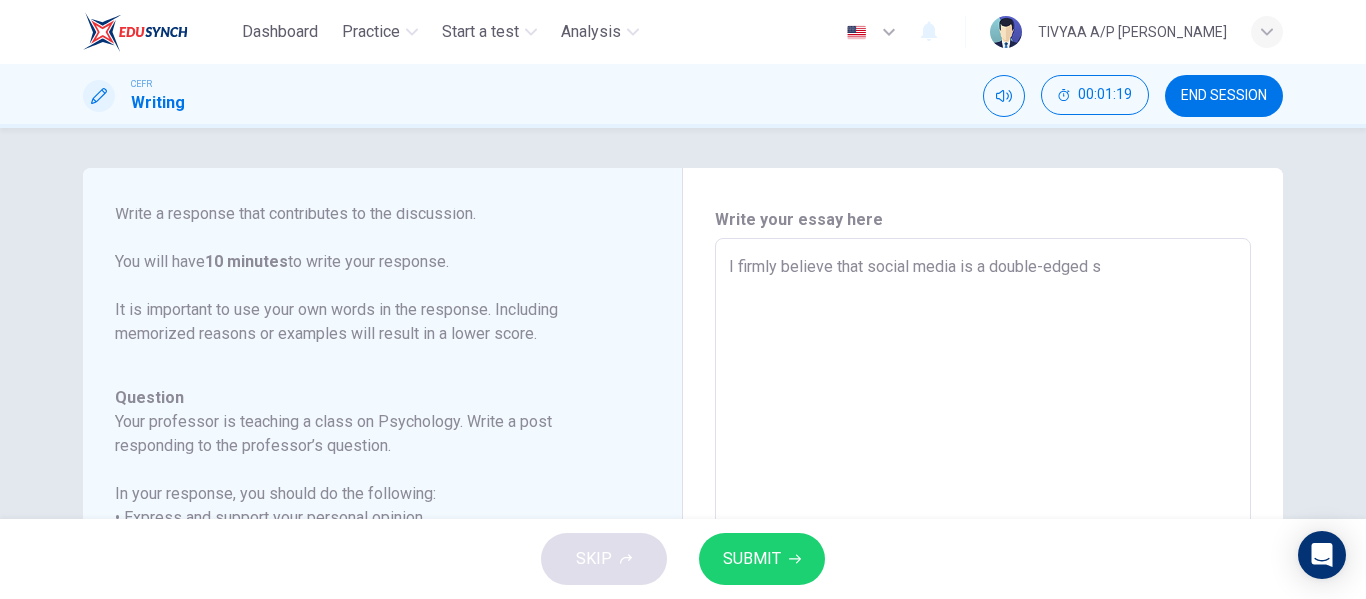 type on "I firmly believe that social media is a double-edged sw" 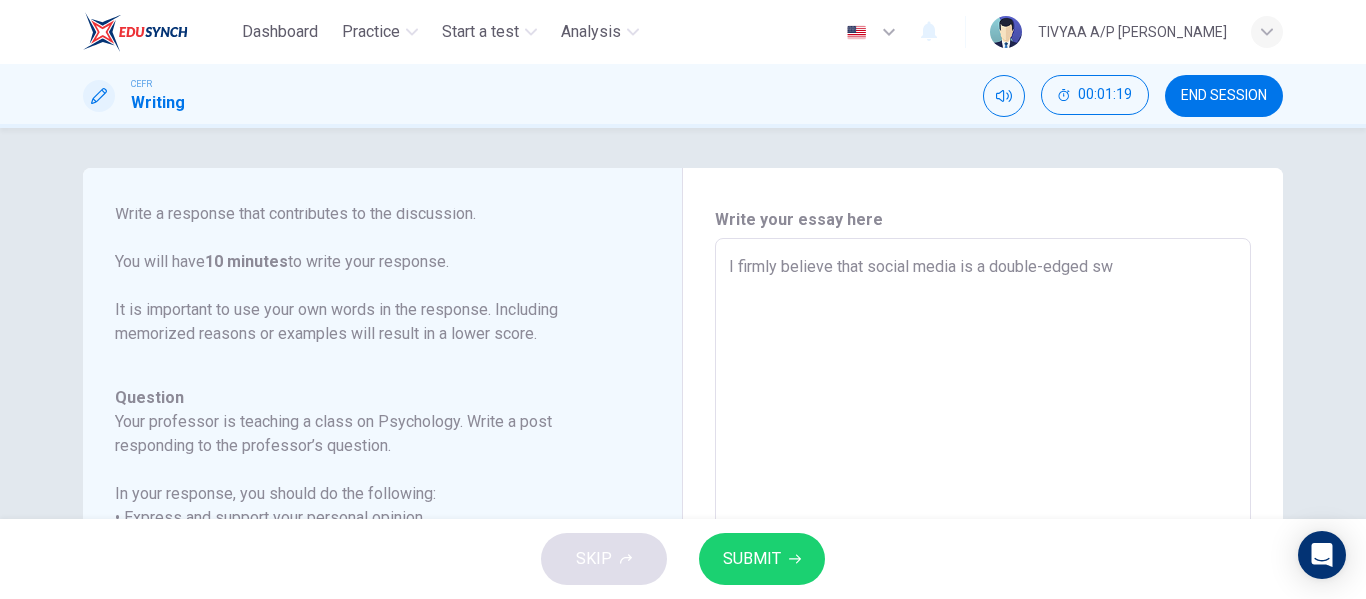 type on "x" 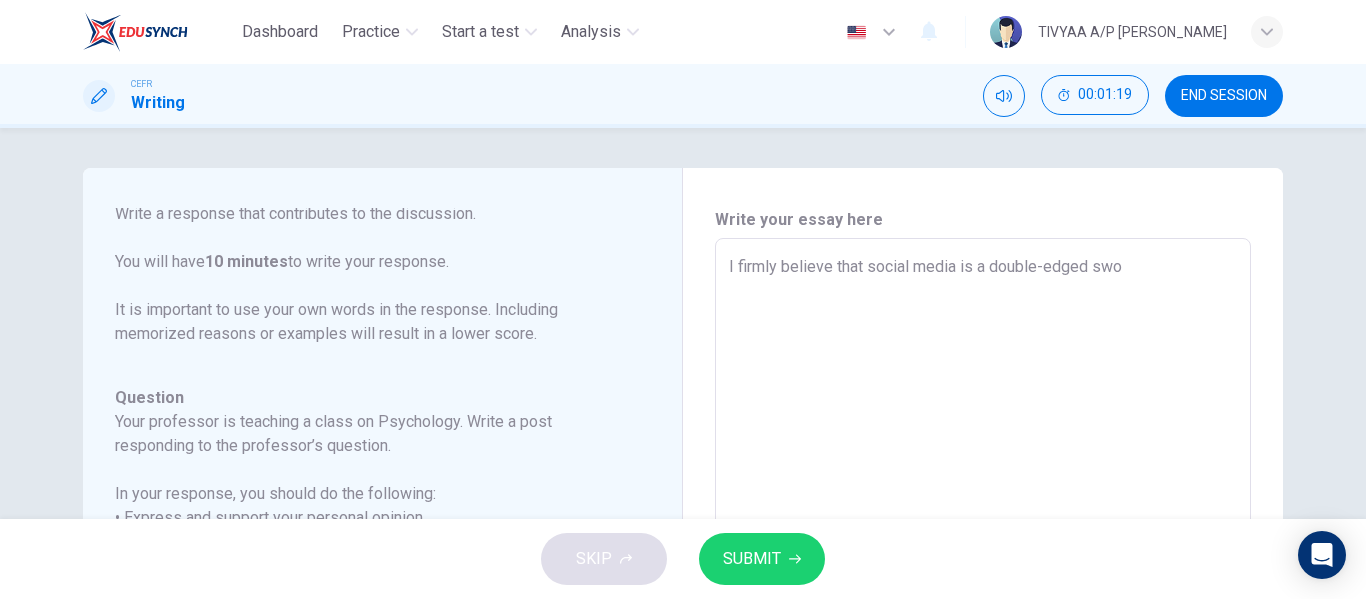 type on "x" 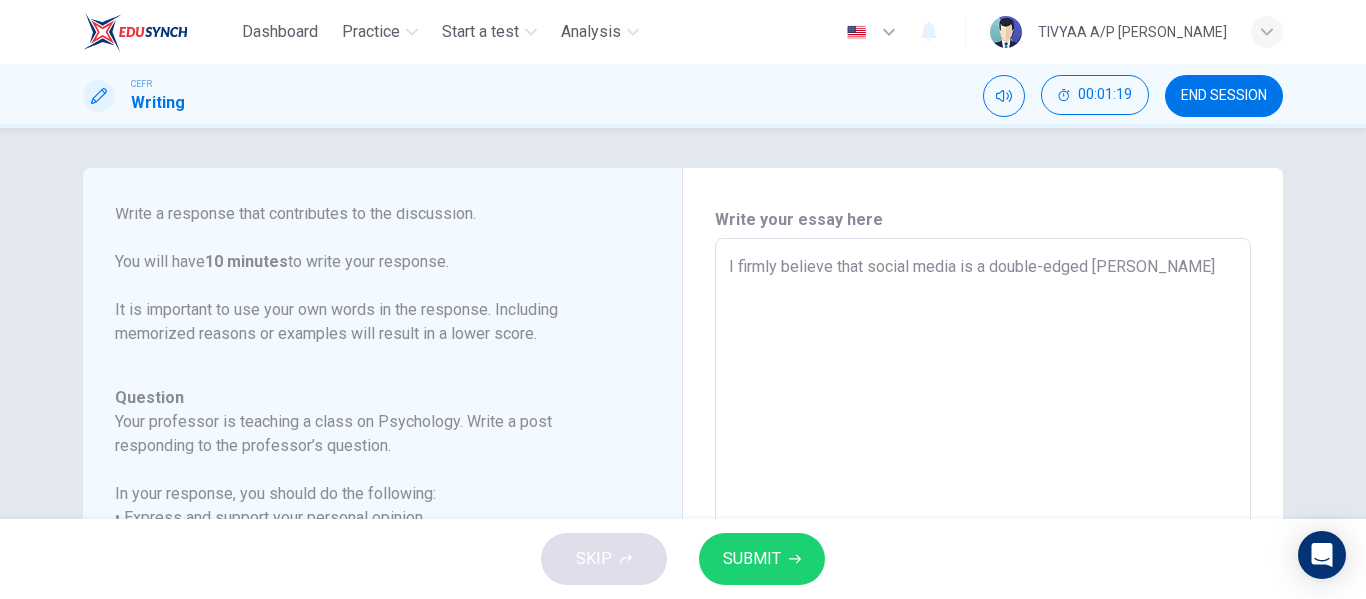 type on "x" 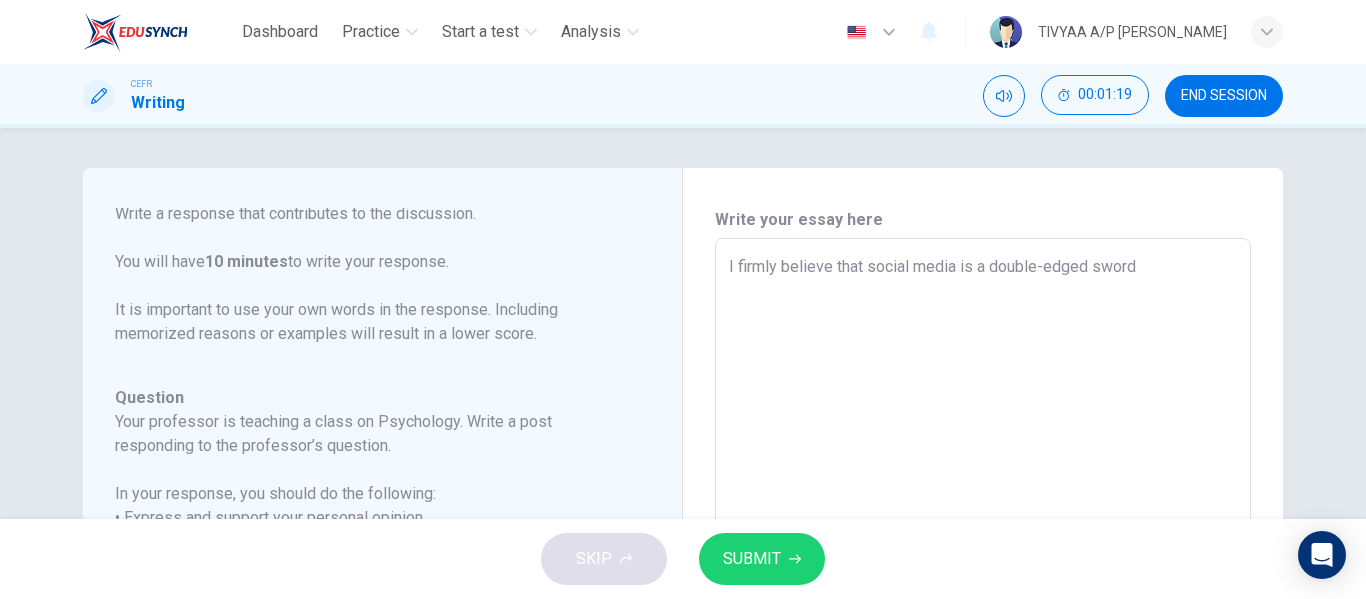 type on "x" 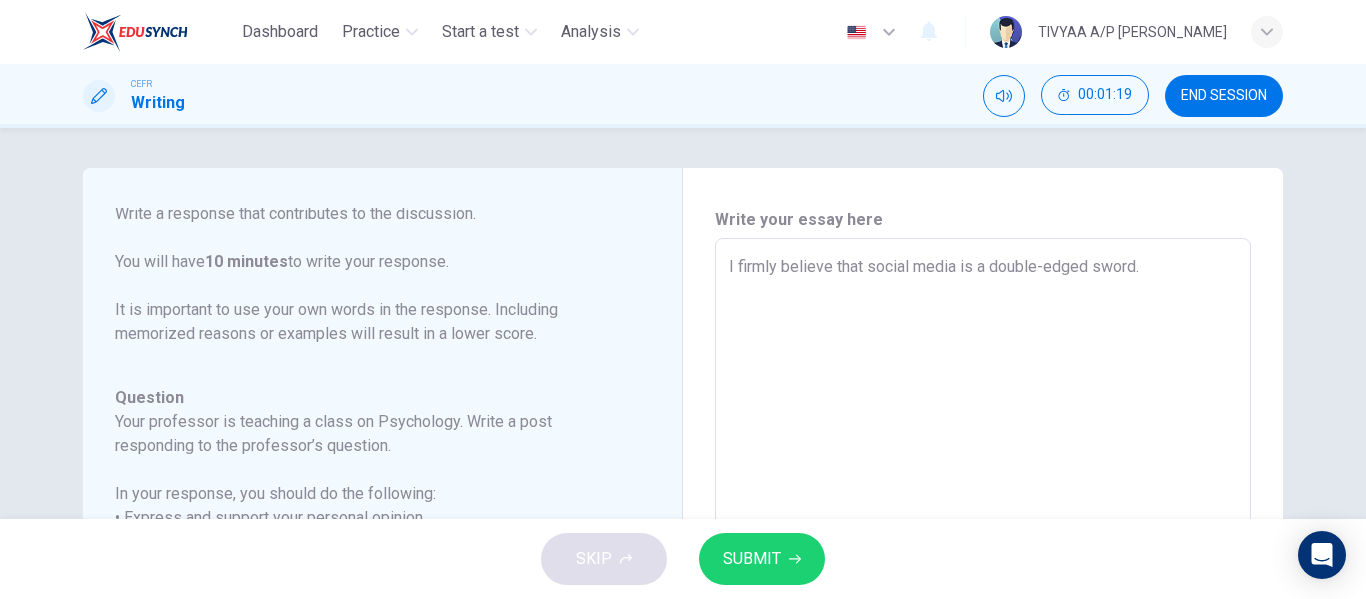 type on "x" 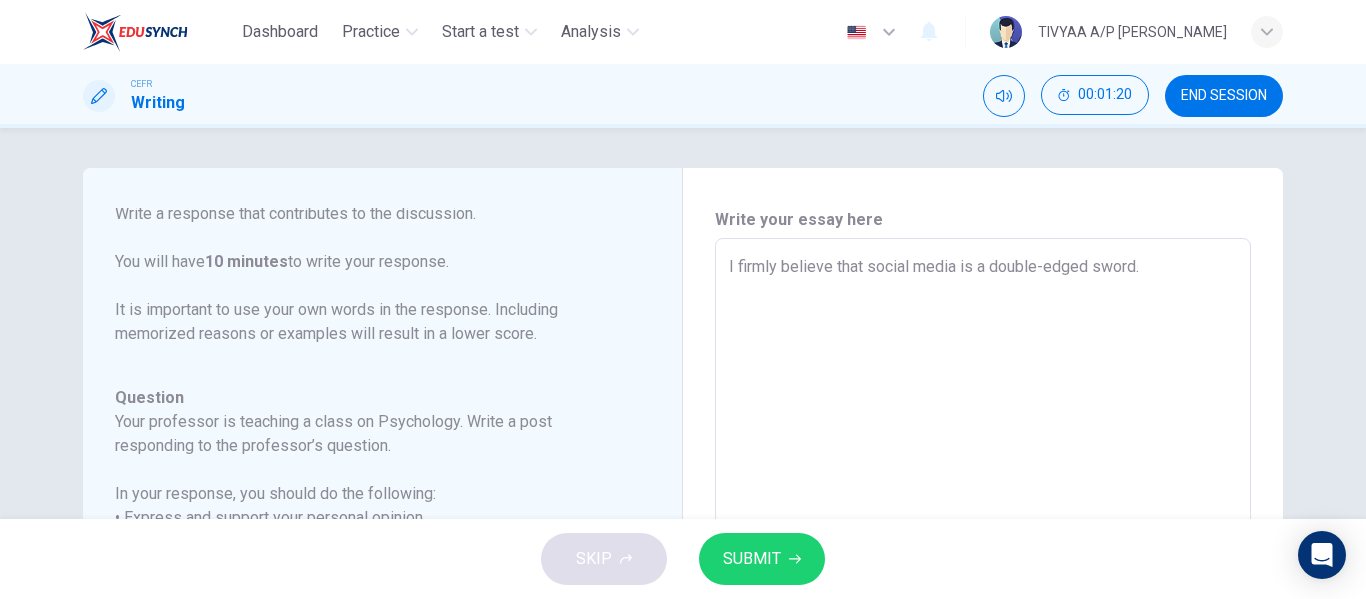 type on "x" 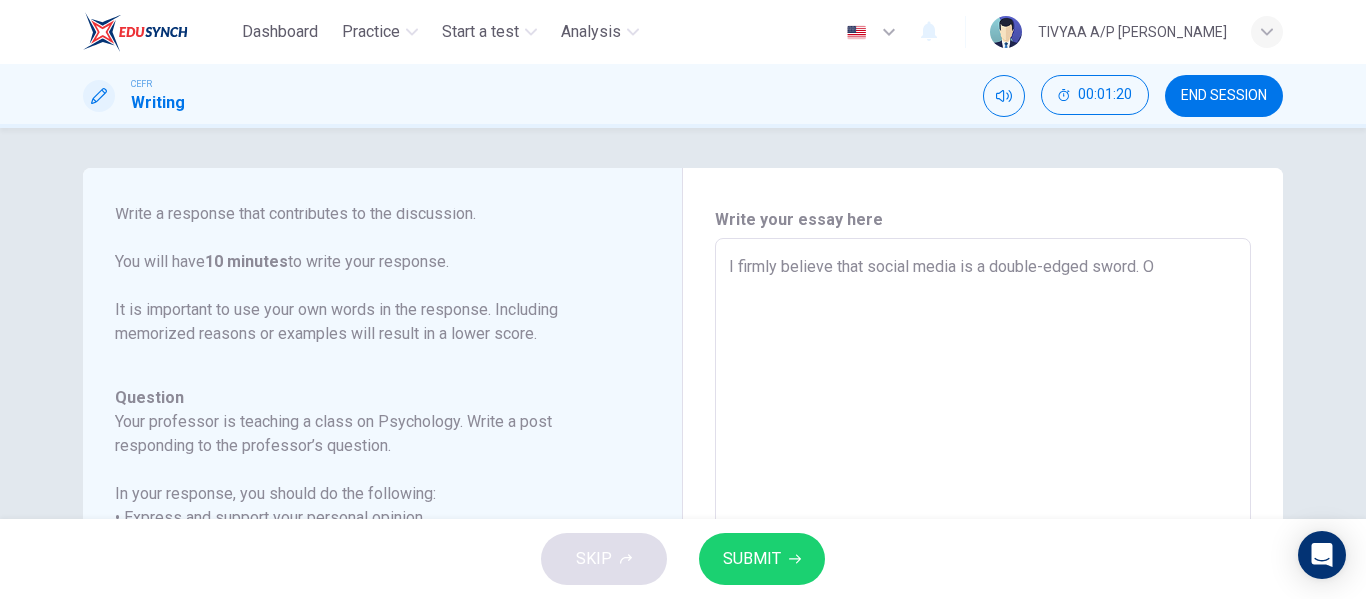 type on "x" 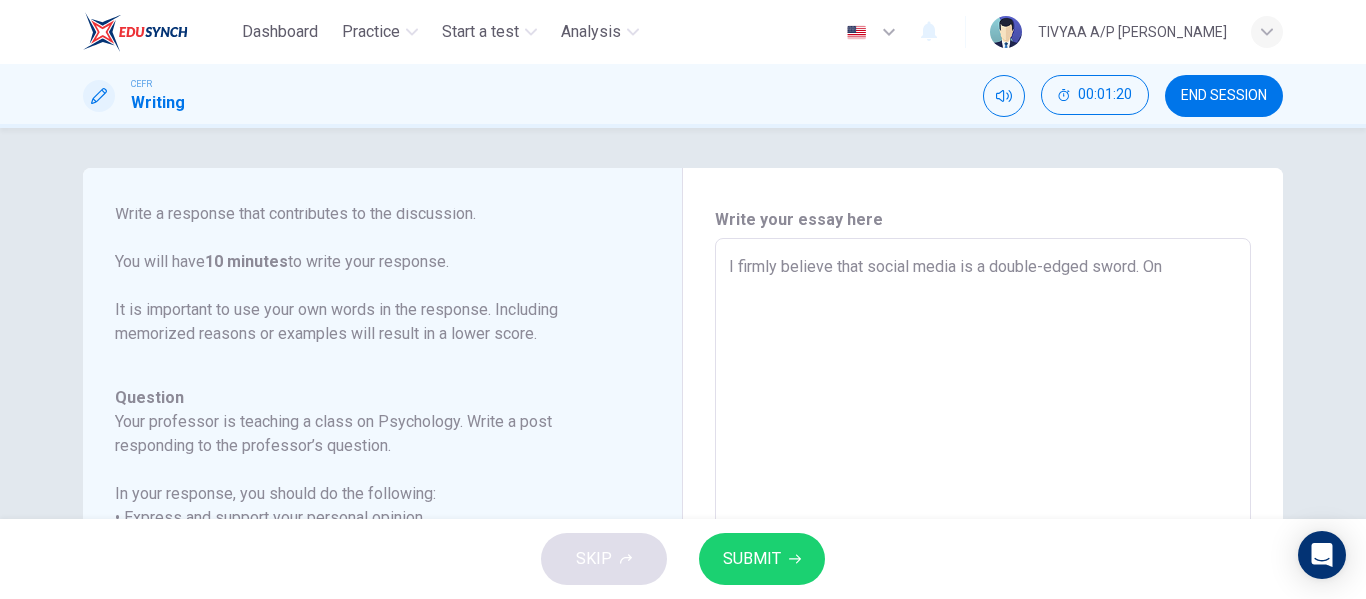 type on "x" 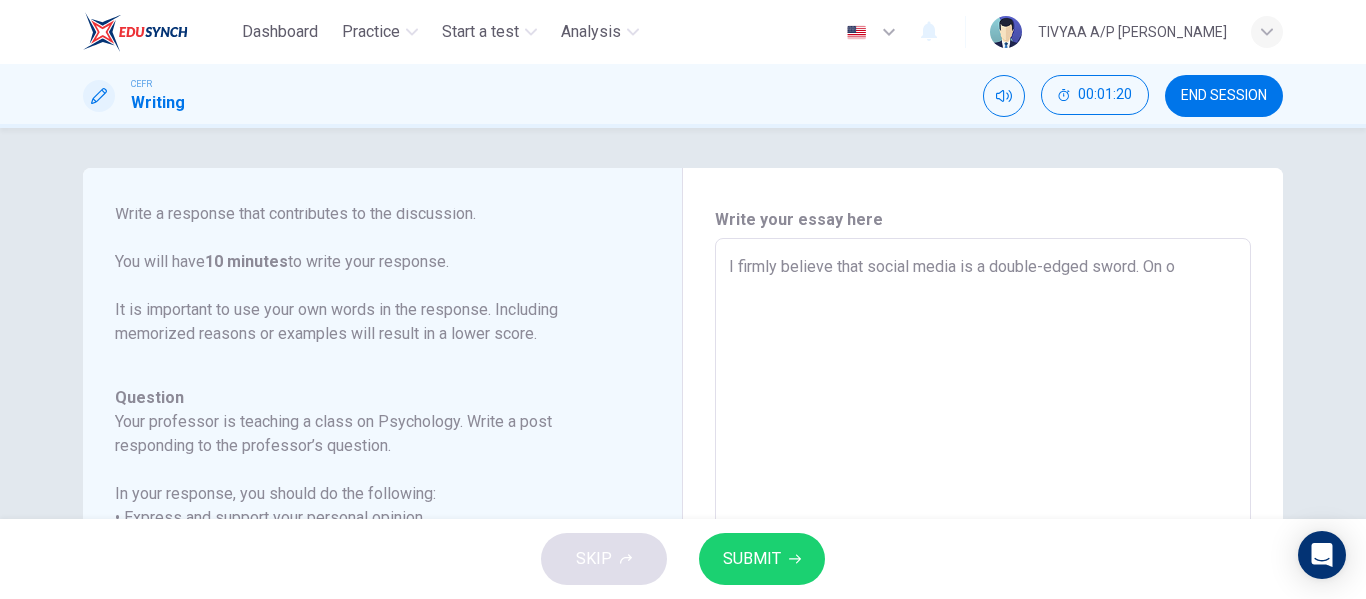 type on "x" 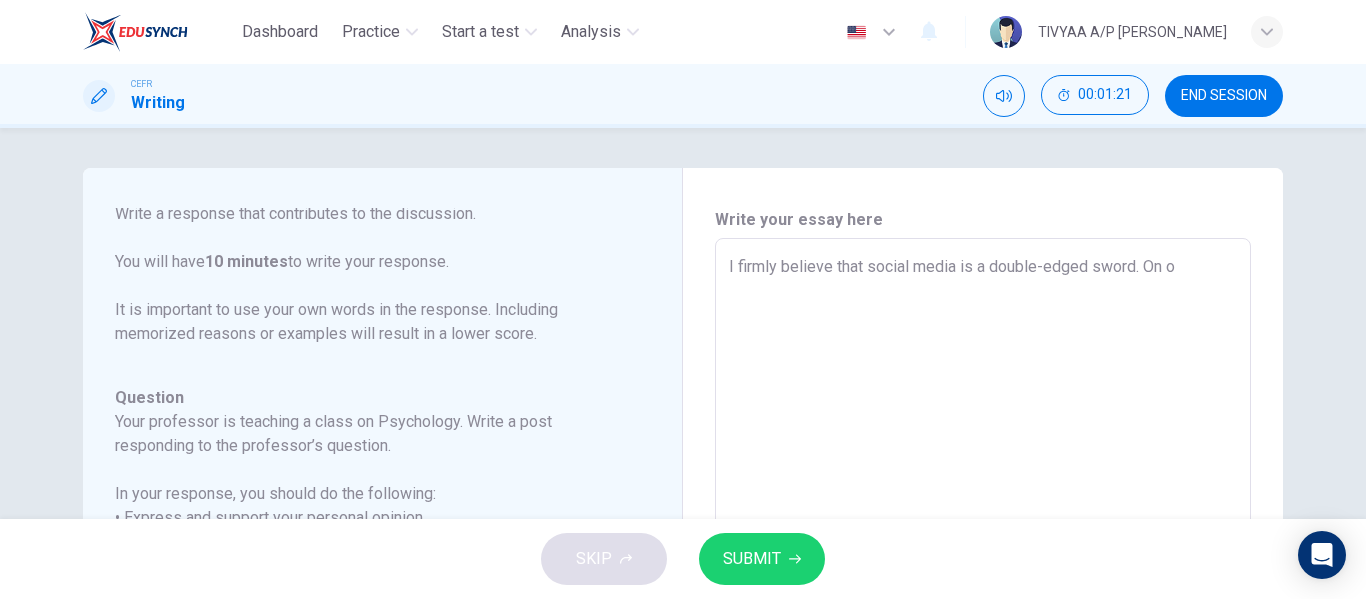 type on "I firmly believe that social media is a double-edged sword. On on" 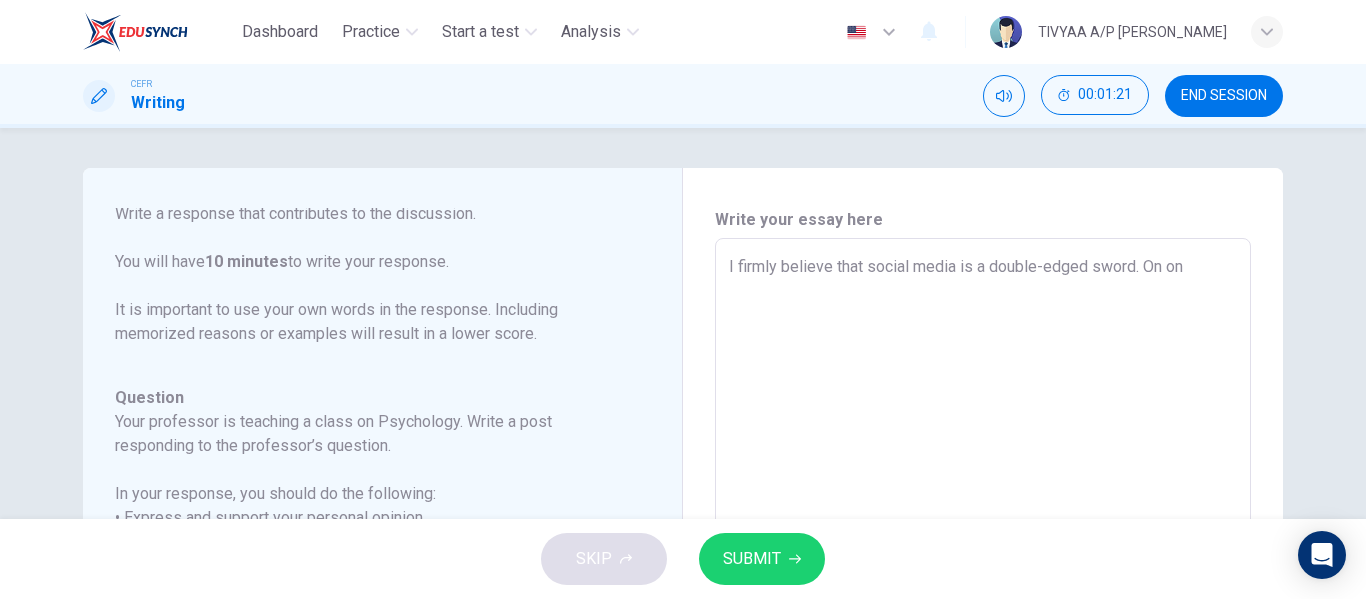 type on "x" 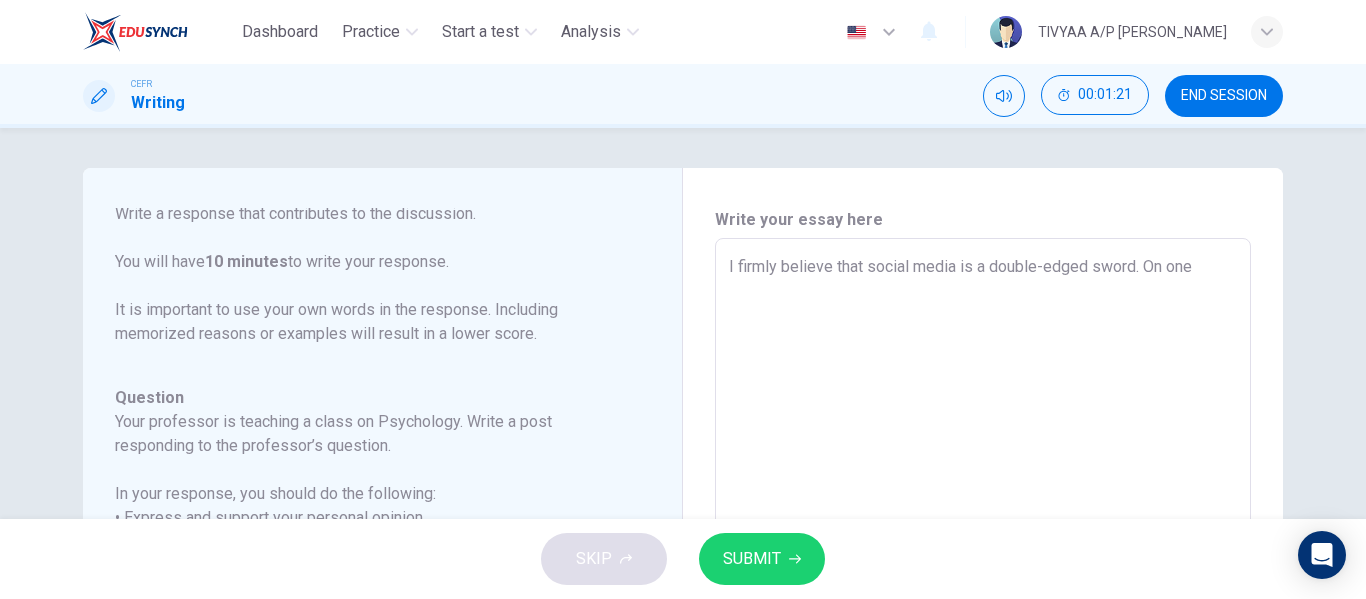 type on "x" 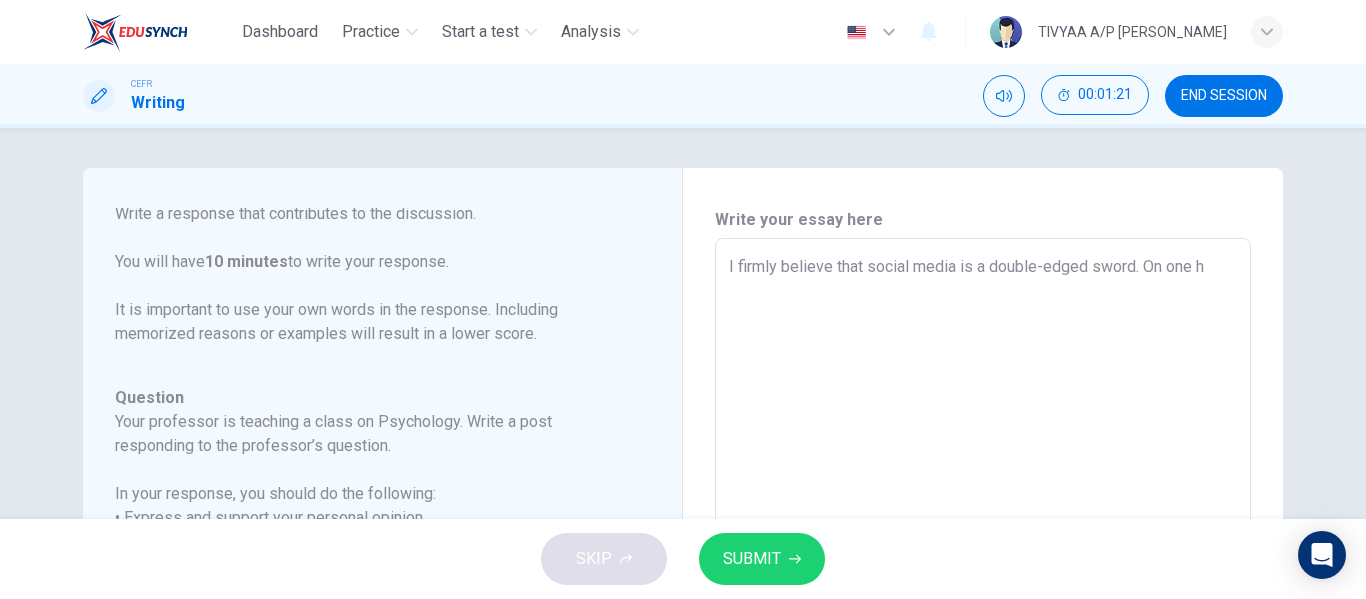 type on "x" 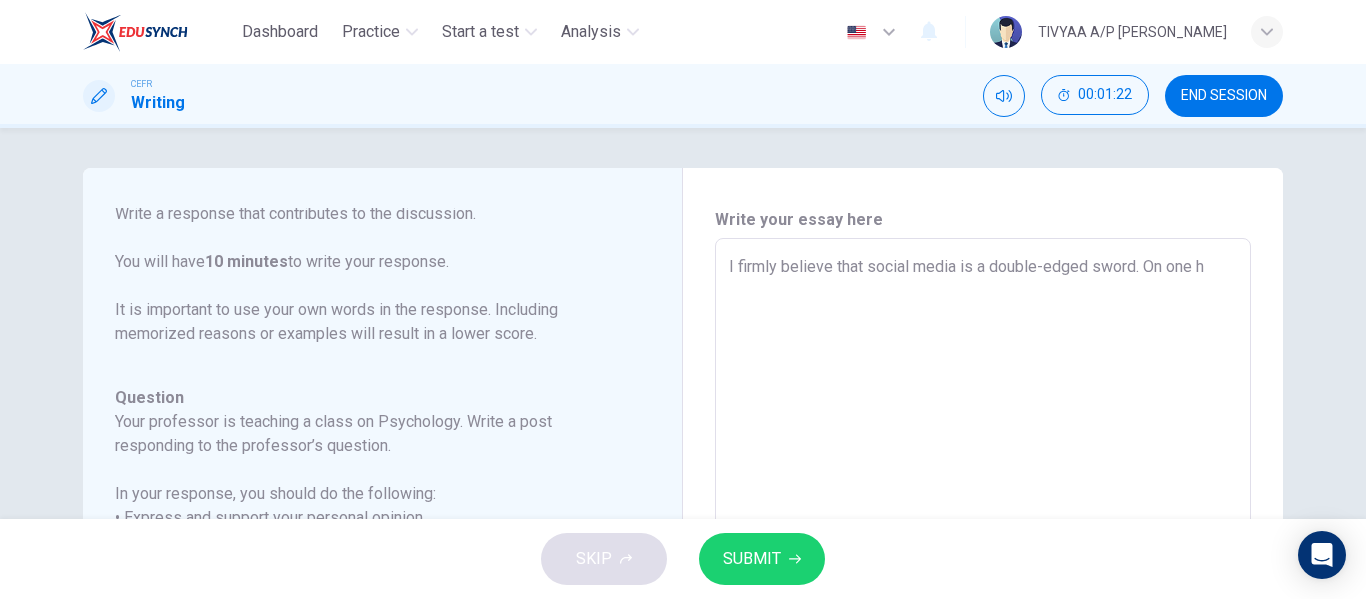 type on "I firmly believe that social media is a double-edged sword. On one ha" 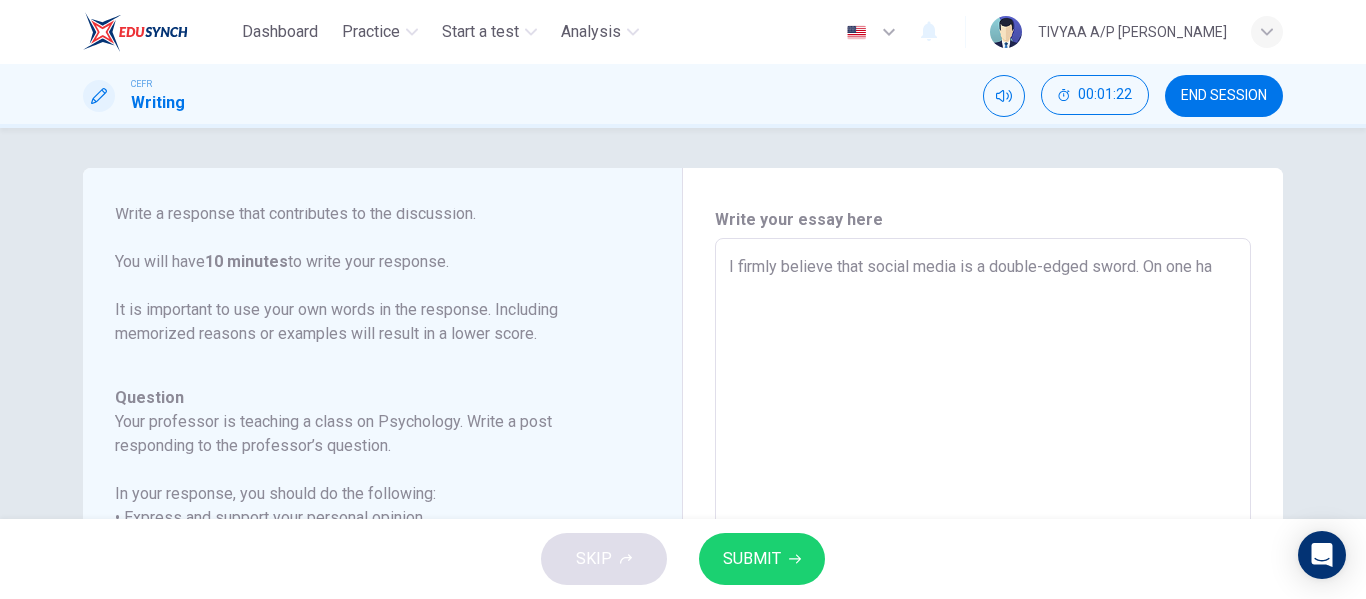 type on "x" 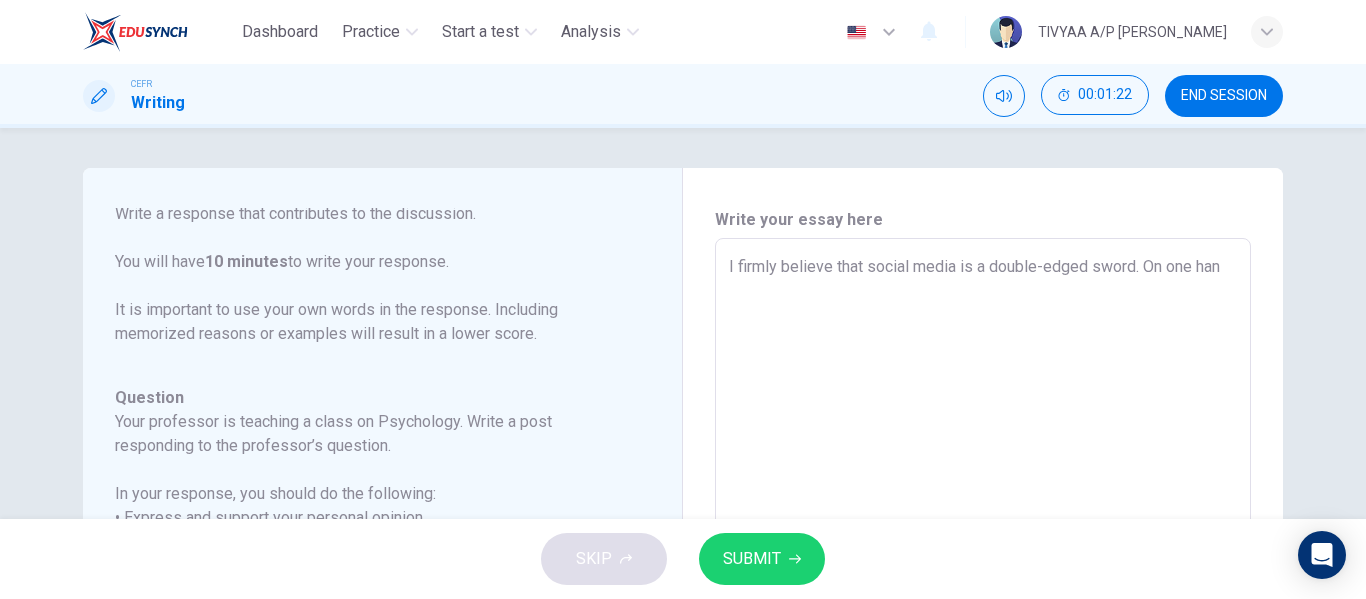 type on "x" 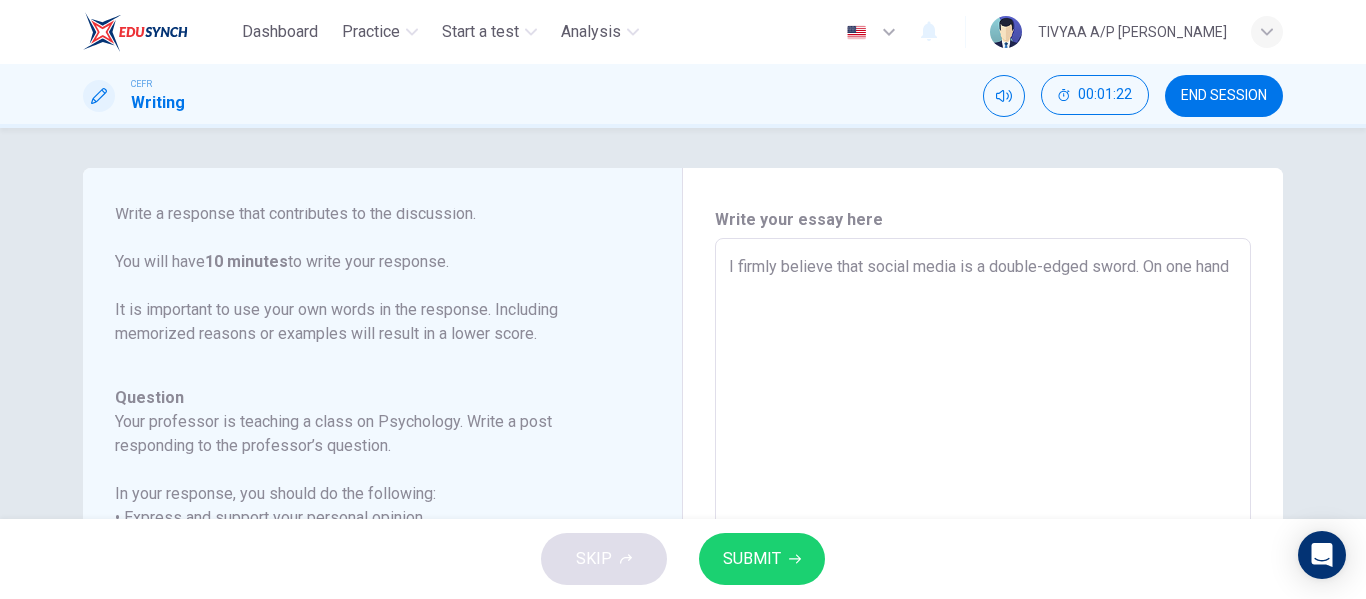type on "x" 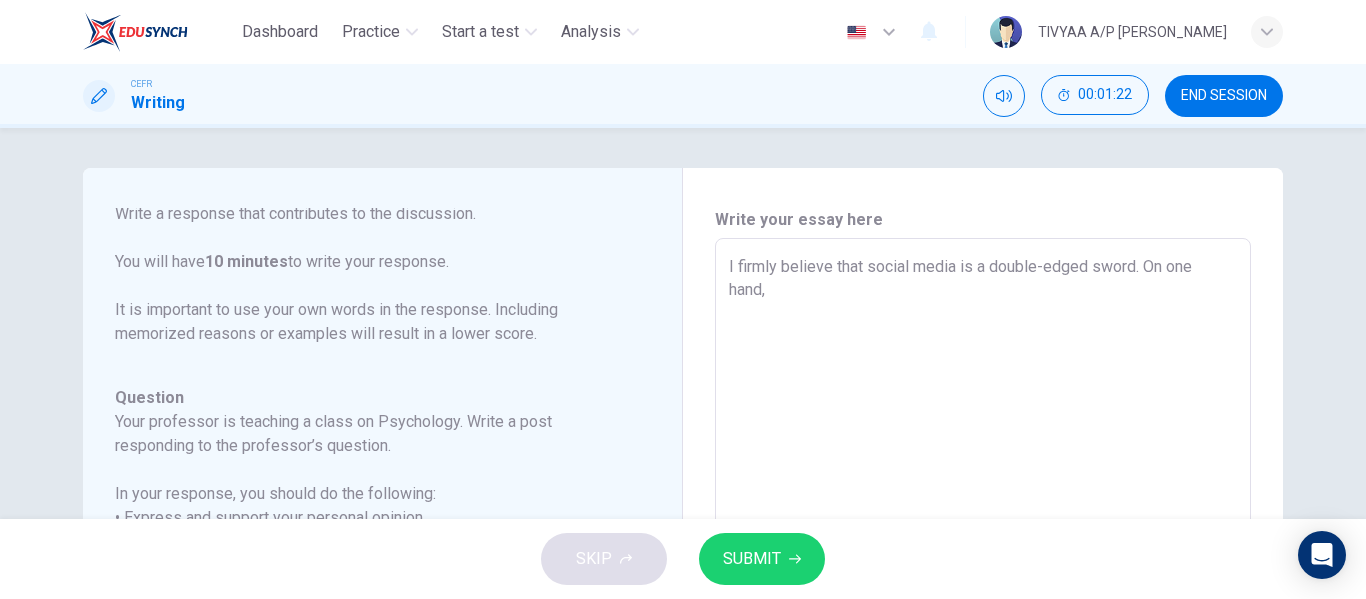 type on "x" 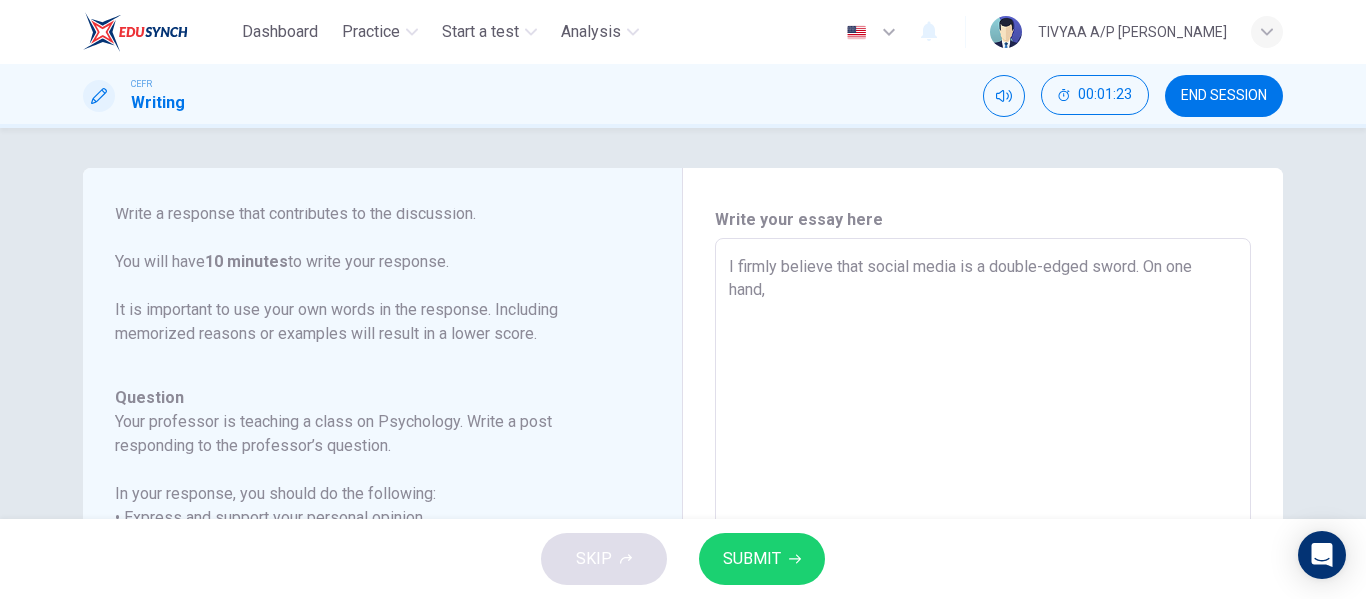 type on "I firmly believe that social media is a double-edged sword. On one hand," 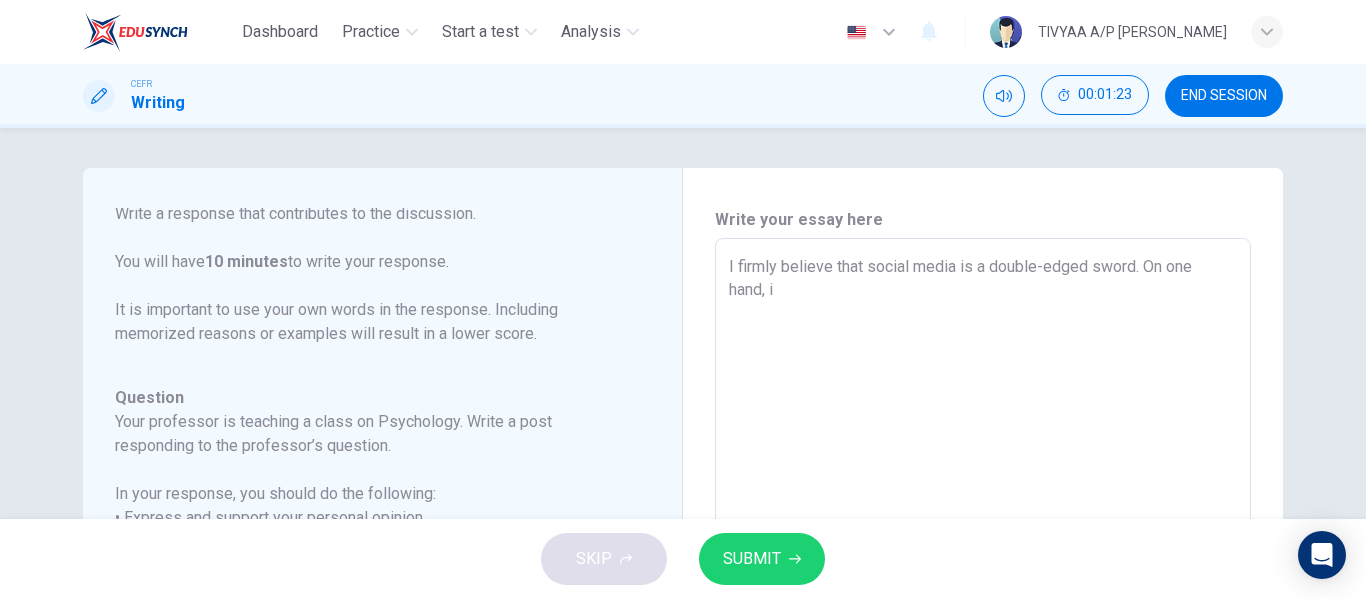 type on "x" 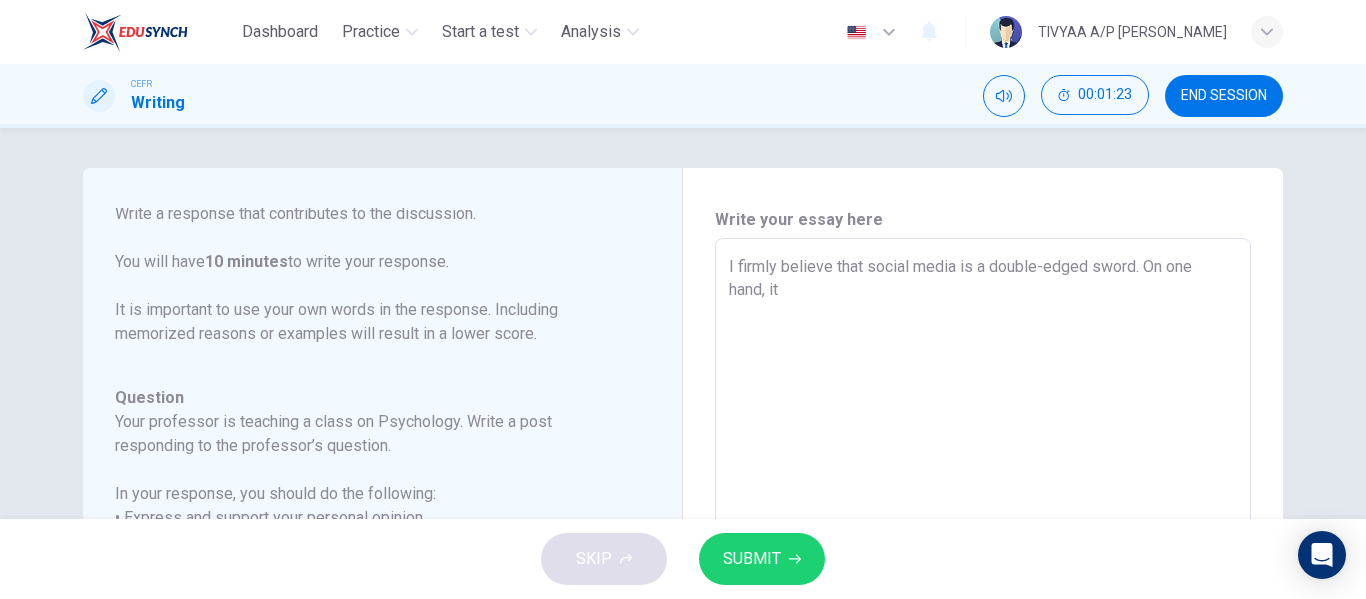 type on "x" 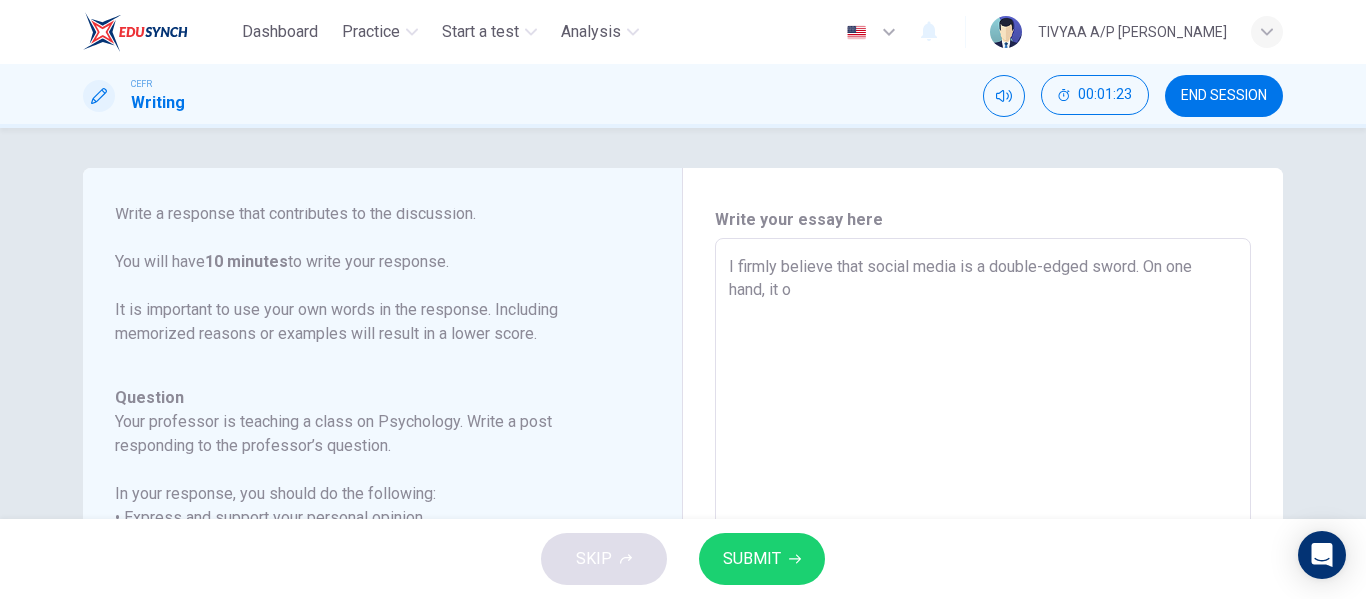 type on "x" 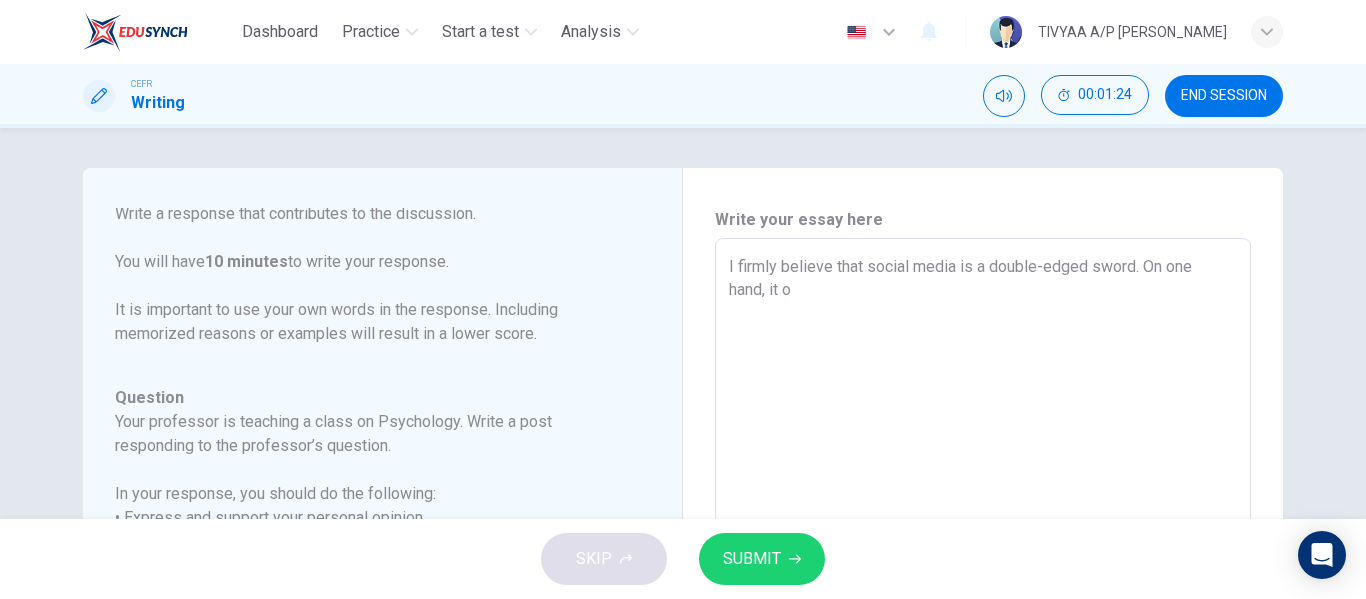 type on "I firmly believe that social media is a double-edged sword. On one hand, it of" 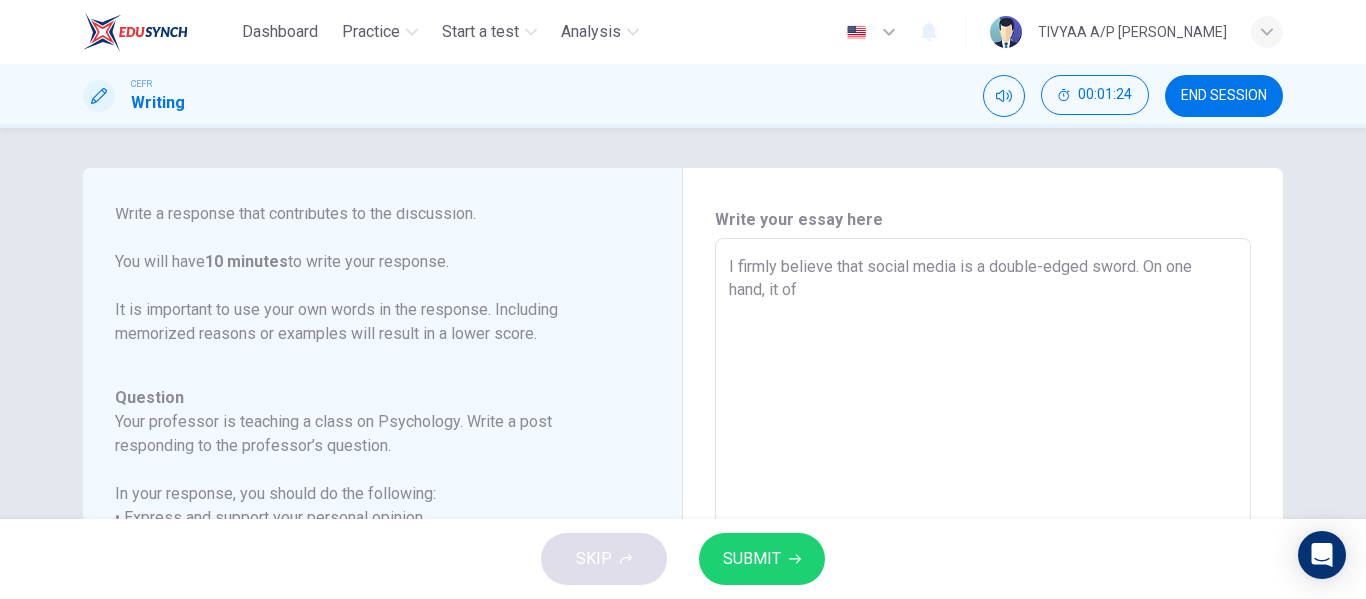 type on "x" 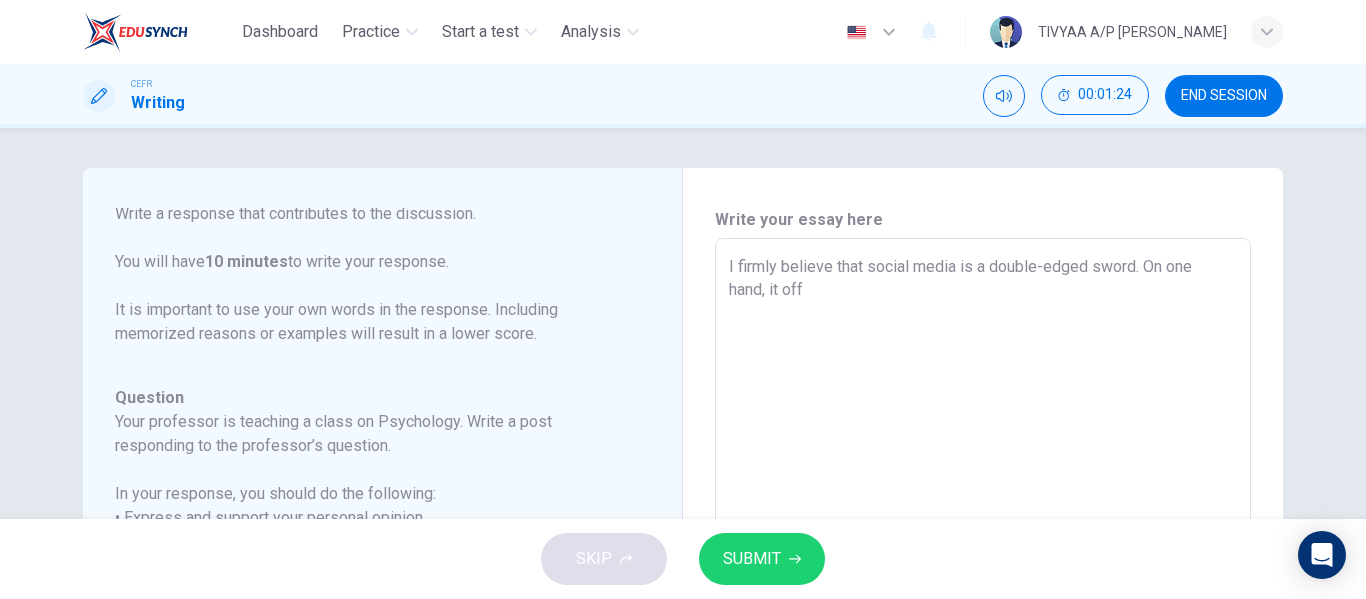 type on "x" 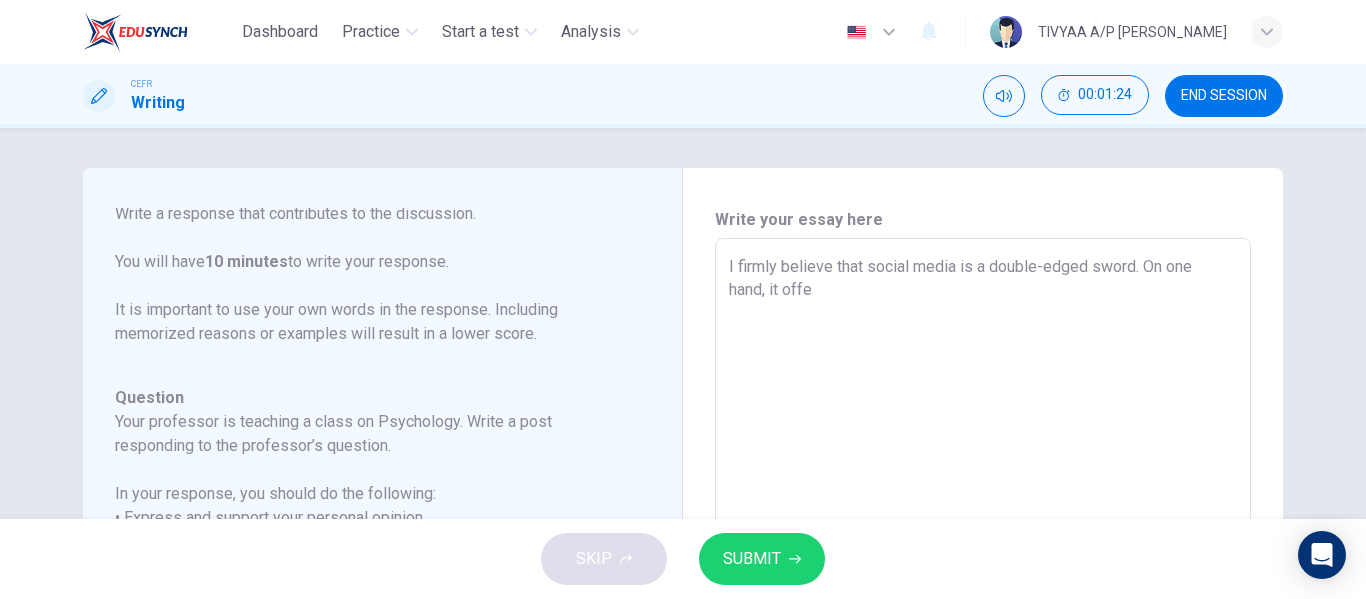 type on "x" 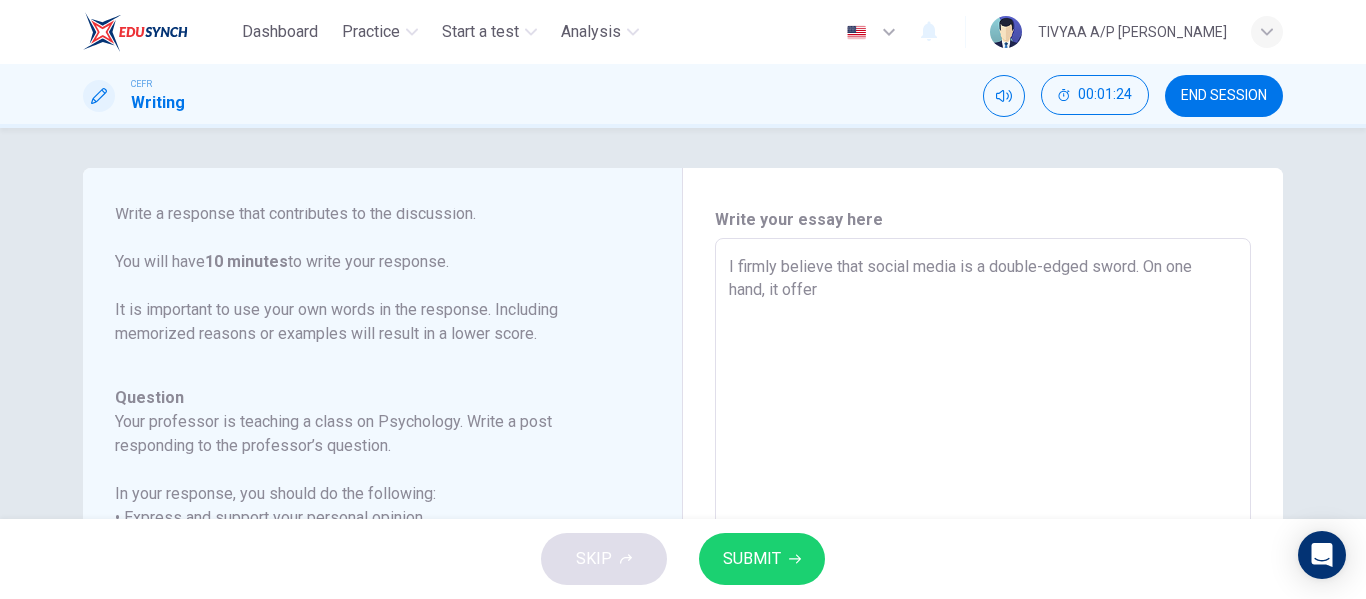 type on "x" 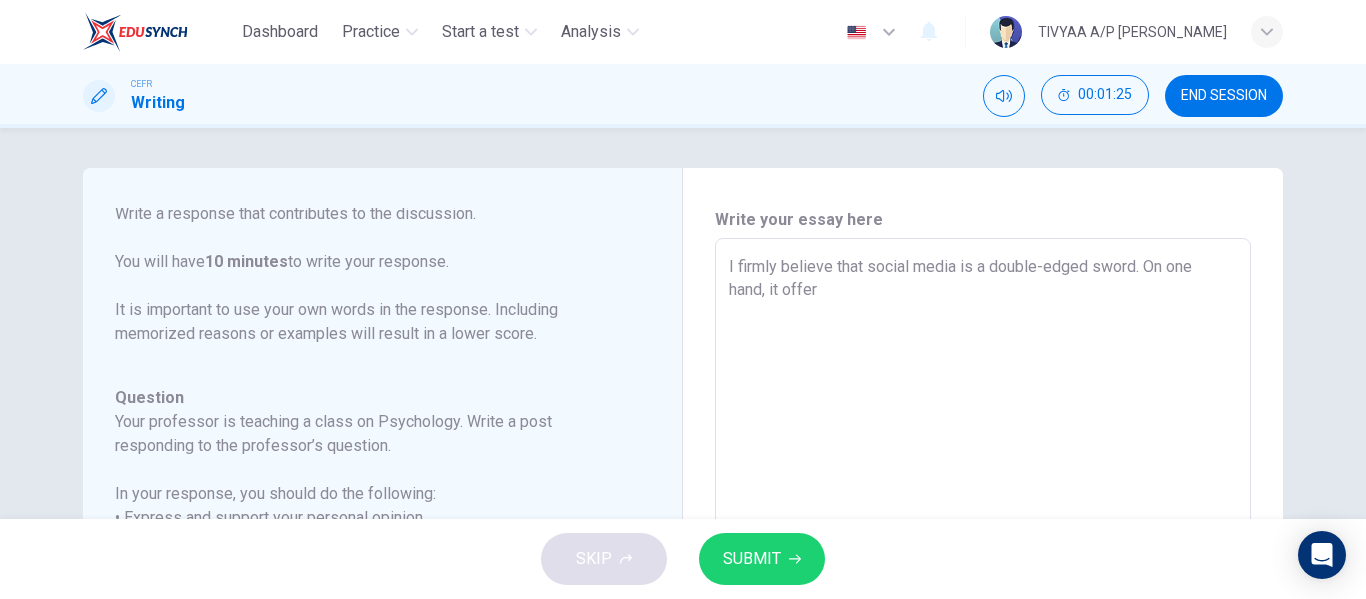 type on "I firmly believe that social media is a double-edged sword. On one hand, it offers" 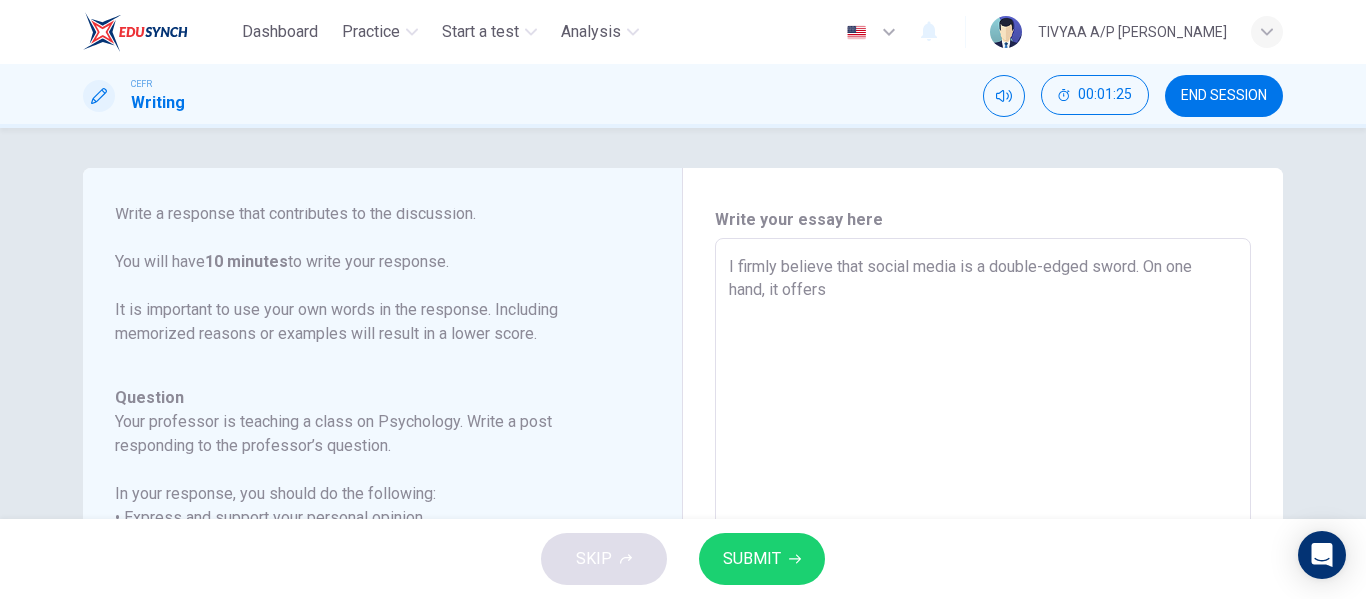type on "x" 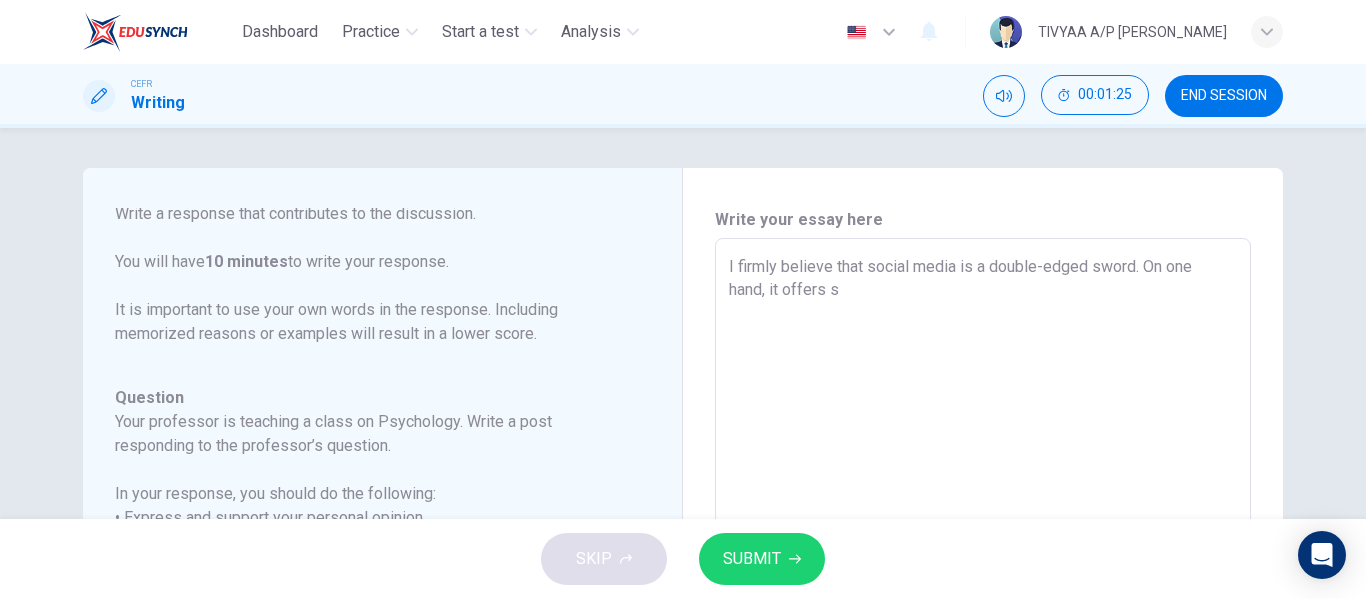 type on "I firmly believe that social media is a double-edged sword. On one hand, it offers si" 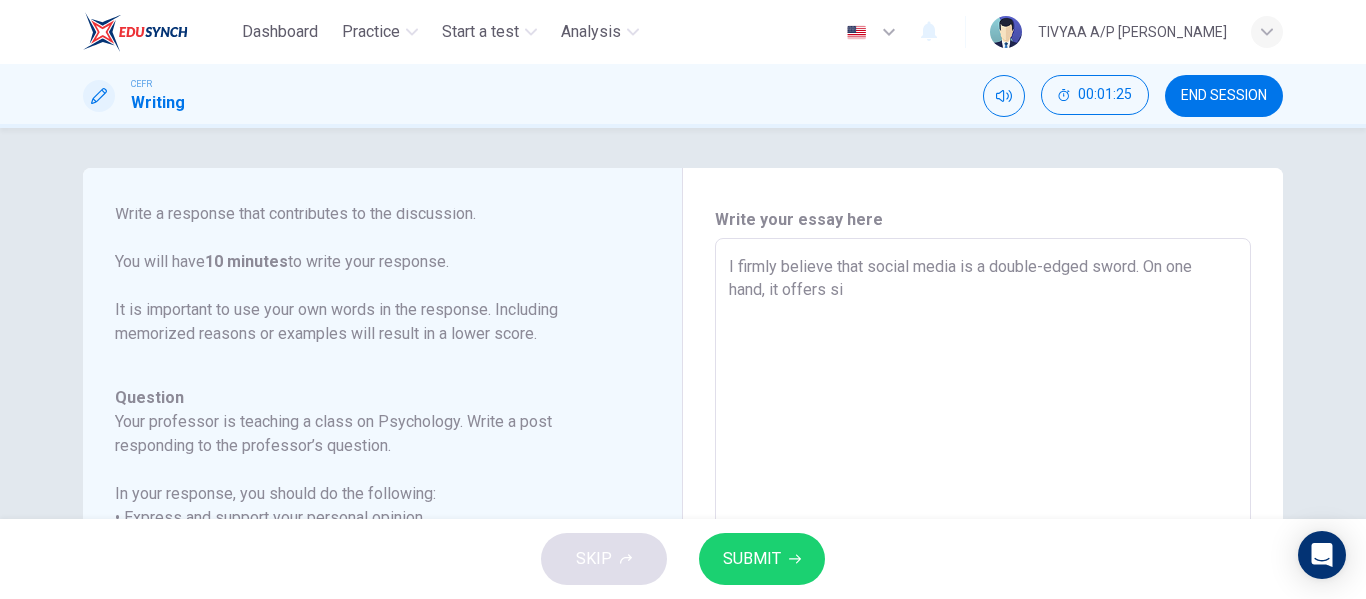 type on "x" 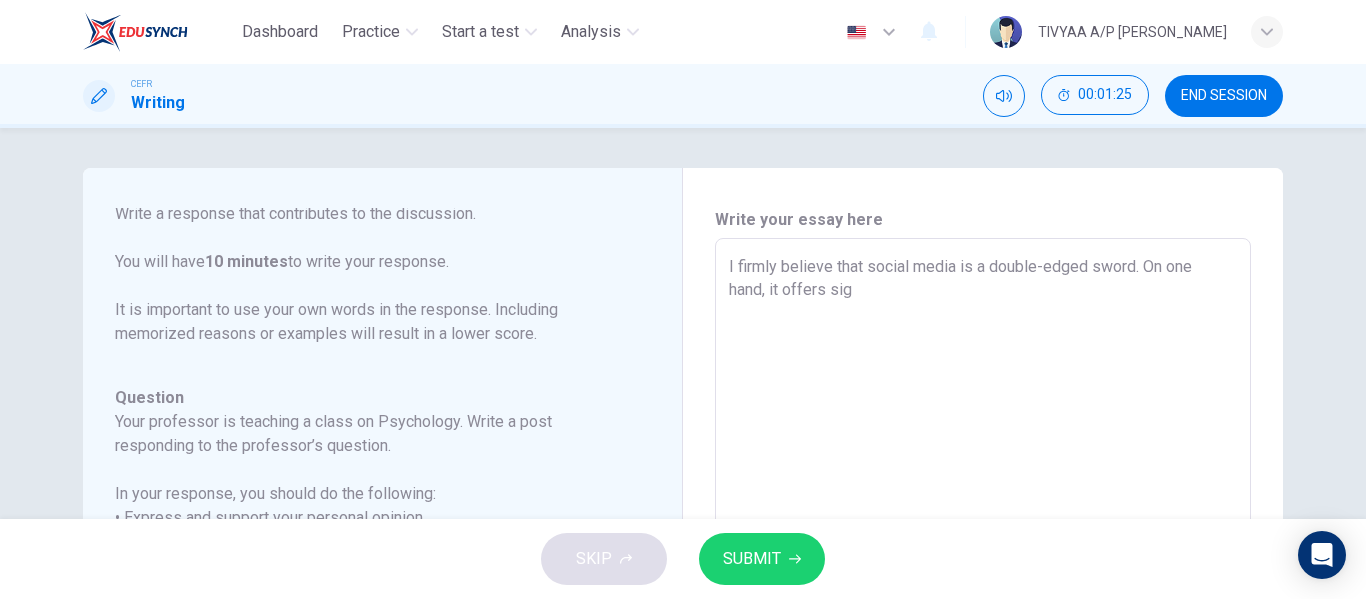 type on "x" 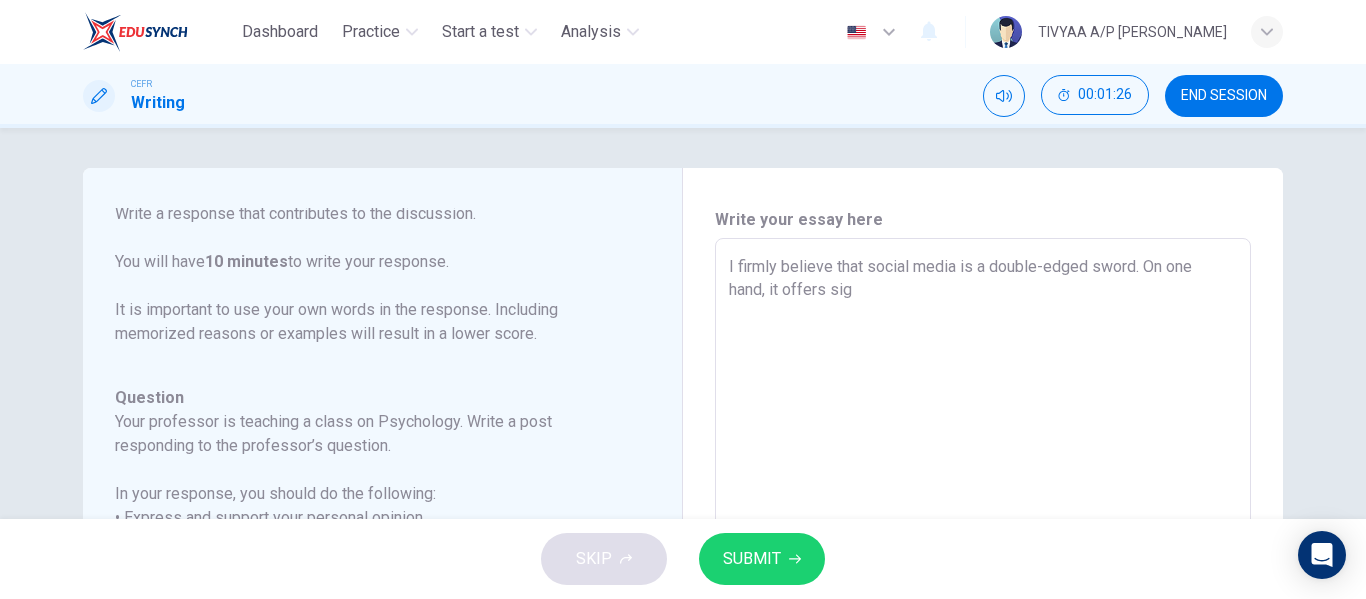 type on "I firmly believe that social media is a double-edged sword. On one hand, it offers sign" 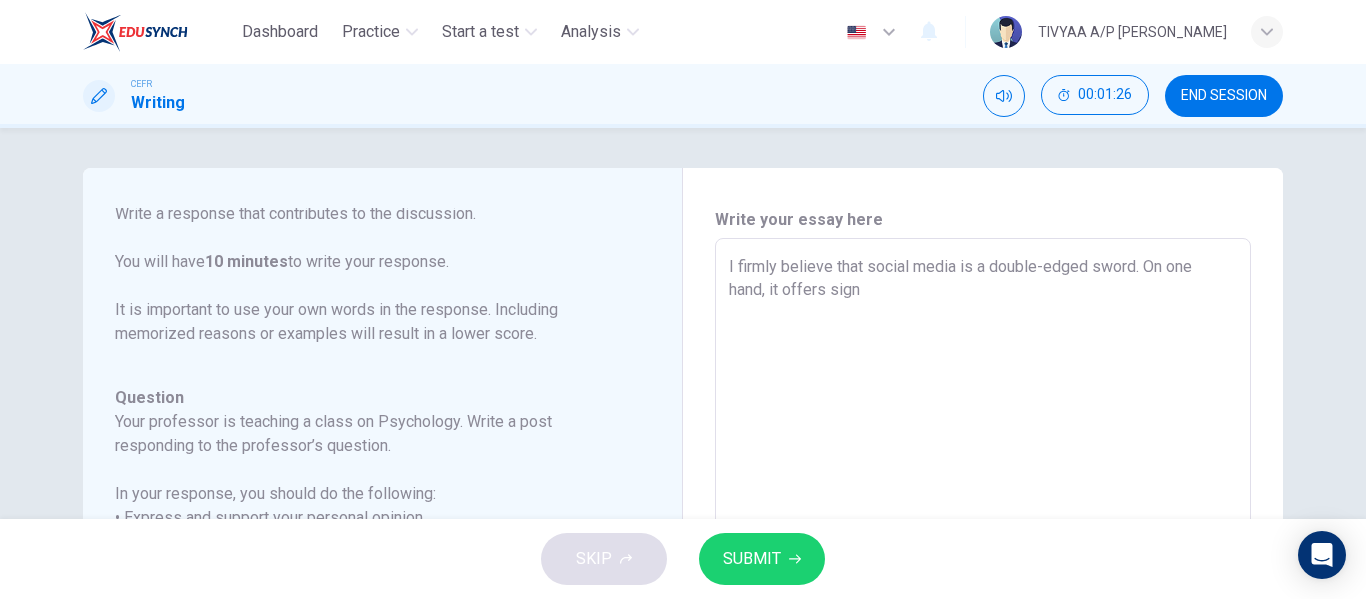 type on "x" 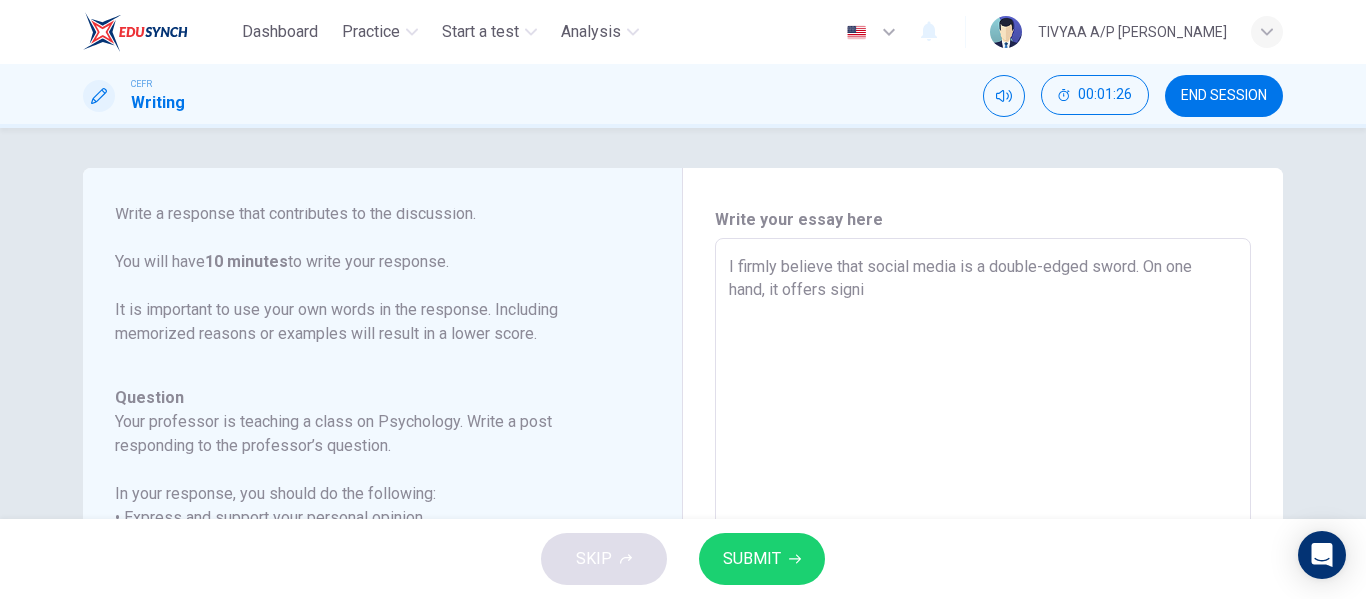 type on "x" 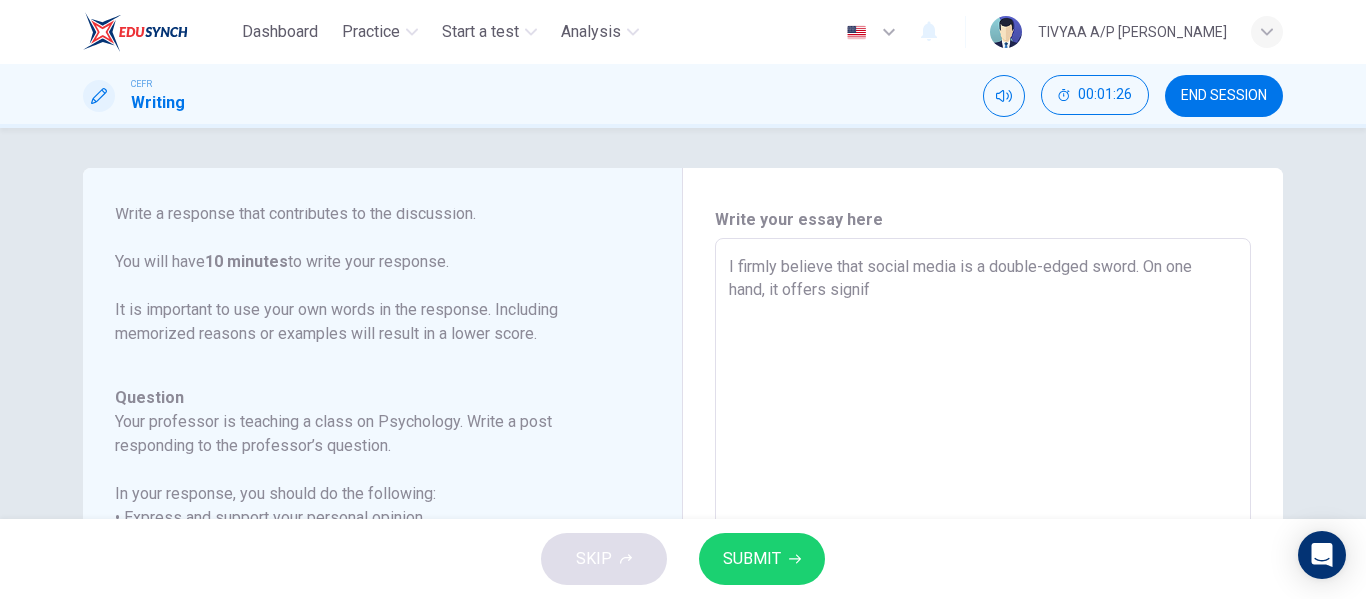 type on "x" 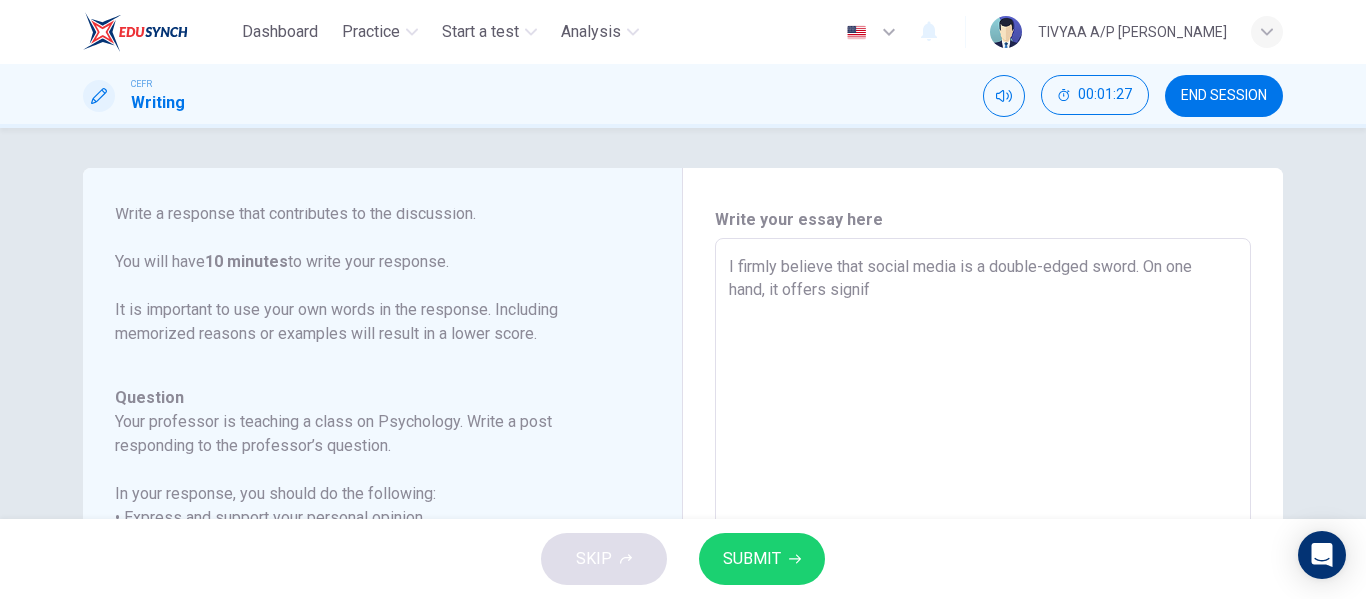 type on "I firmly believe that social media is a double-edged sword. On one hand, it offers signifi" 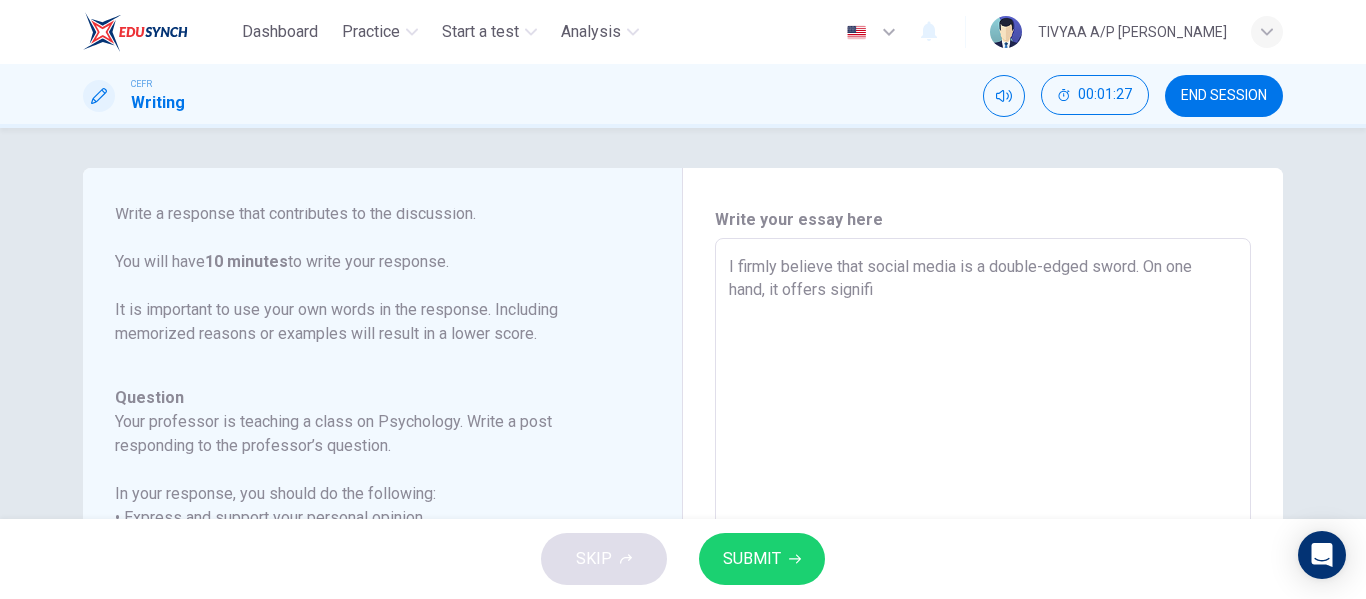 type on "x" 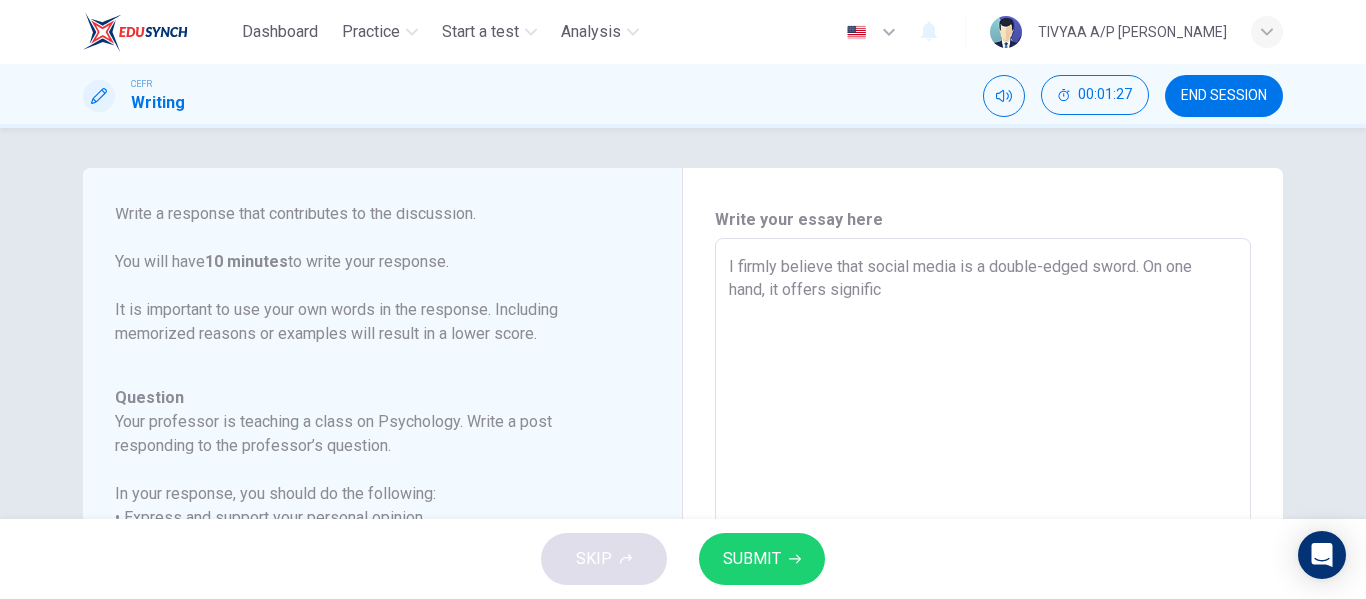 type on "x" 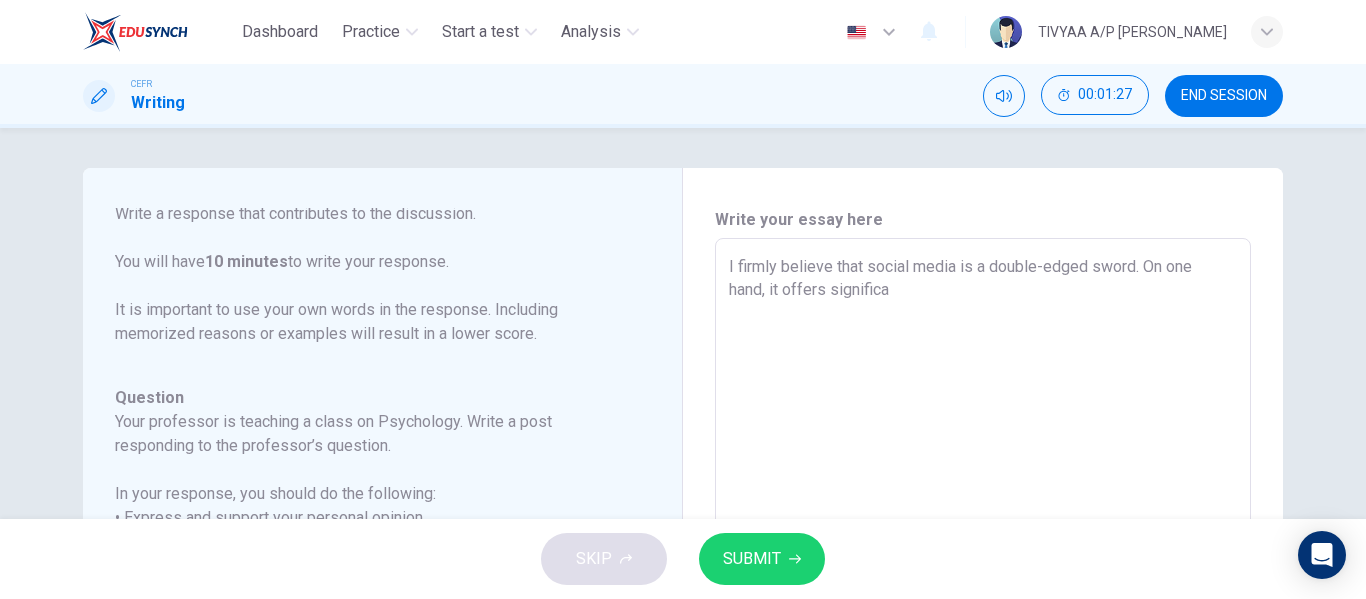 type on "x" 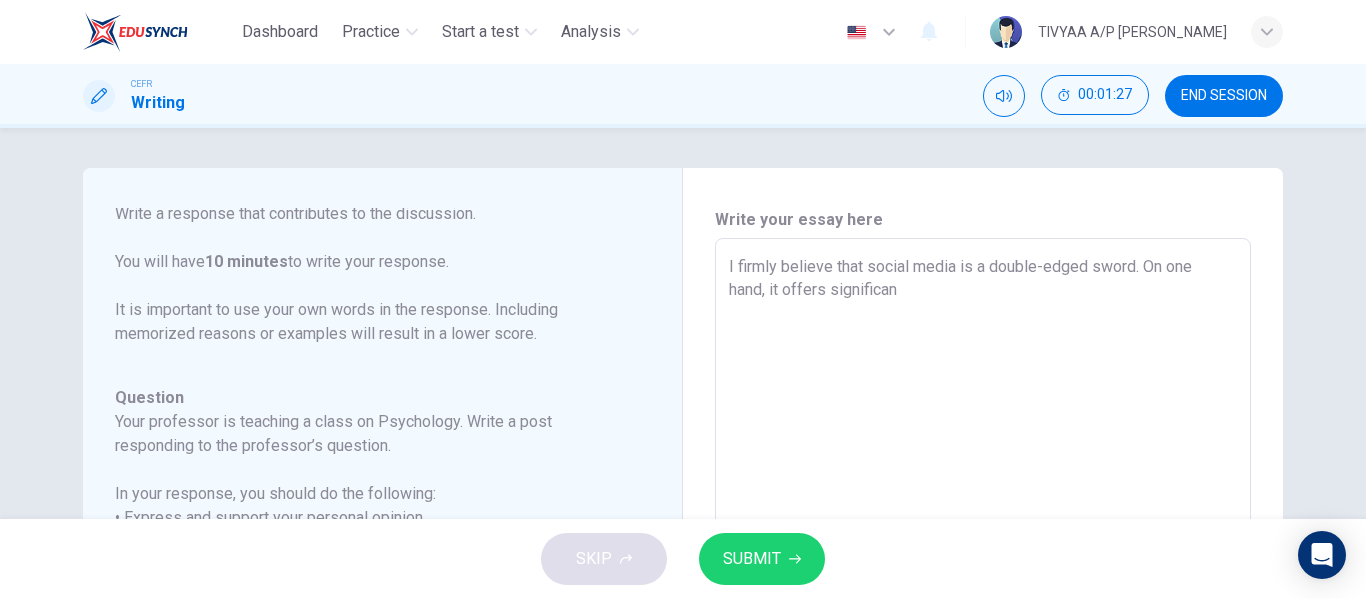 type on "x" 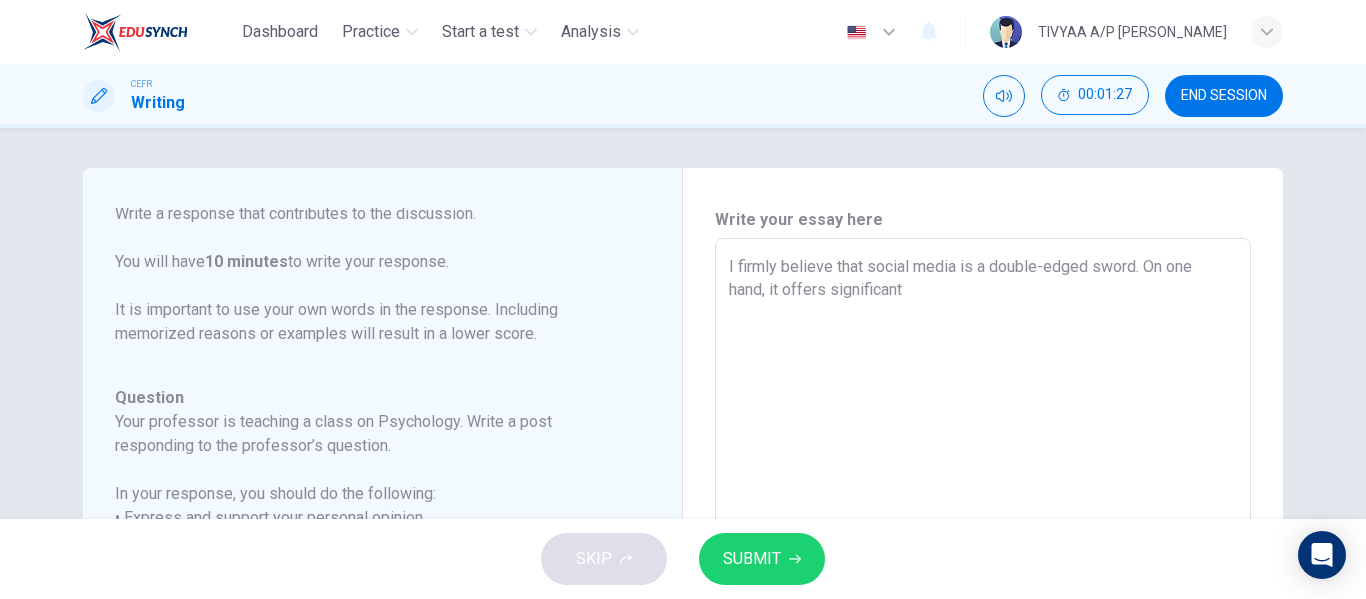 type on "x" 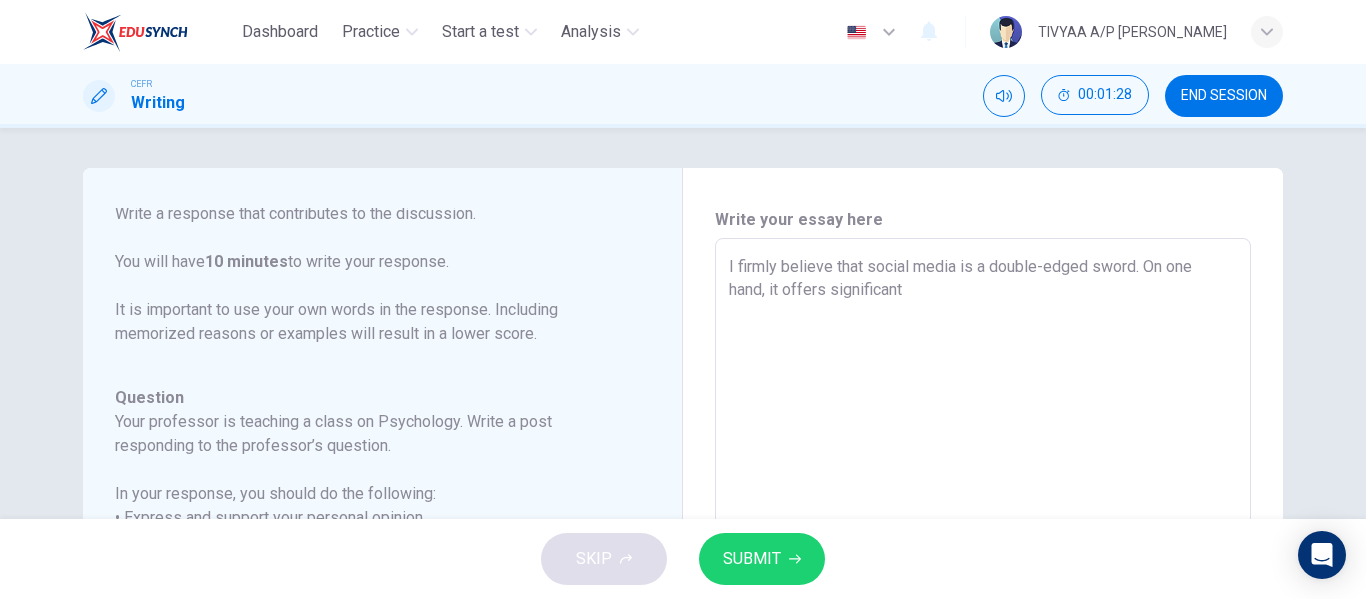 type on "I firmly believe that social media is a double-edged sword. On one hand, it offers significant a" 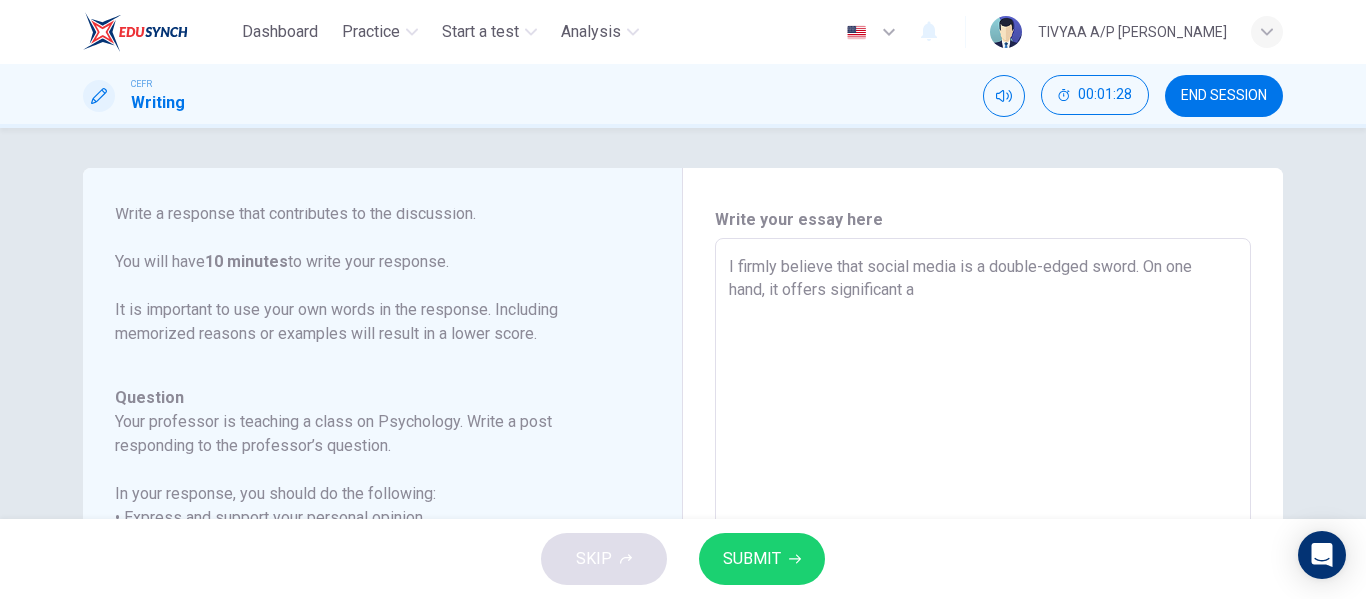 type 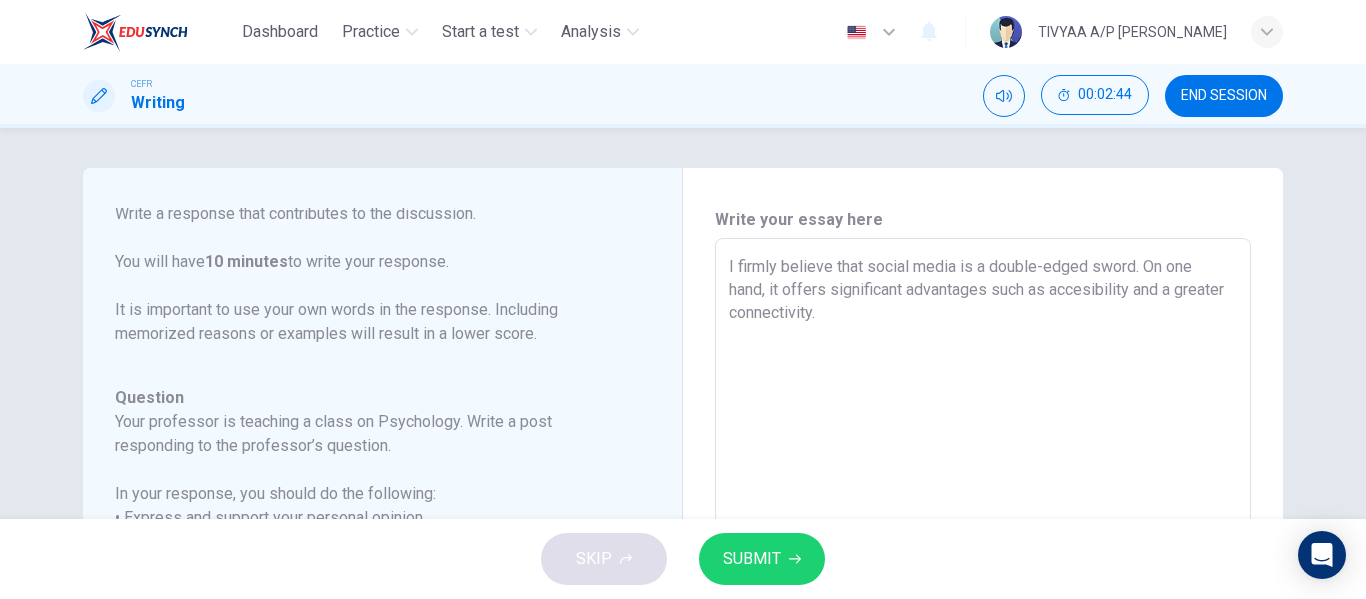 drag, startPoint x: 1130, startPoint y: 291, endPoint x: 1054, endPoint y: 297, distance: 76.23647 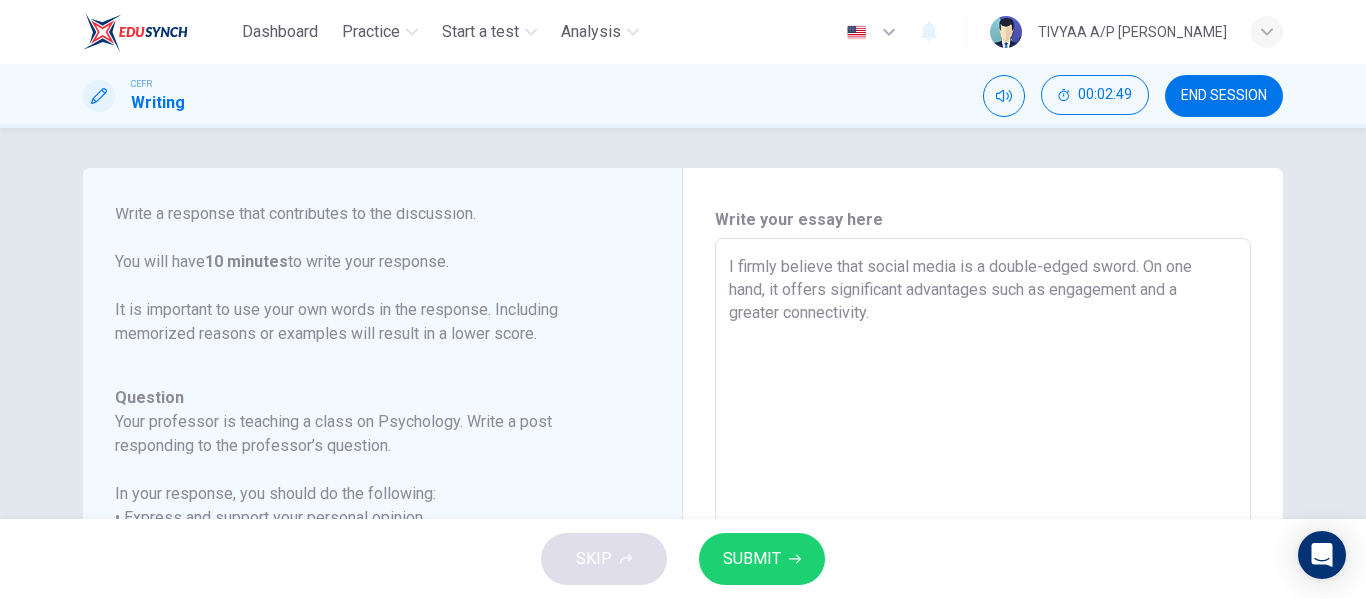 click on "I firmly believe that social media is a double-edged sword. On one hand, it offers significant advantages such as engagement and a greater connectivity." at bounding box center (983, 572) 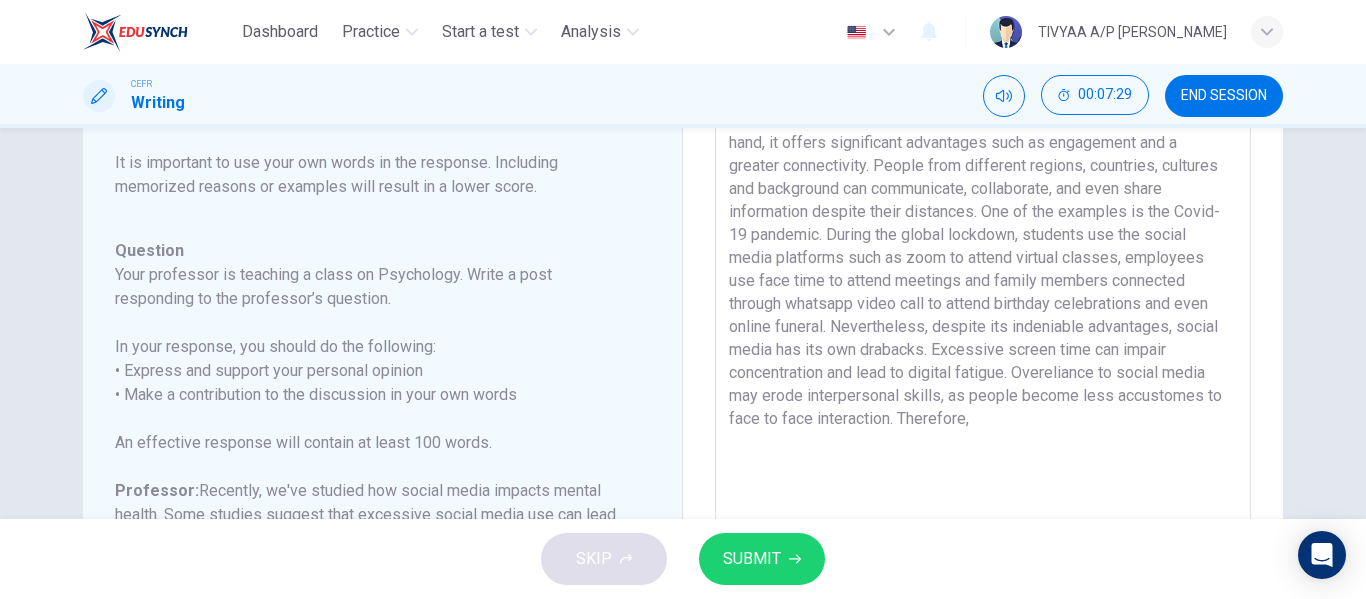 scroll, scrollTop: 148, scrollLeft: 0, axis: vertical 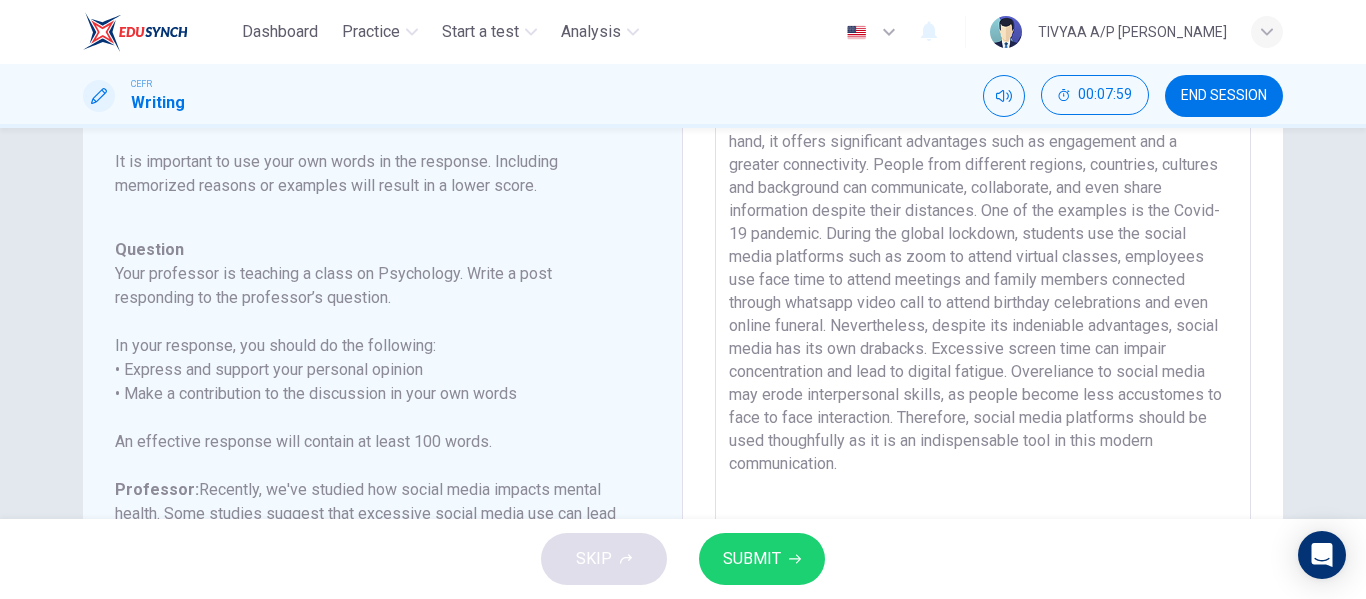 click on "I firmly believe that social media is a double-edged sword. On one hand, it offers significant advantages such as engagement and a greater connectivity. People from different regions, countries, cultures and background can communicate, collaborate, and even share information despite their distances. One of the examples is the Covid-19 pandemic. During the global lockdown, students use the social media platforms such as zoom to attend virtual classes, employees use face time to attend meetings and family members connected through whatsapp video call to attend birthday celebrations and even online funeral. Nevertheless, despite its indeniable advantages, social media has its own drabacks. Excessive screen time can impair concentration and lead to digital fatigue. Overeliance to social media may erode interpersonal skills, as people become less accustomes to face to face interaction. Therefore, social media platforms should be used thoughfully as it is an indispensable tool in this modern communication." at bounding box center [983, 424] 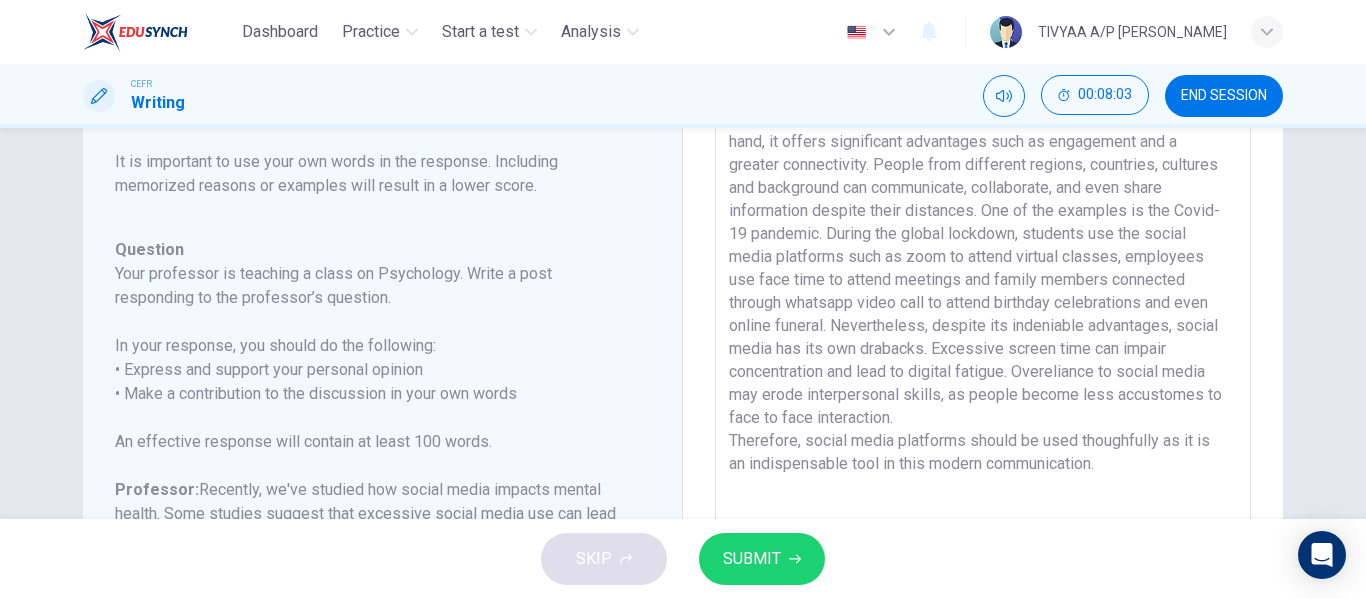 click on "I firmly believe that social media is a double-edged sword. On one hand, it offers significant advantages such as engagement and a greater connectivity. People from different regions, countries, cultures and background can communicate, collaborate, and even share information despite their distances. One of the examples is the Covid-19 pandemic. During the global lockdown, students use the social media platforms such as zoom to attend virtual classes, employees use face time to attend meetings and family members connected through whatsapp video call to attend birthday celebrations and even online funeral. Nevertheless, despite its indeniable advantages, social media has its own drabacks. Excessive screen time can impair concentration and lead to digital fatigue. Overeliance to social media may erode interpersonal skills, as people become less accustomes to face to face interaction.
Therefore, social media platforms should be used thoughfully as it is an indispensable tool in this modern communication." at bounding box center [983, 424] 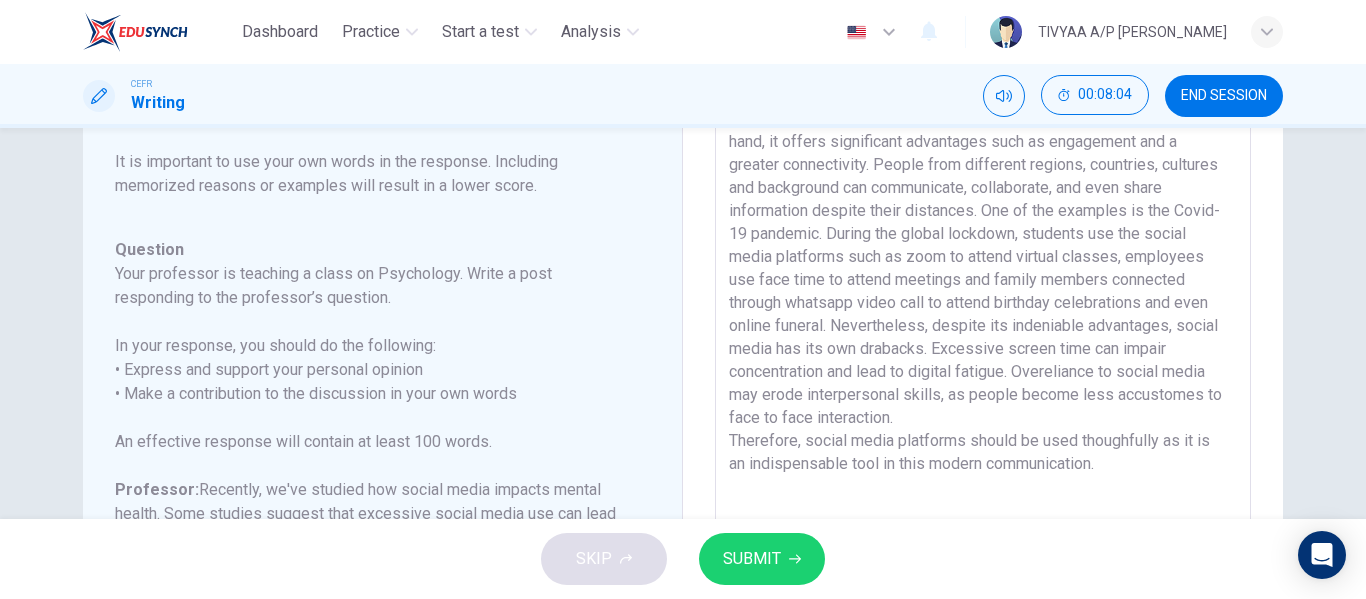 click on "I firmly believe that social media is a double-edged sword. On one hand, it offers significant advantages such as engagement and a greater connectivity. People from different regions, countries, cultures and background can communicate, collaborate, and even share information despite their distances. One of the examples is the Covid-19 pandemic. During the global lockdown, students use the social media platforms such as zoom to attend virtual classes, employees use face time to attend meetings and family members connected through whatsapp video call to attend birthday celebrations and even online funeral. Nevertheless, despite its indeniable advantages, social media has its own drabacks. Excessive screen time can impair concentration and lead to digital fatigue. Overeliance to social media may erode interpersonal skills, as people become less accustomes to face to face interaction.
Therefore, social media platforms should be used thoughfully as it is an indispensable tool in this modern communication." at bounding box center [983, 424] 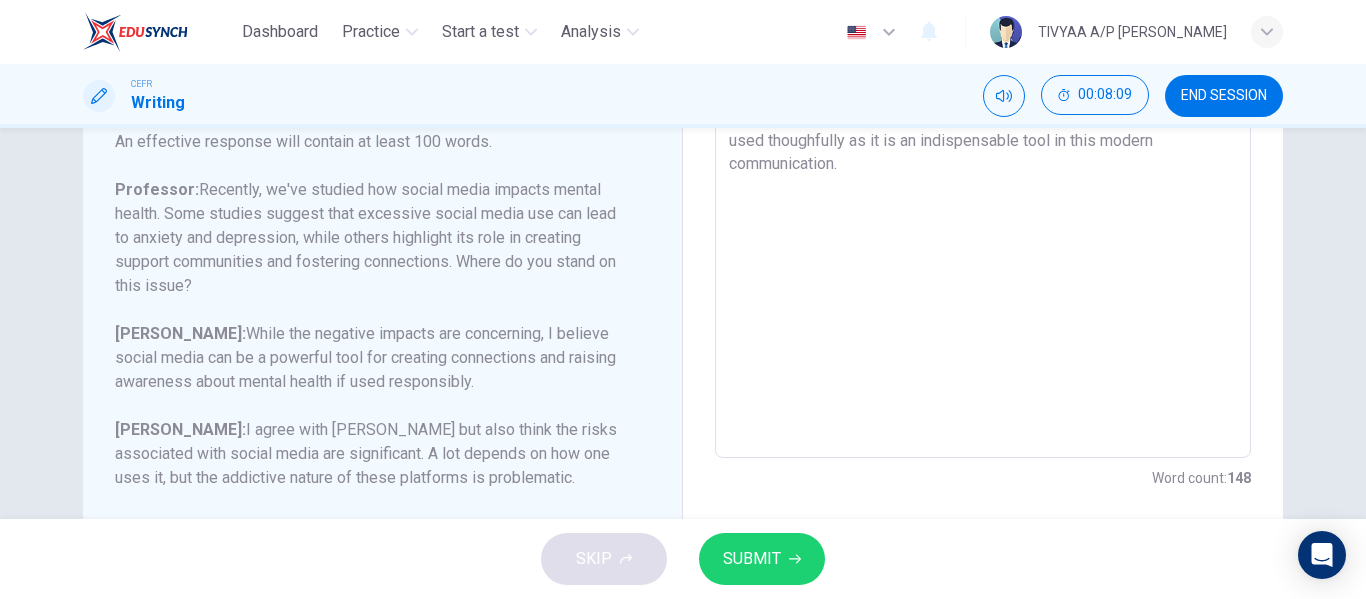 scroll, scrollTop: 499, scrollLeft: 0, axis: vertical 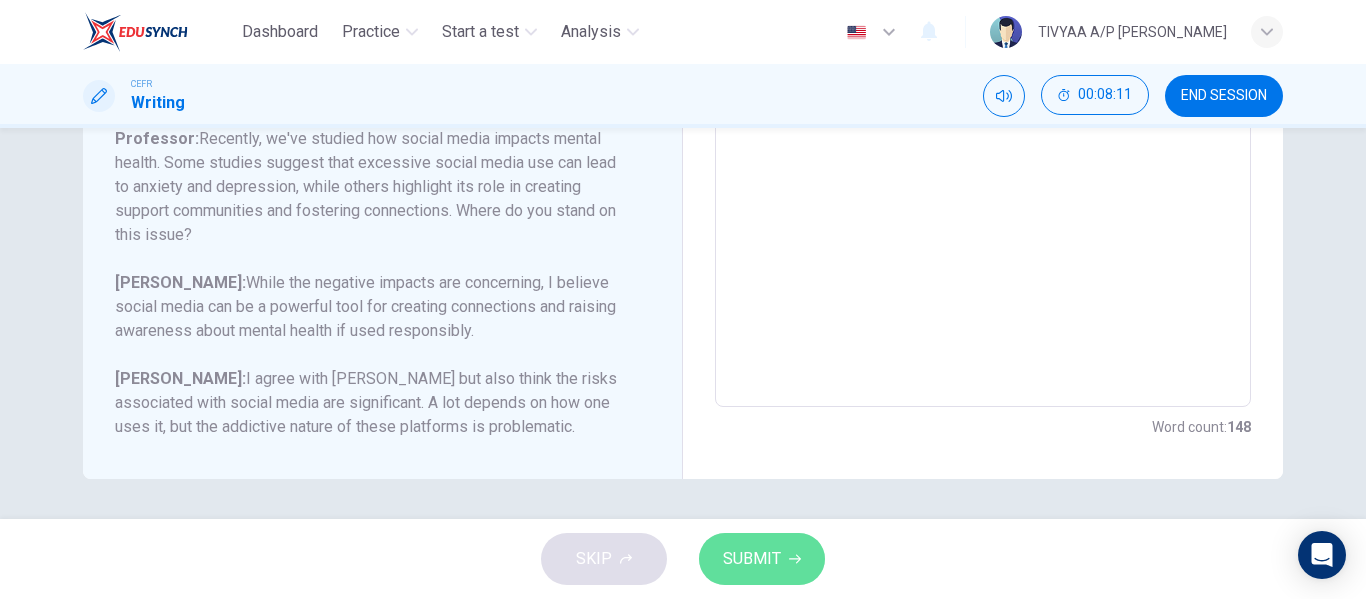 click on "SUBMIT" at bounding box center [762, 559] 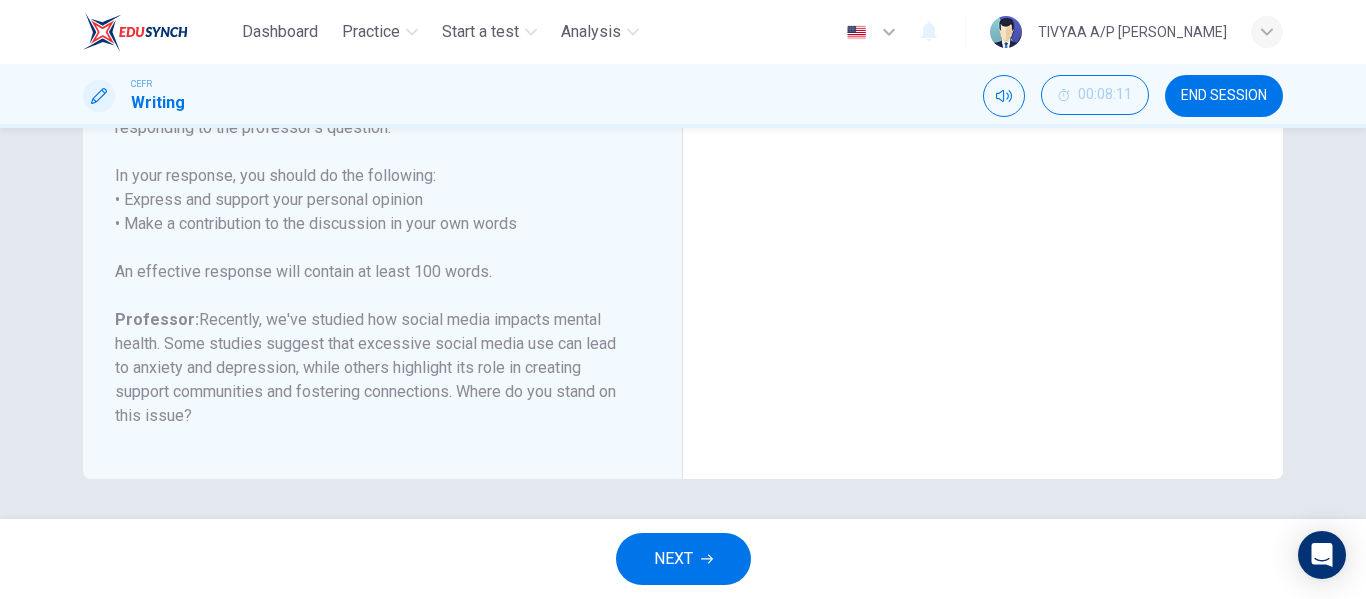 scroll, scrollTop: 0, scrollLeft: 0, axis: both 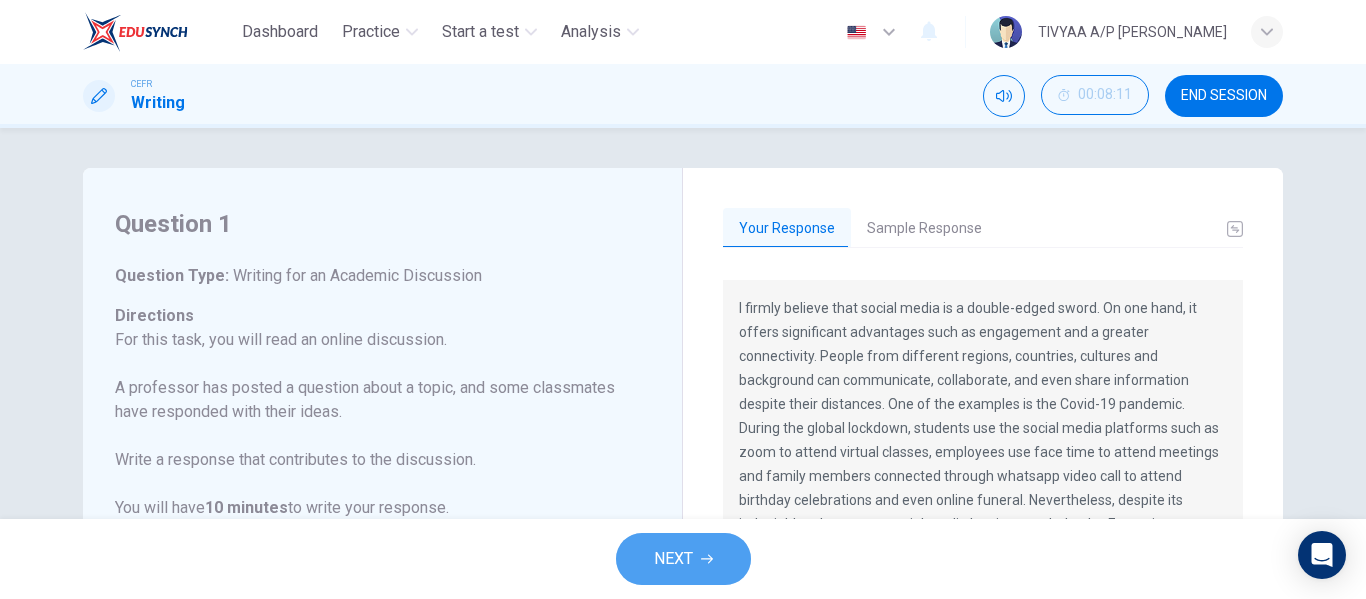 click on "NEXT" at bounding box center (683, 559) 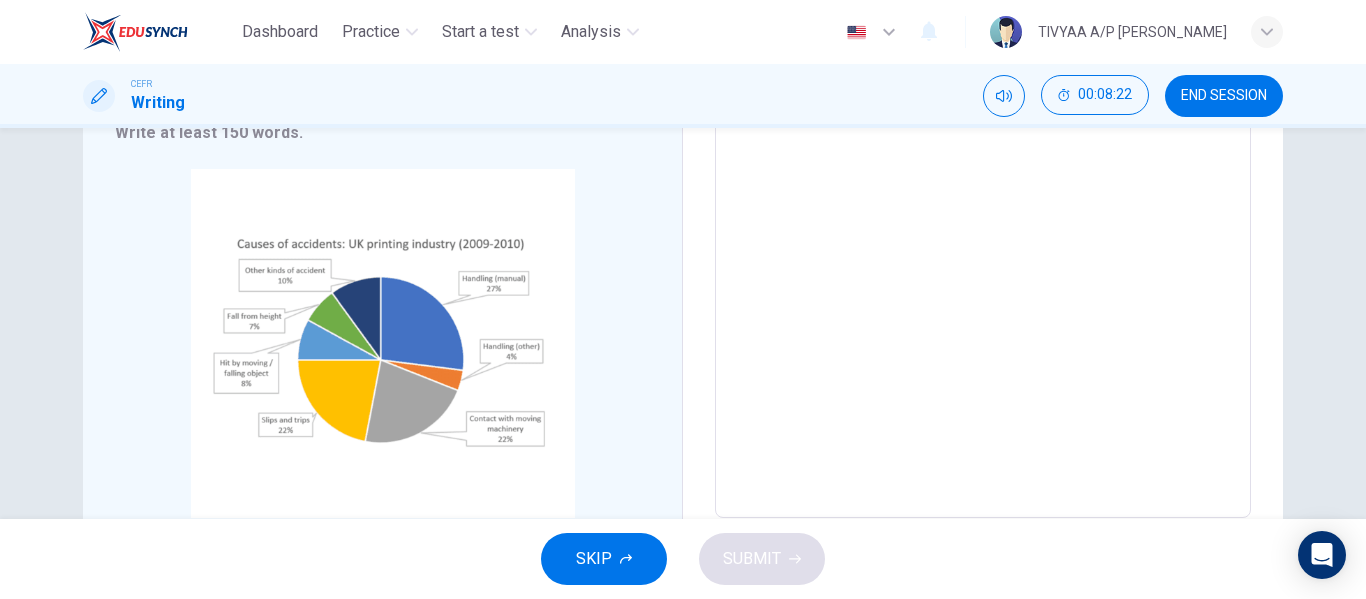 scroll, scrollTop: 422, scrollLeft: 0, axis: vertical 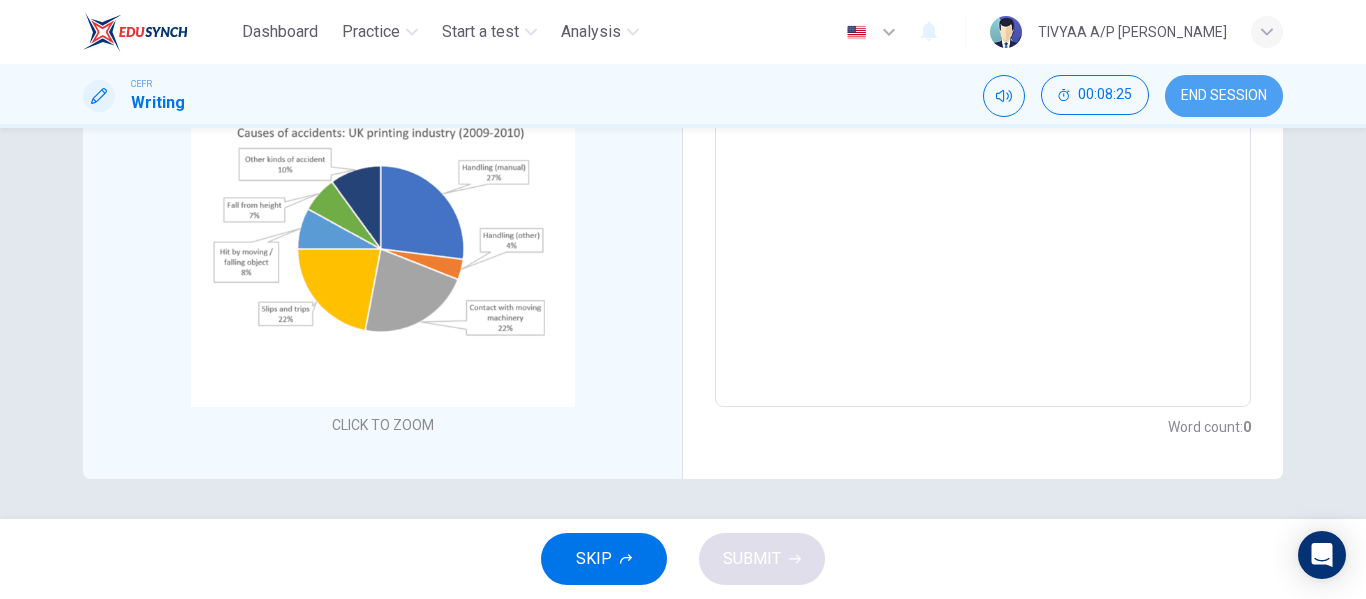 click on "END SESSION" at bounding box center (1224, 96) 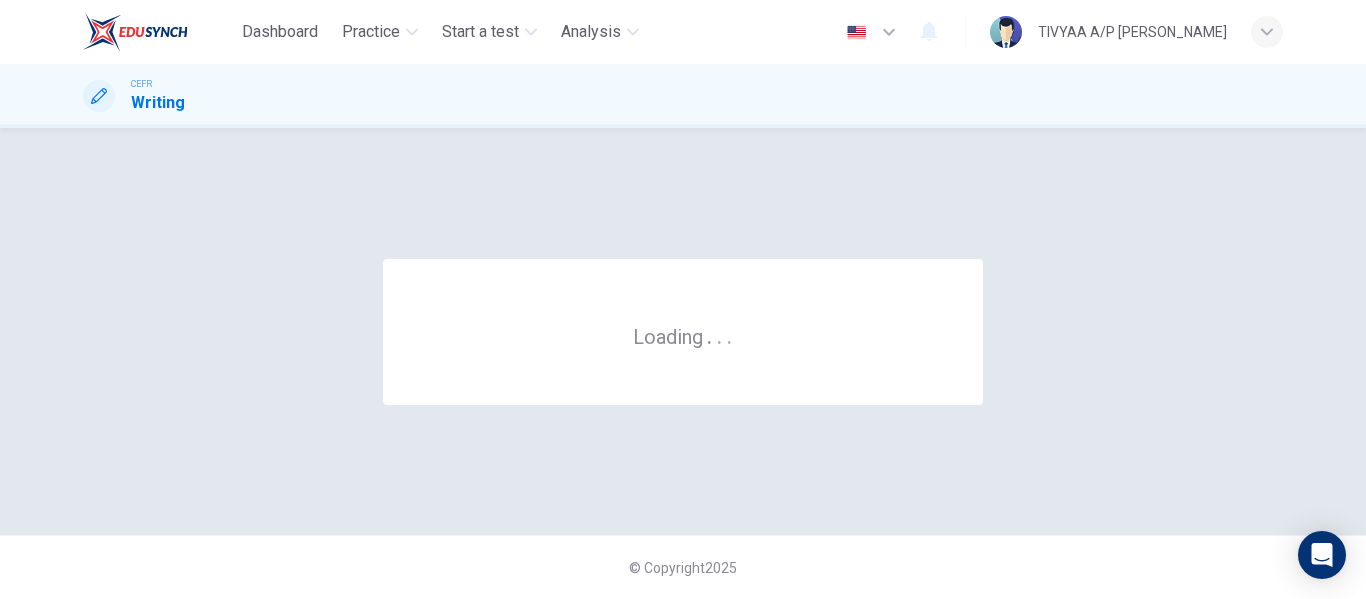 scroll, scrollTop: 0, scrollLeft: 0, axis: both 